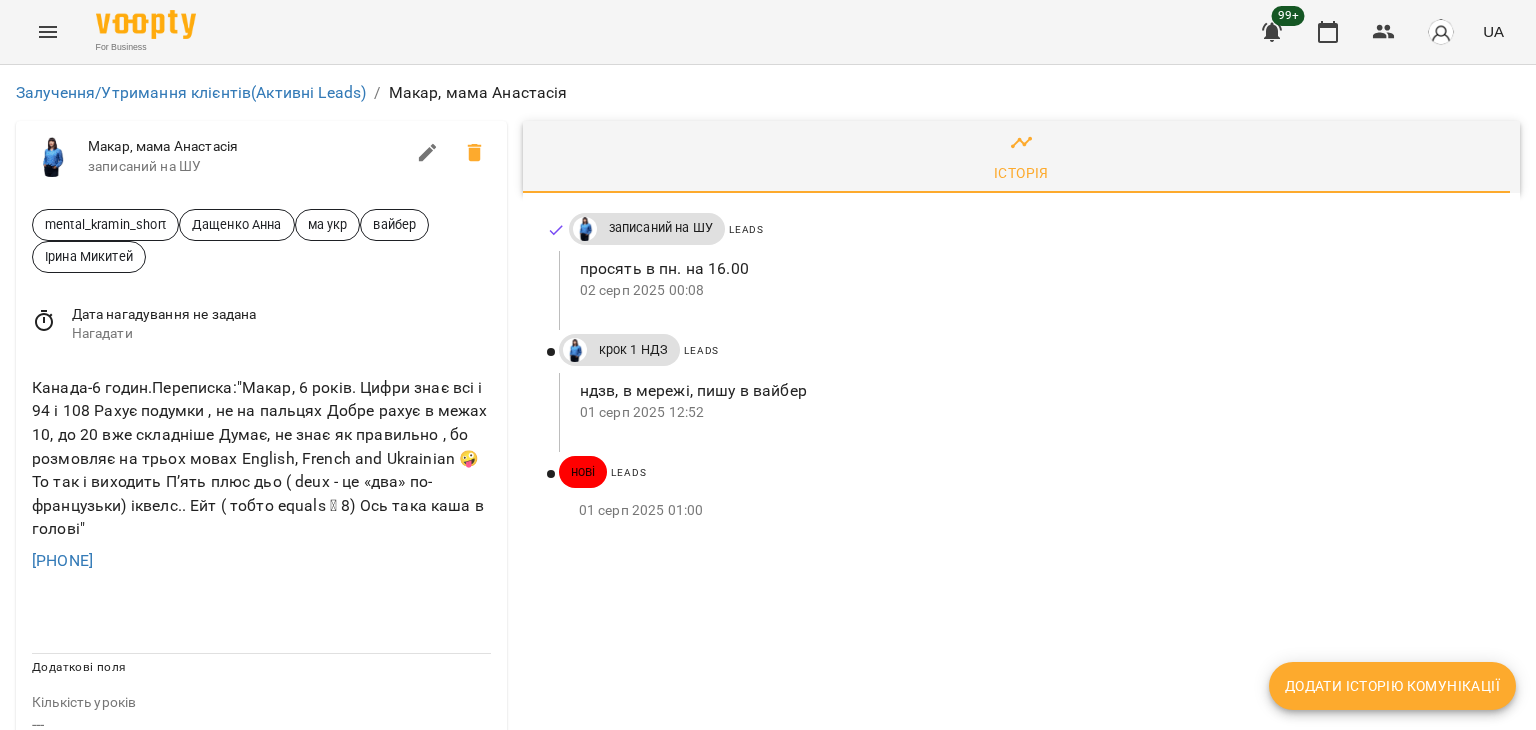 scroll, scrollTop: 0, scrollLeft: 0, axis: both 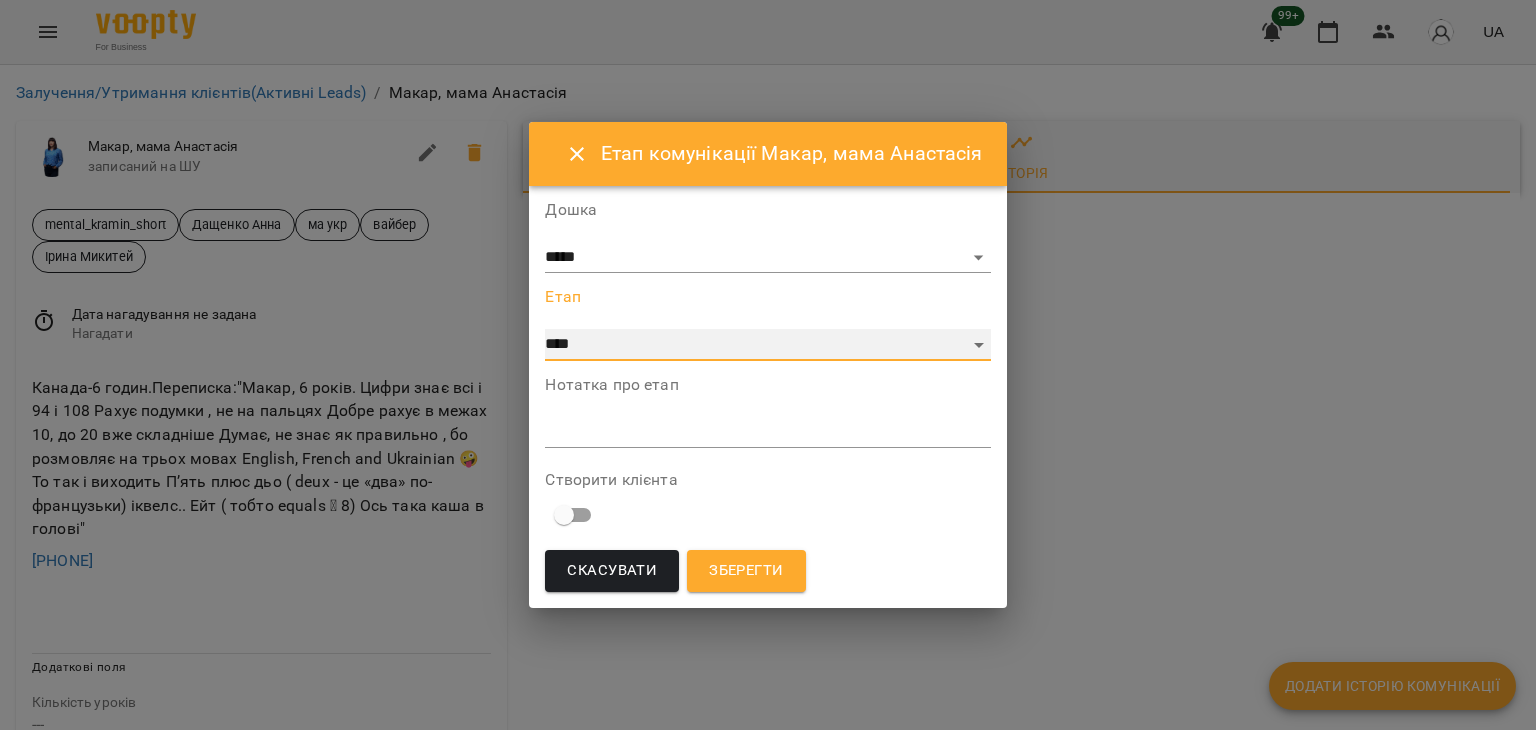 click on "**********" at bounding box center (767, 345) 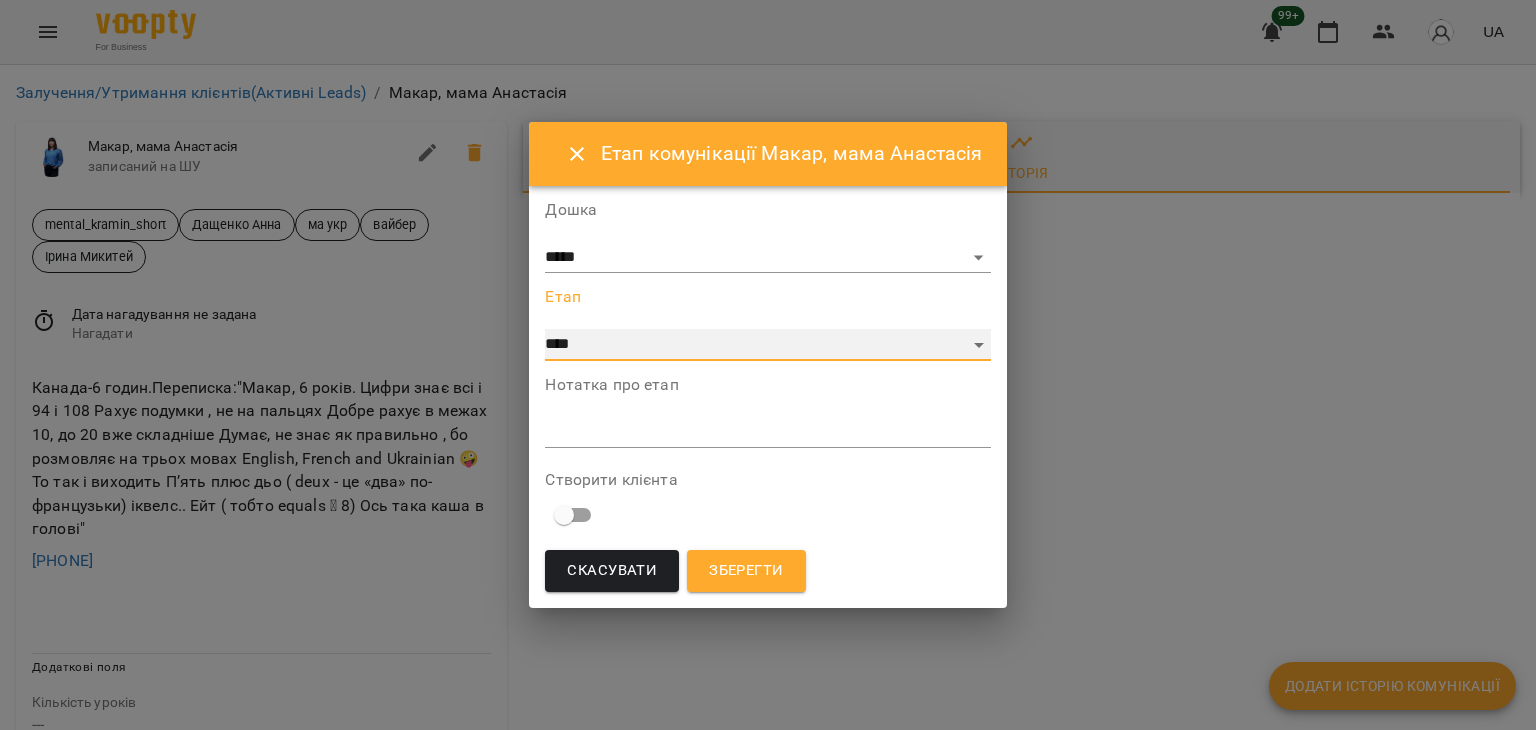 select on "**" 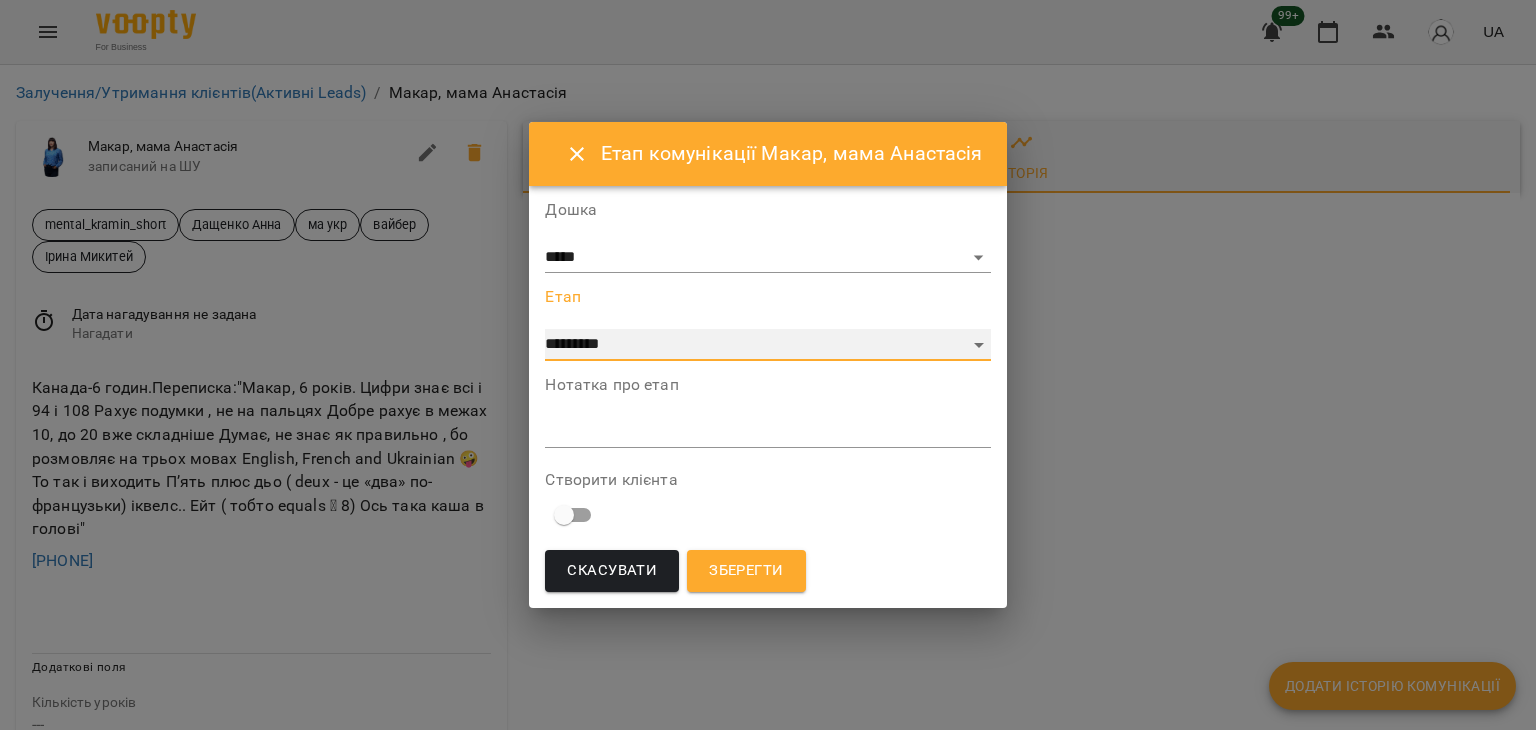 click on "**********" at bounding box center [767, 345] 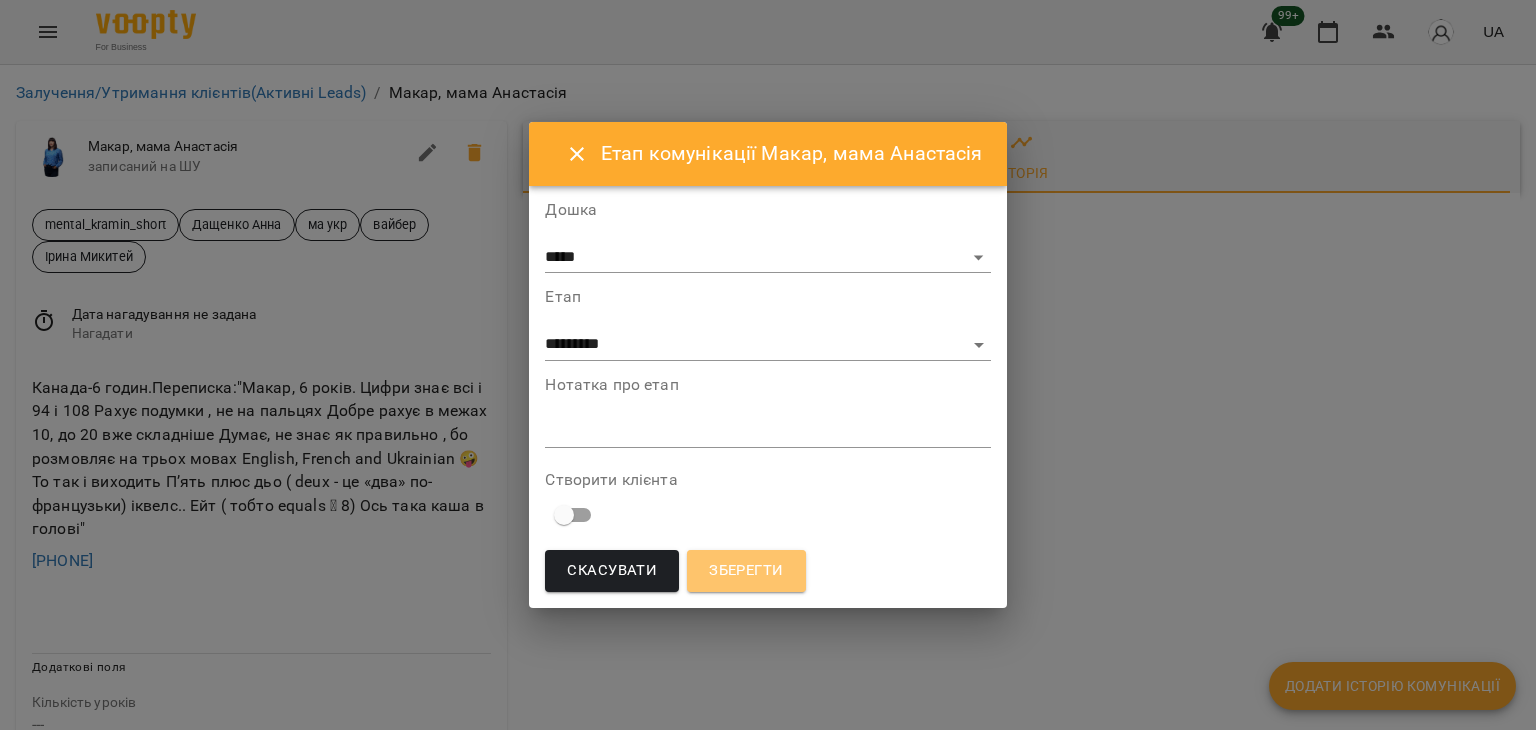 click on "Зберегти" at bounding box center (746, 571) 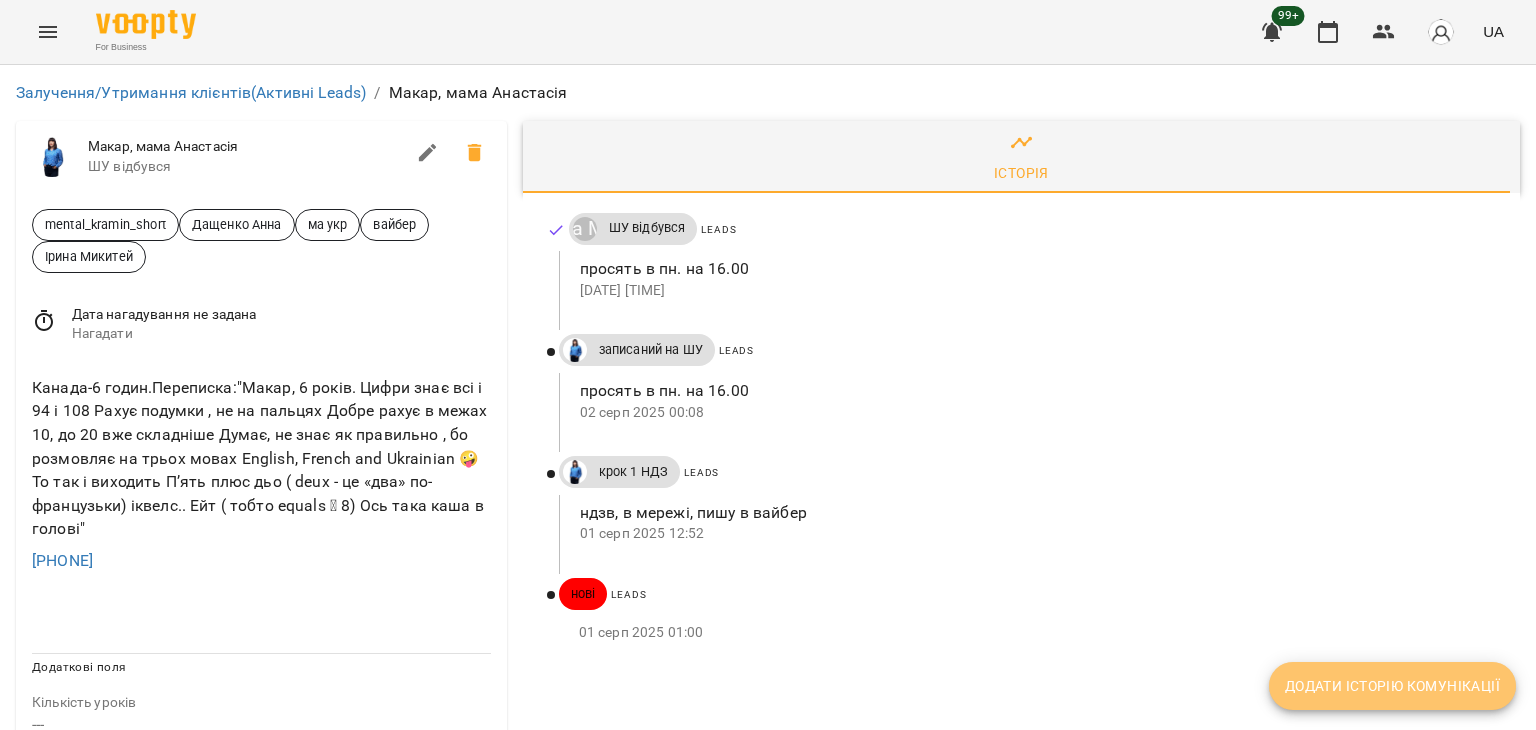 click on "Додати історію комунікації" at bounding box center [1392, 686] 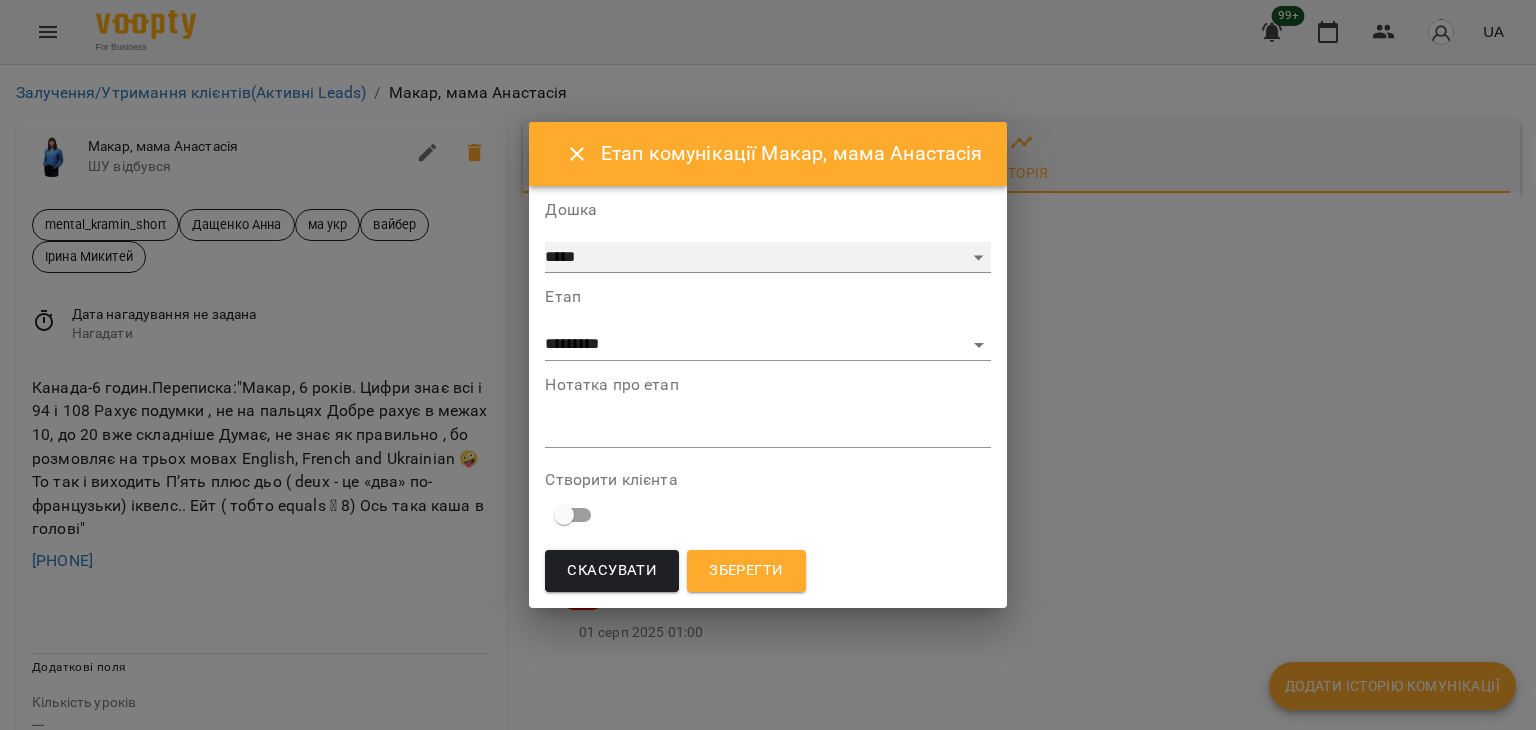 click on "***** ******** ****** ********" at bounding box center [767, 258] 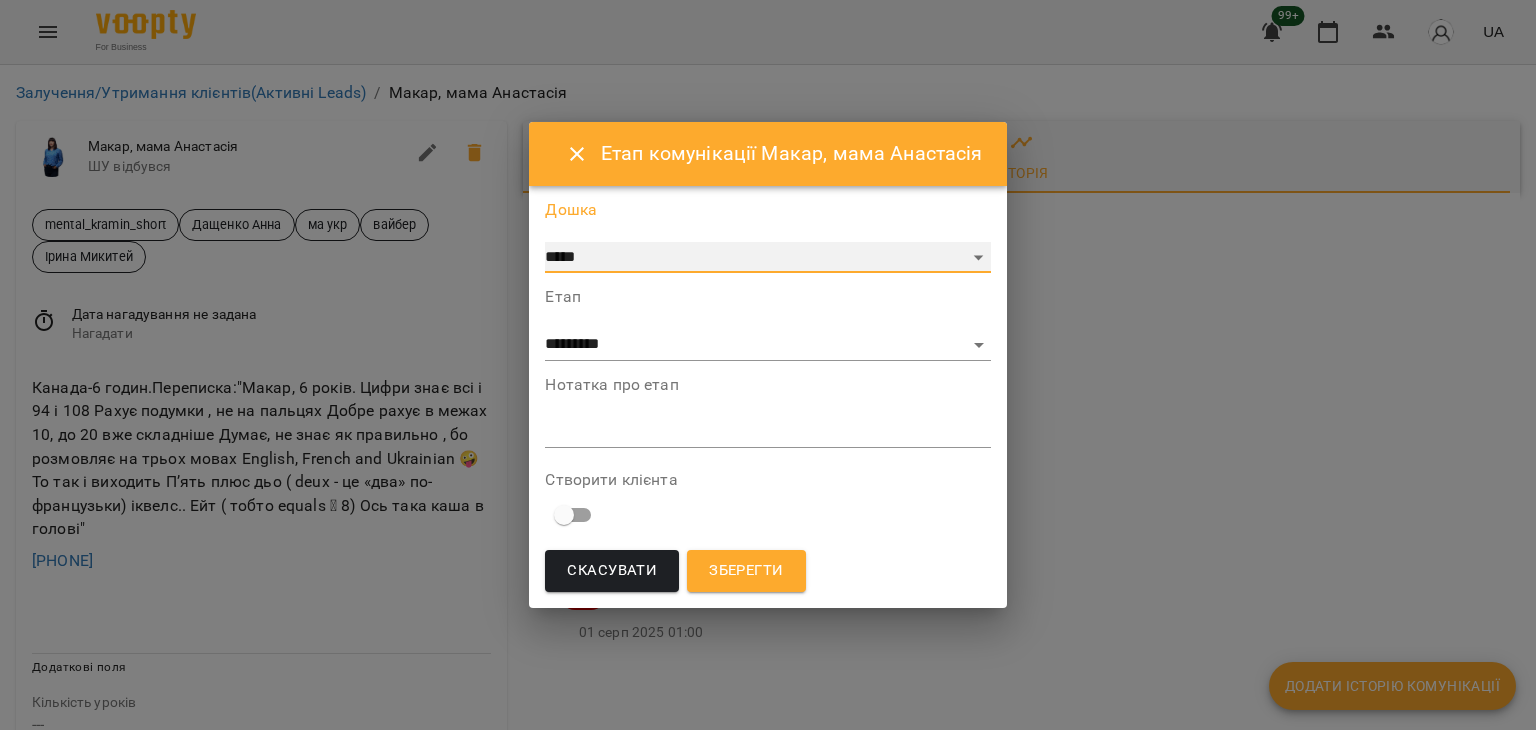 select on "**********" 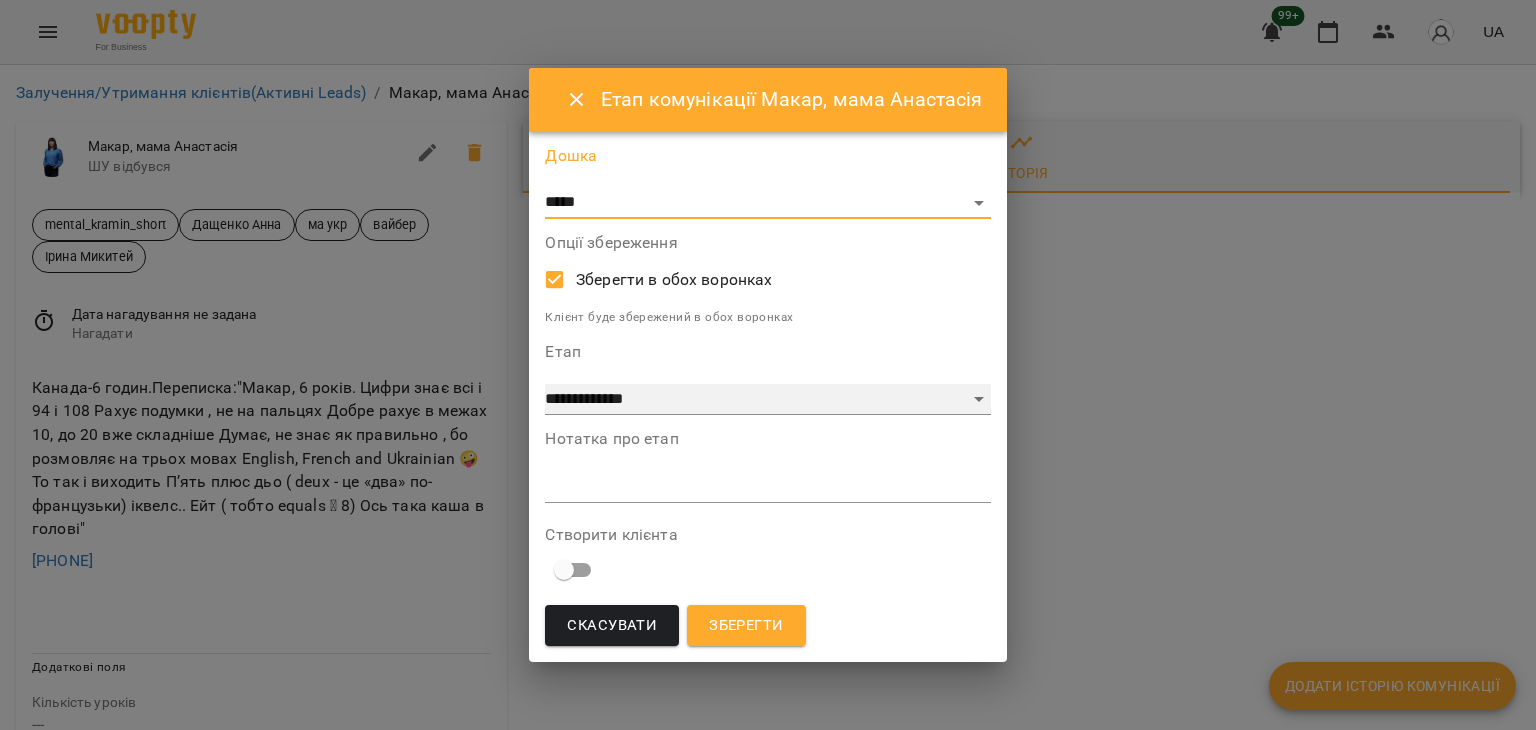 click on "**********" at bounding box center [767, 400] 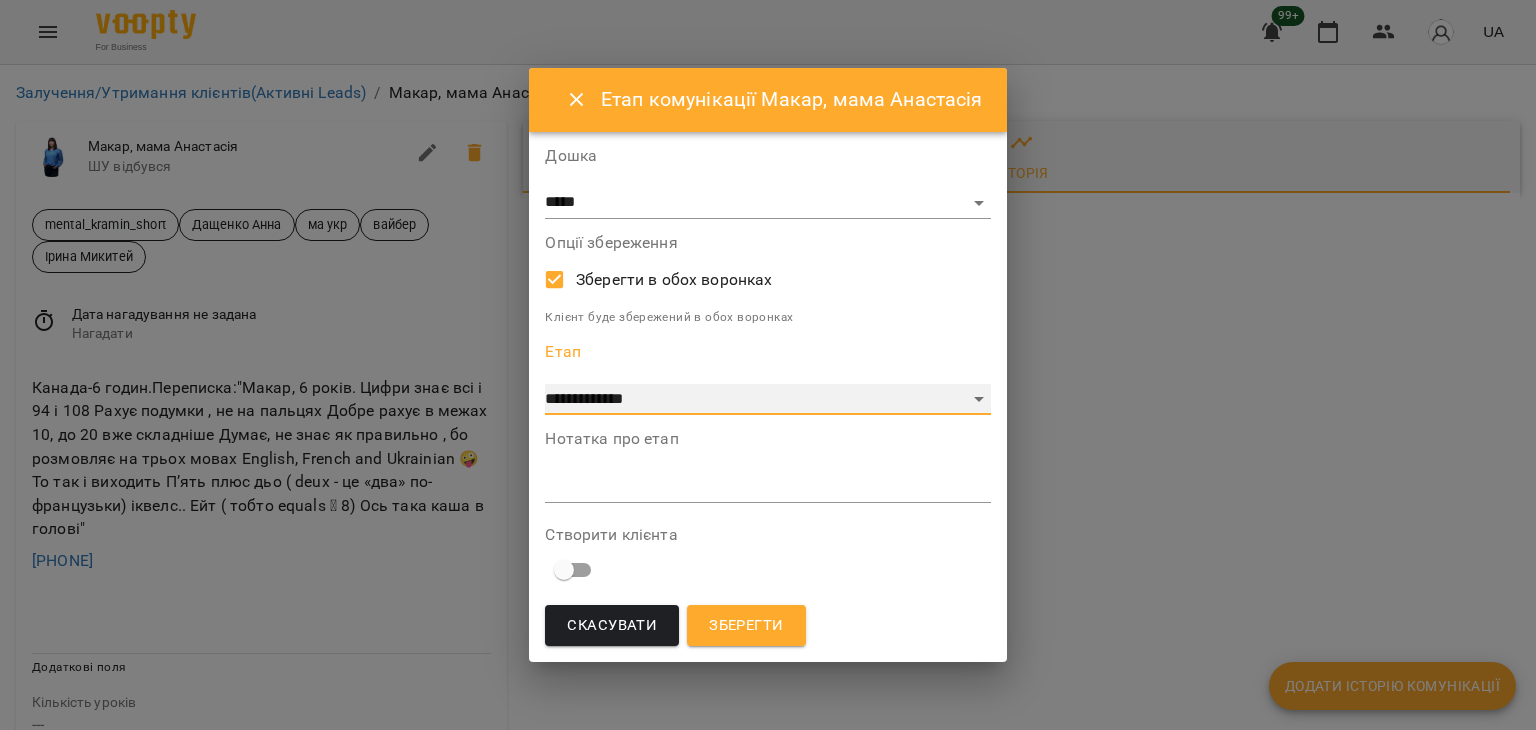 select on "**" 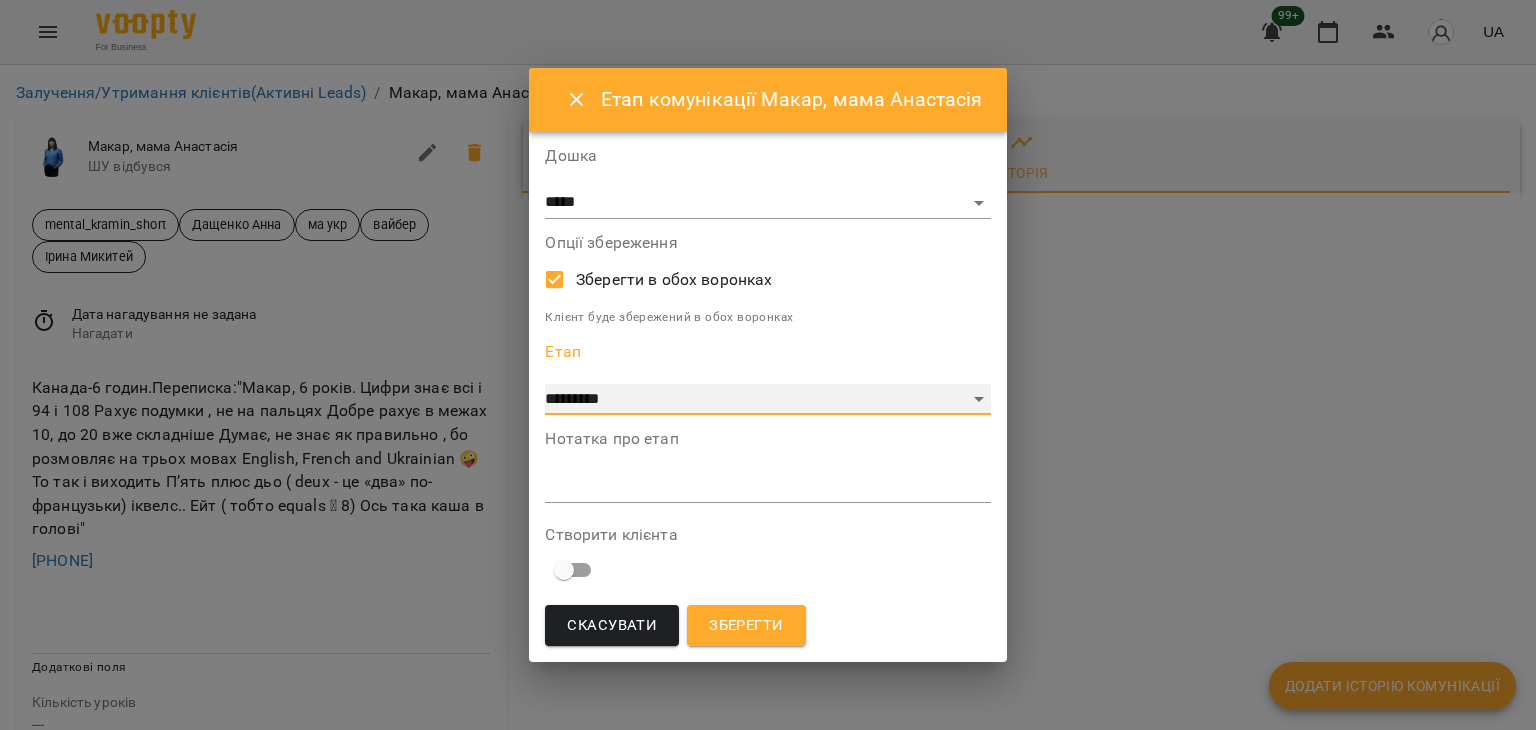 click on "**********" at bounding box center (767, 400) 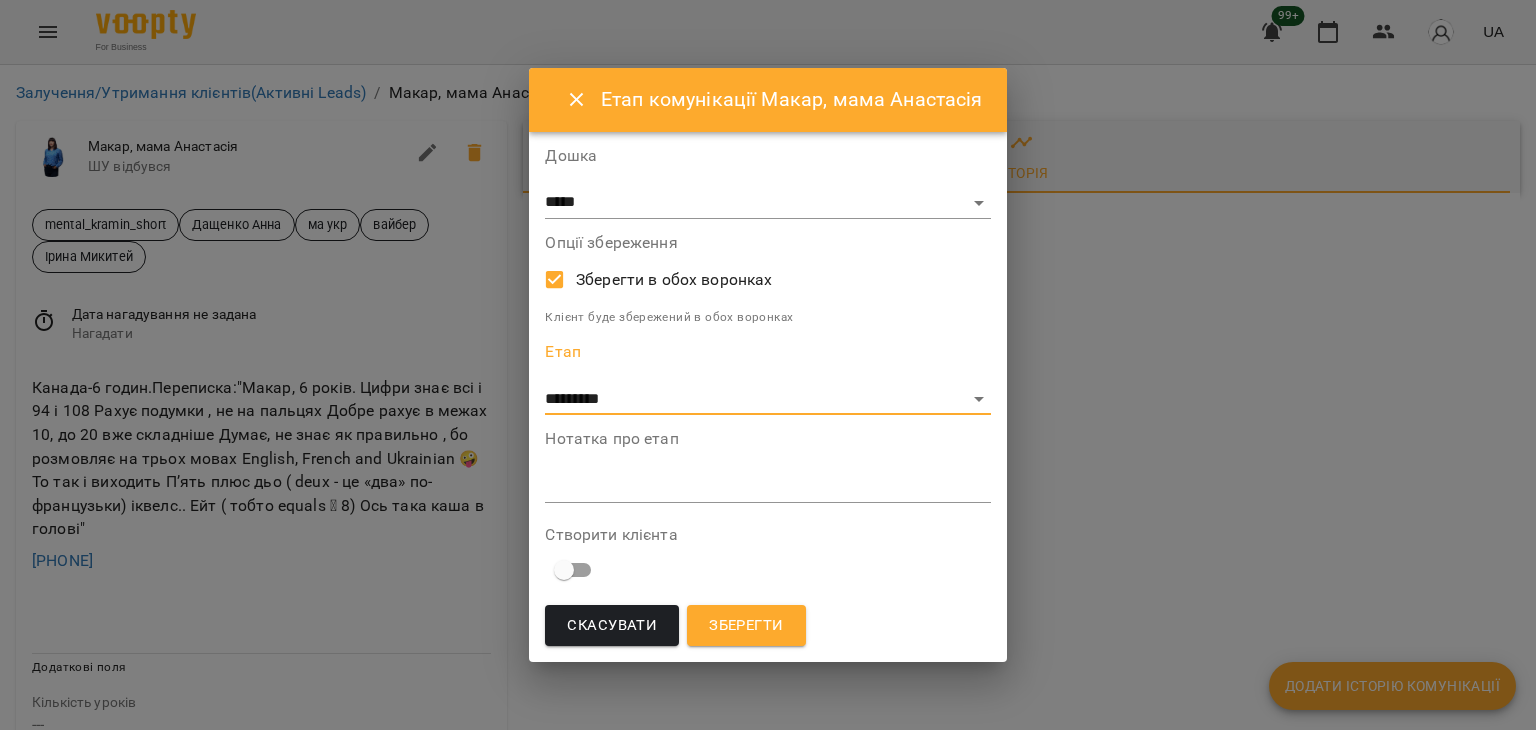 click on "*" at bounding box center (767, 487) 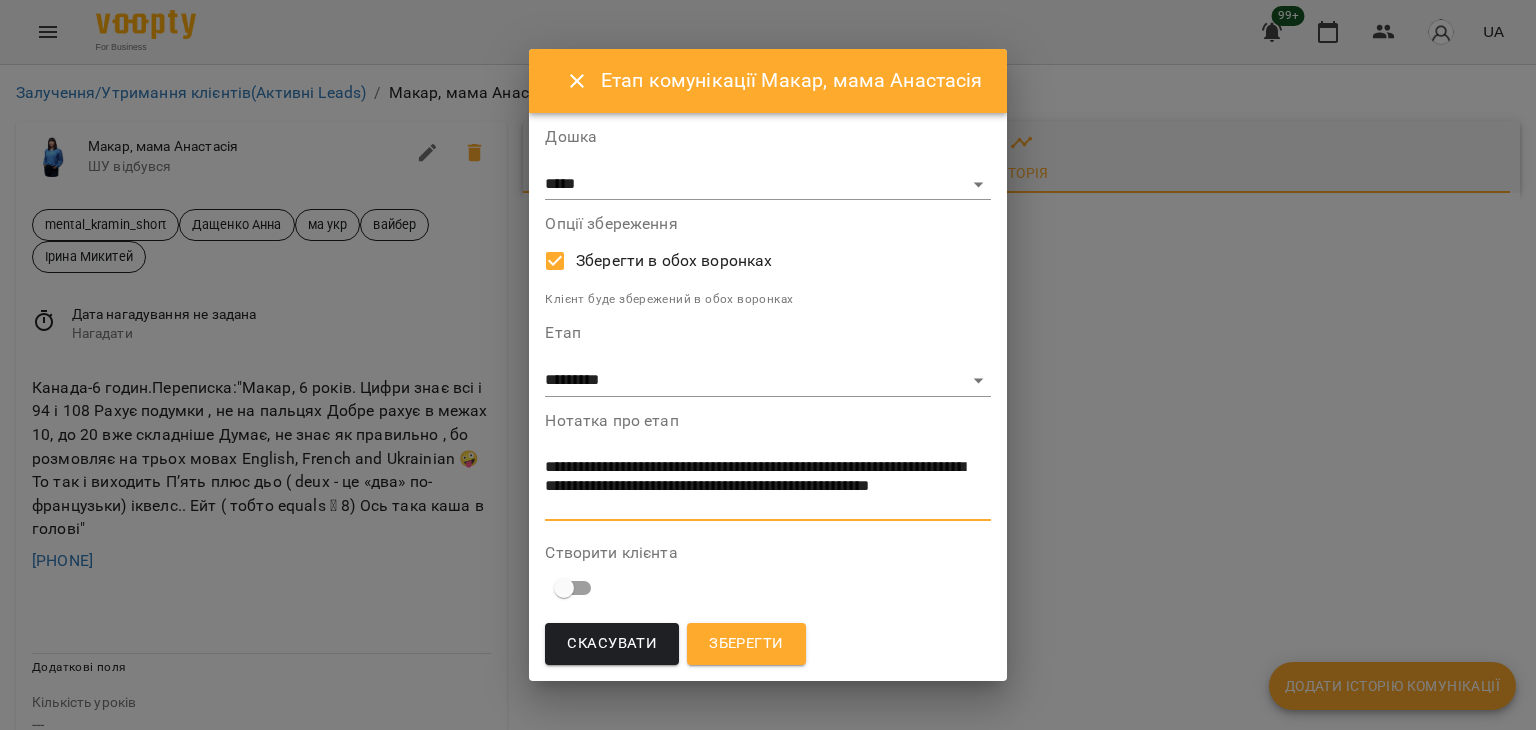 type on "**********" 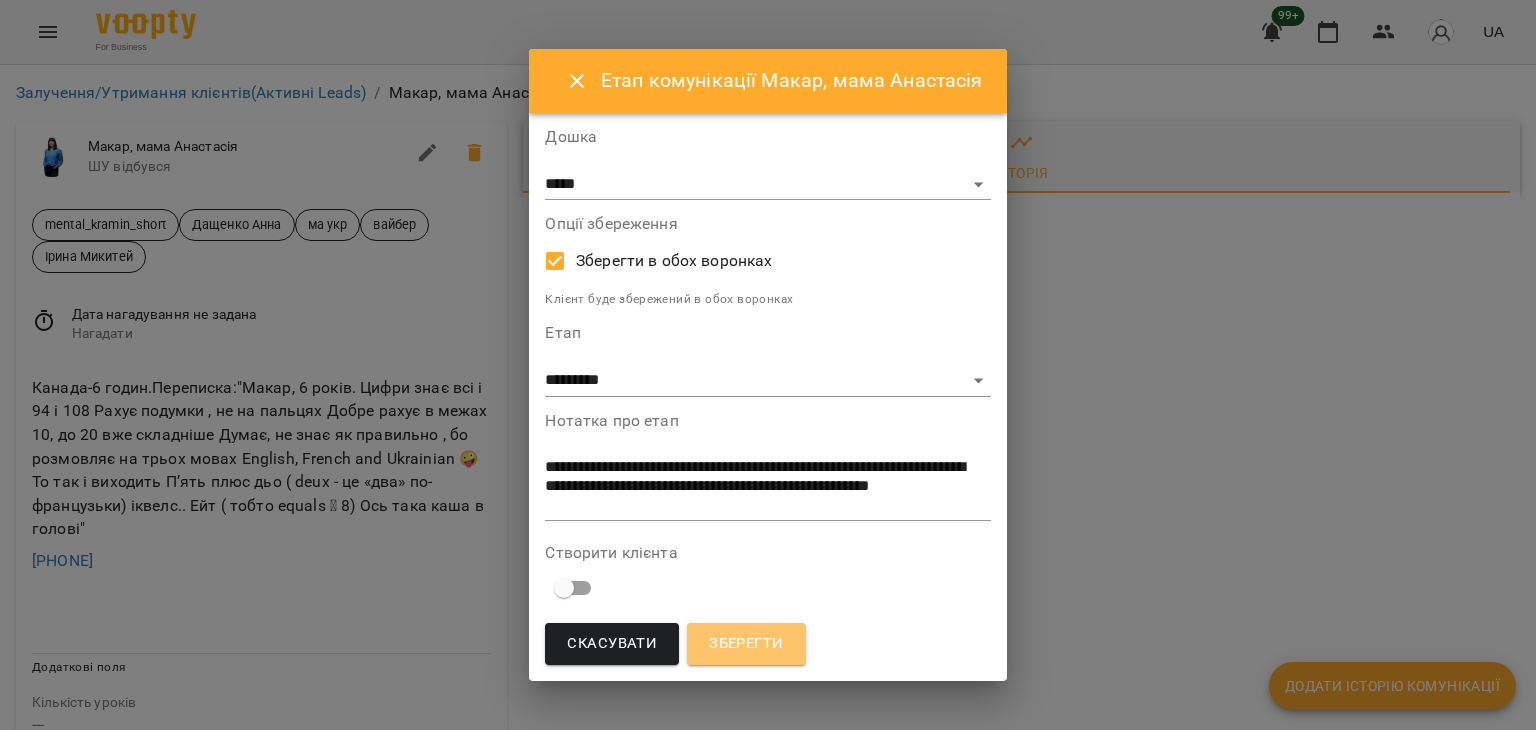 click on "Зберегти" at bounding box center [746, 644] 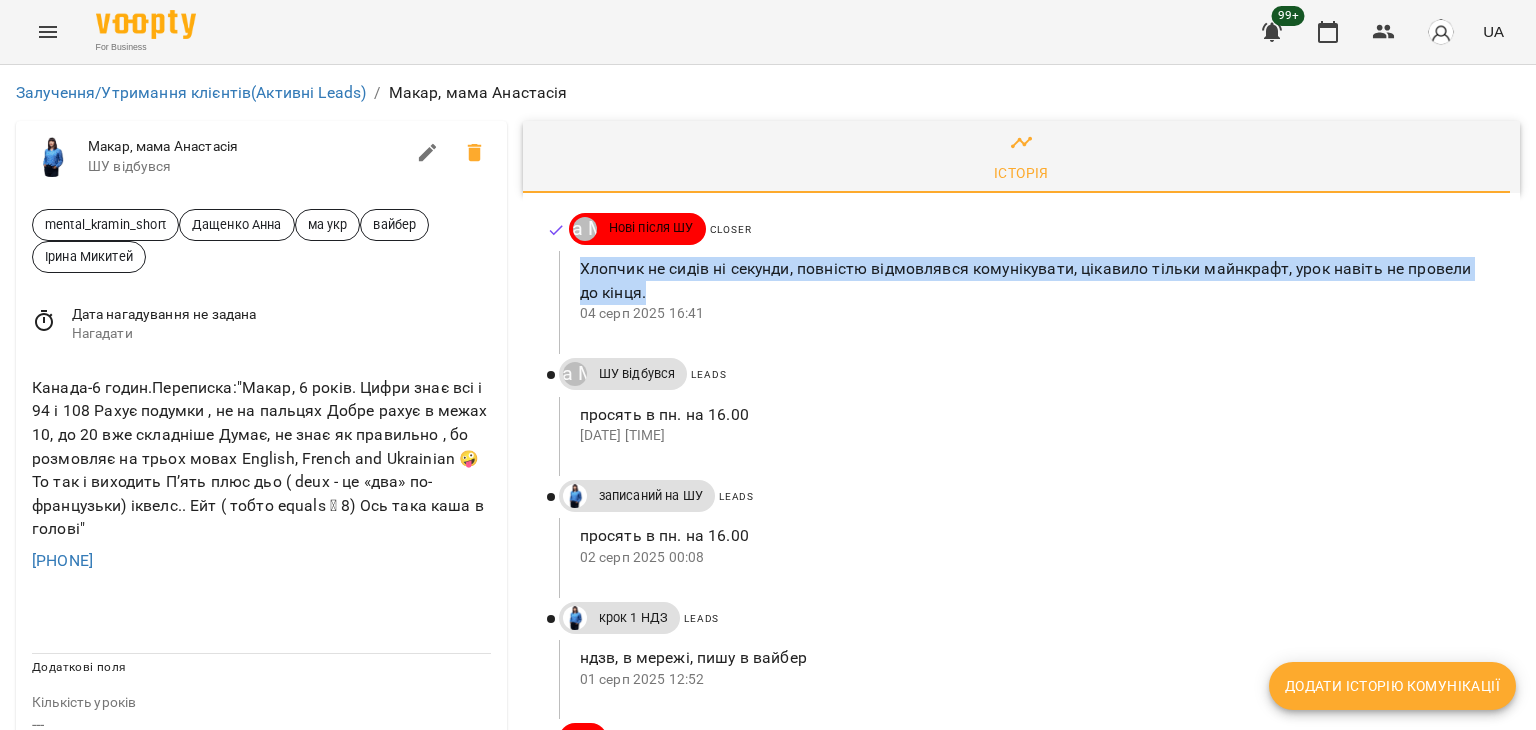 drag, startPoint x: 573, startPoint y: 266, endPoint x: 662, endPoint y: 281, distance: 90.255196 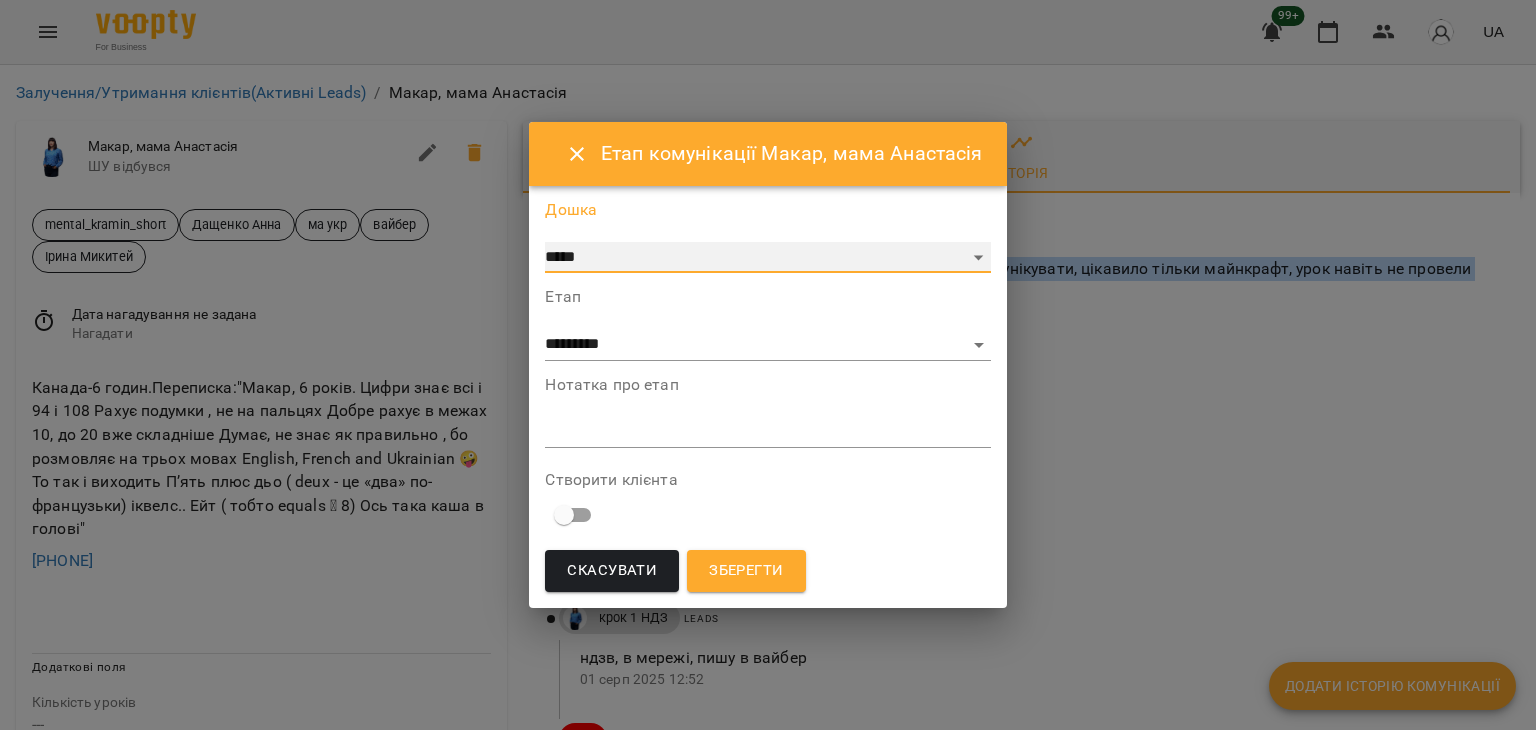click on "***** ******** ****** ********" at bounding box center (767, 258) 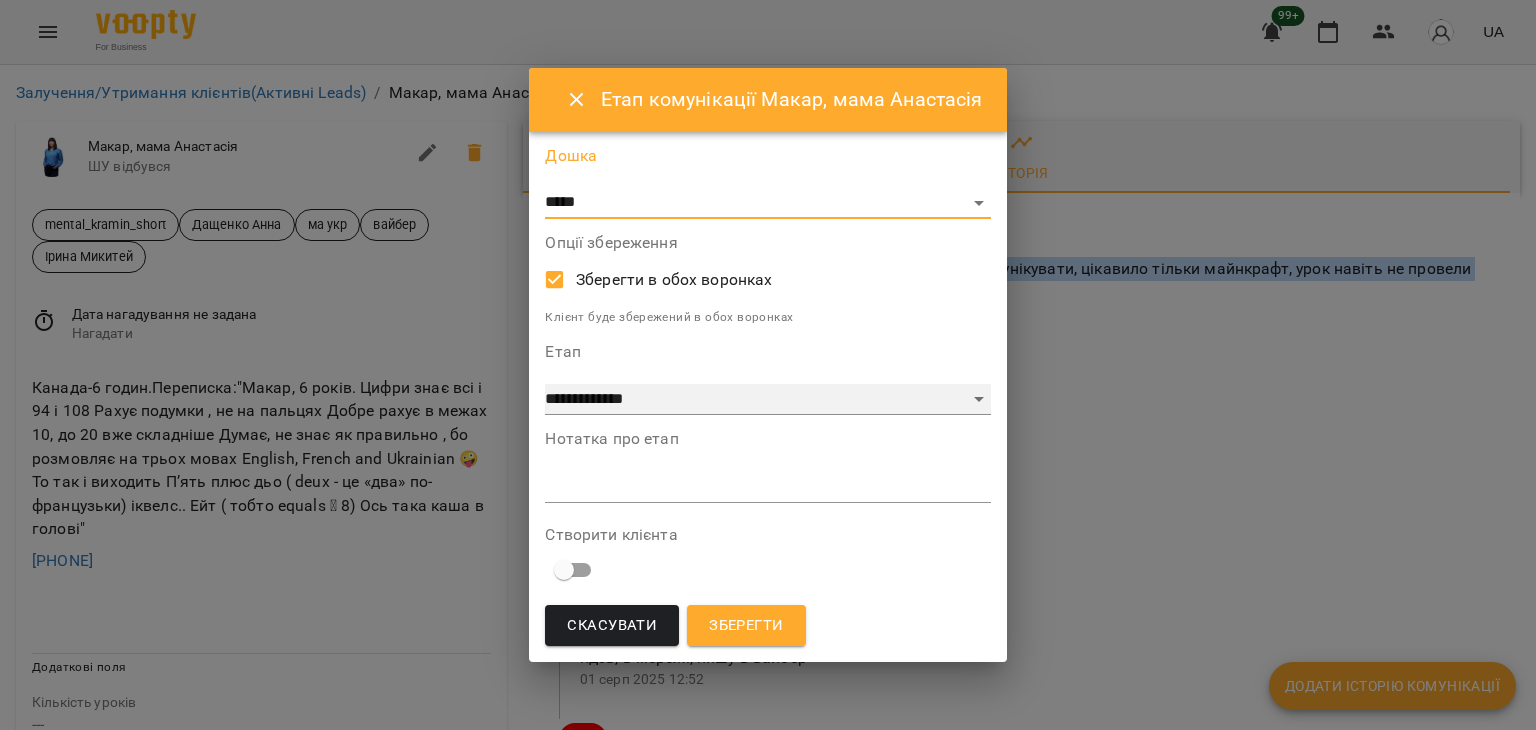 click on "**********" at bounding box center [767, 400] 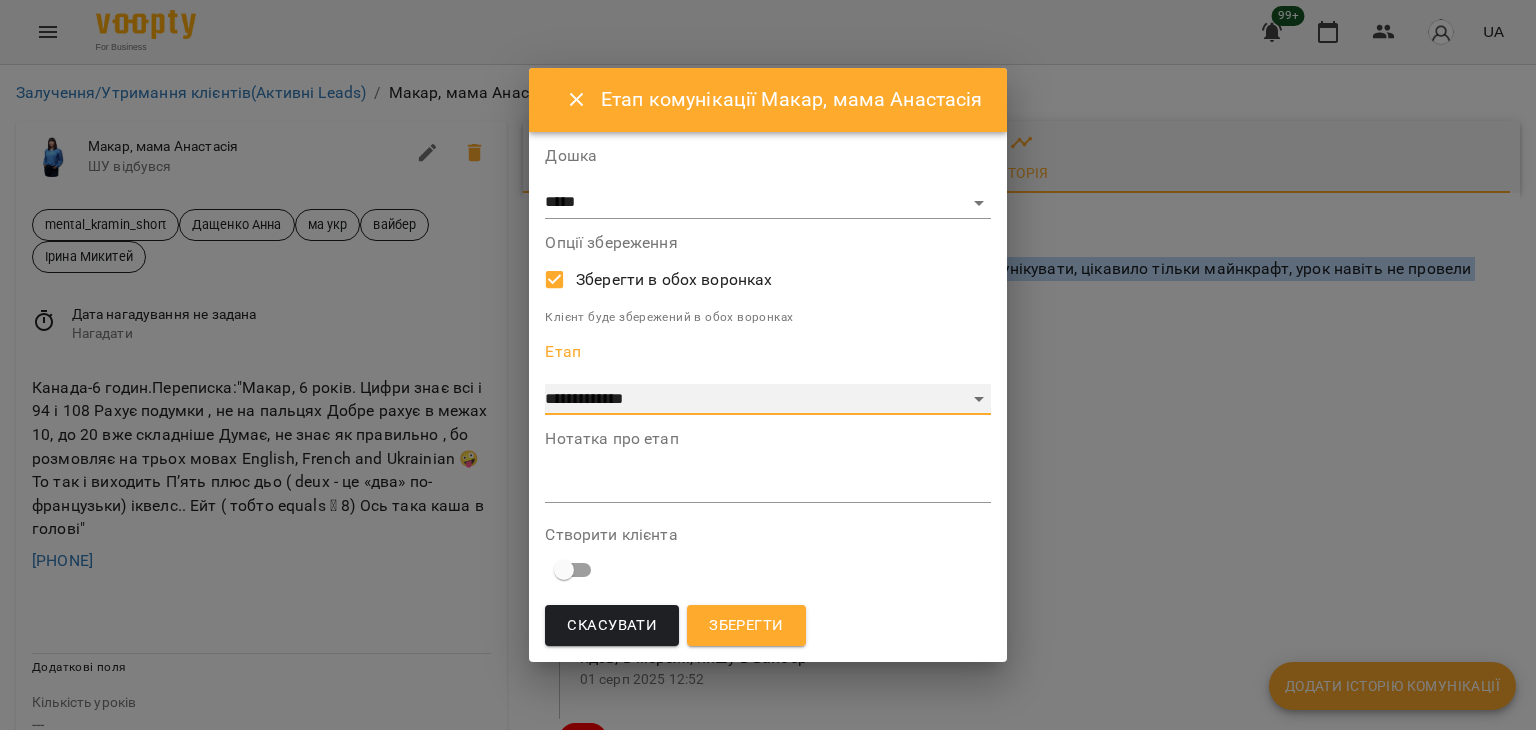 select on "**" 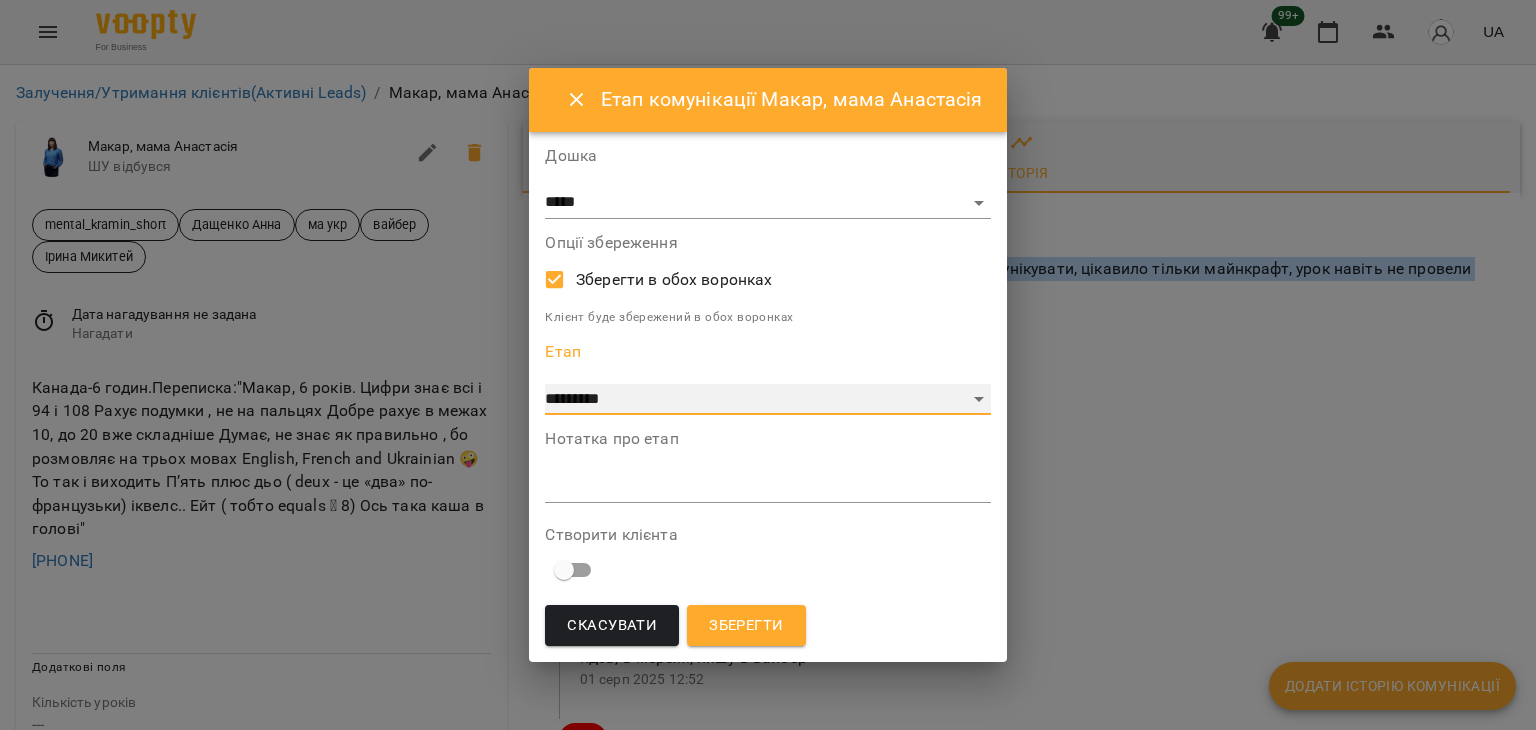 click on "**********" at bounding box center (767, 400) 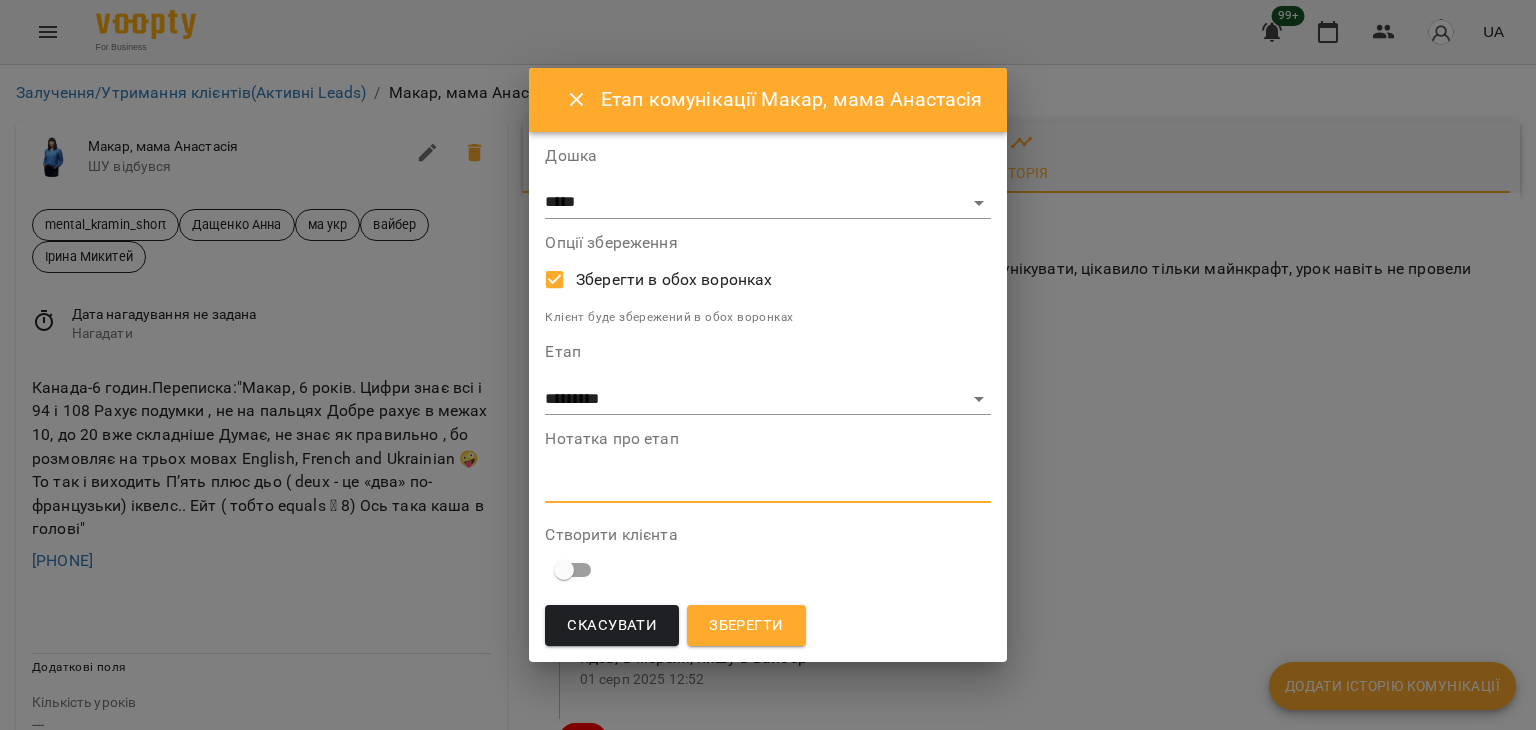 paste on "**********" 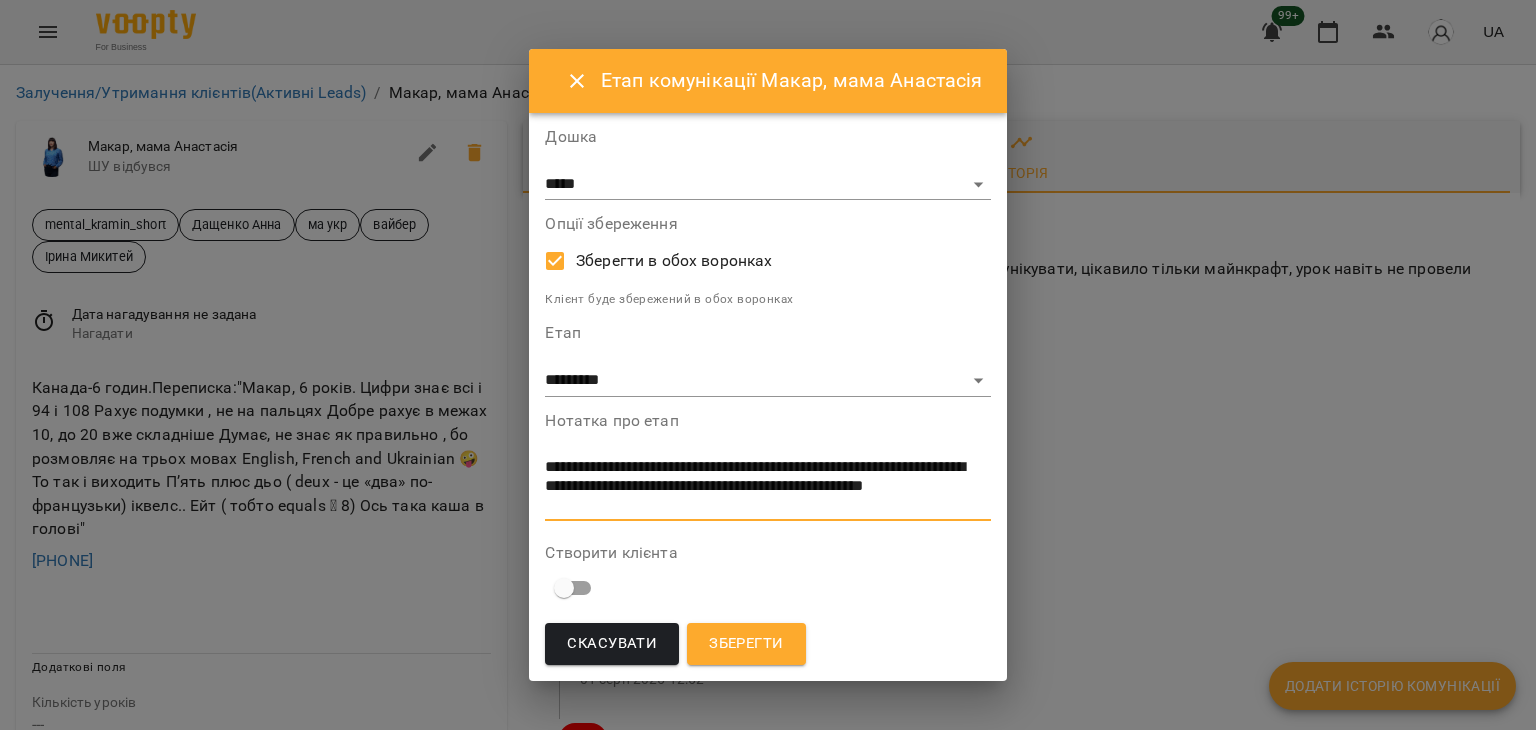 type on "**********" 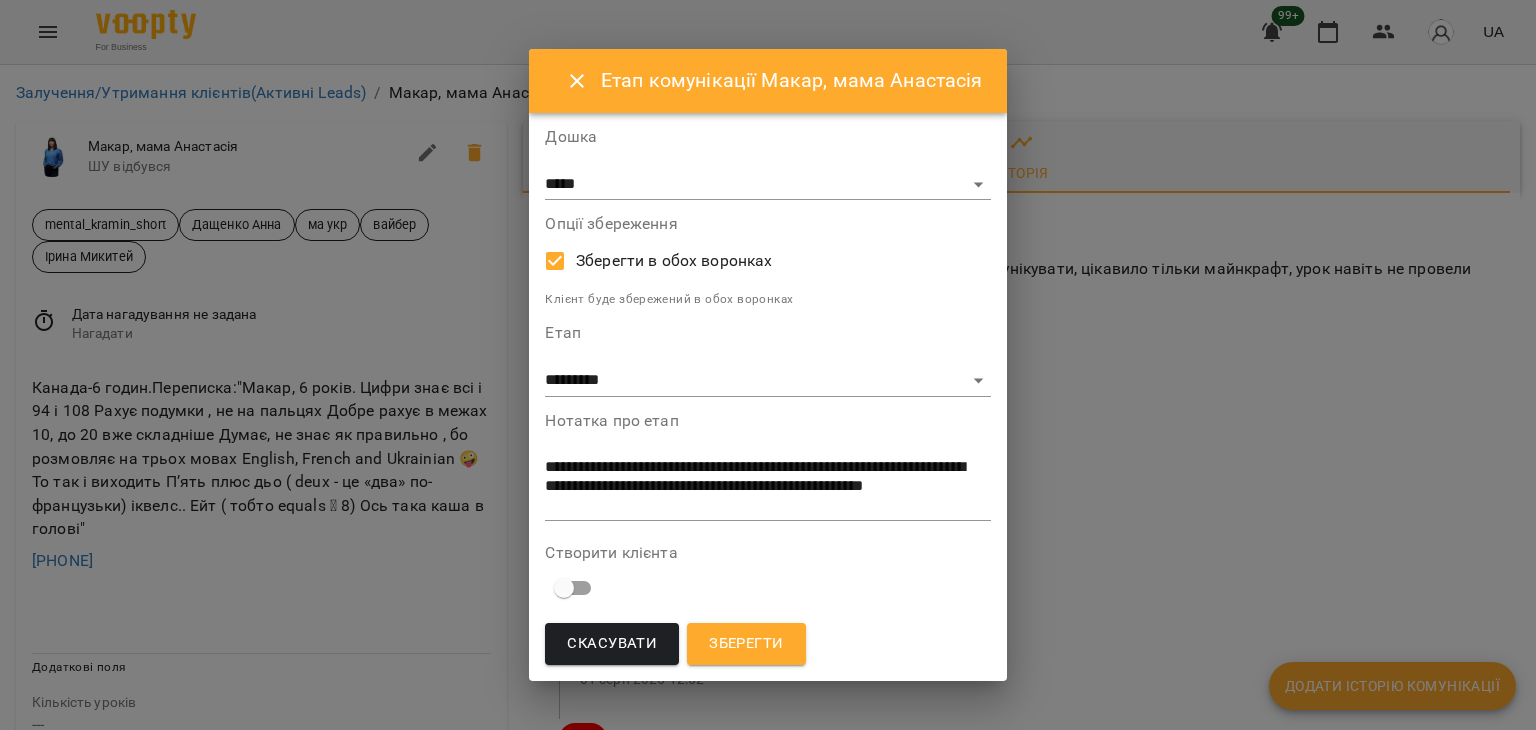click on "**********" at bounding box center (767, 365) 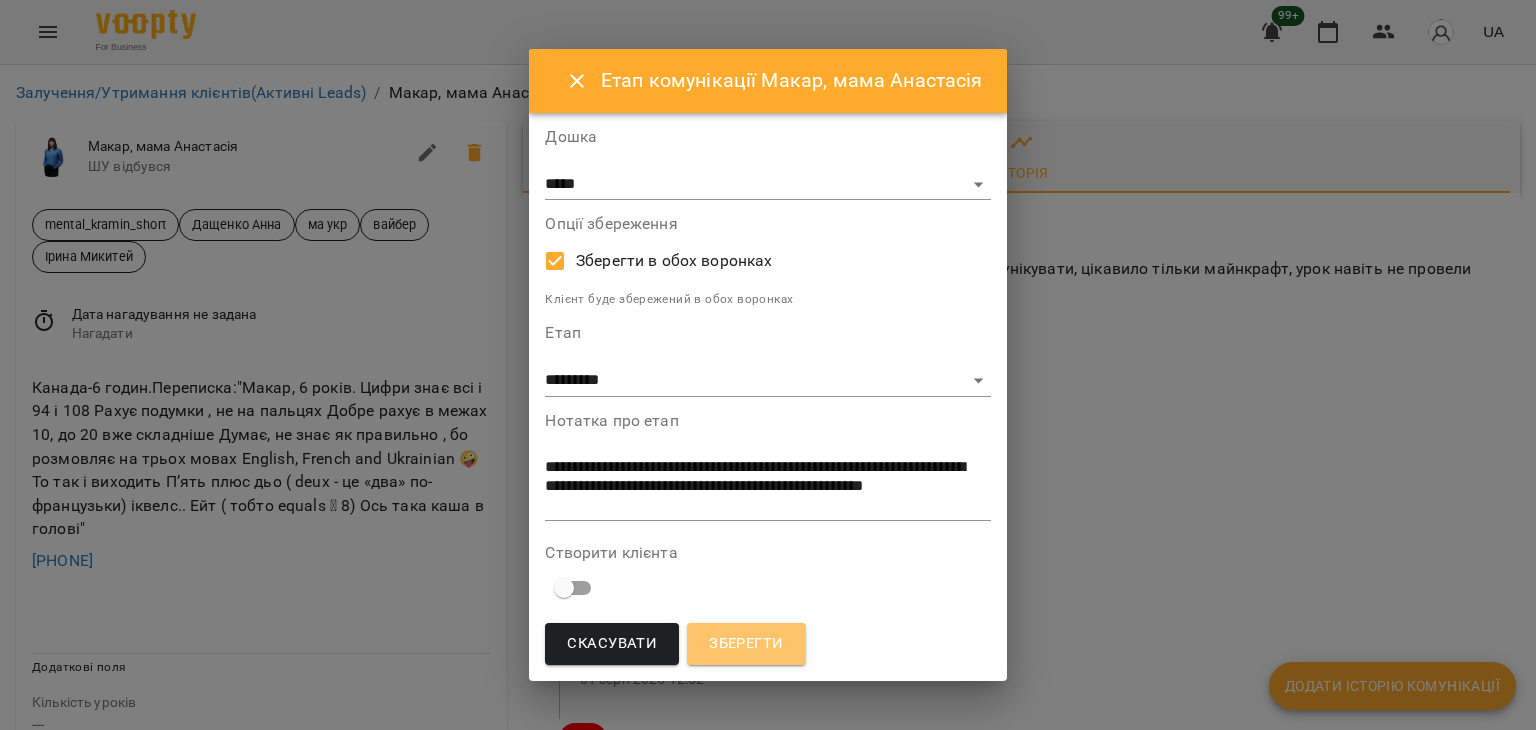 click on "Зберегти" at bounding box center (746, 644) 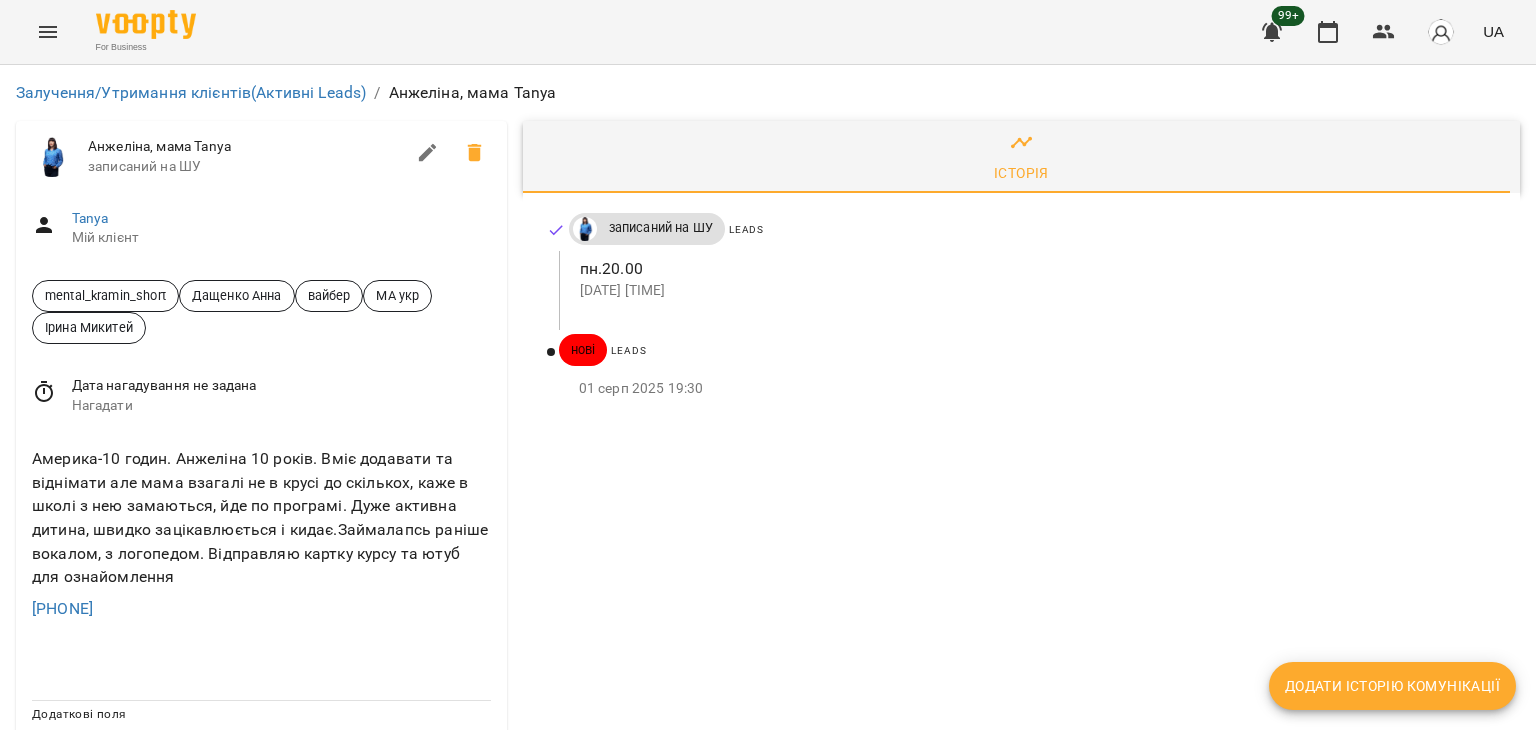 scroll, scrollTop: 0, scrollLeft: 0, axis: both 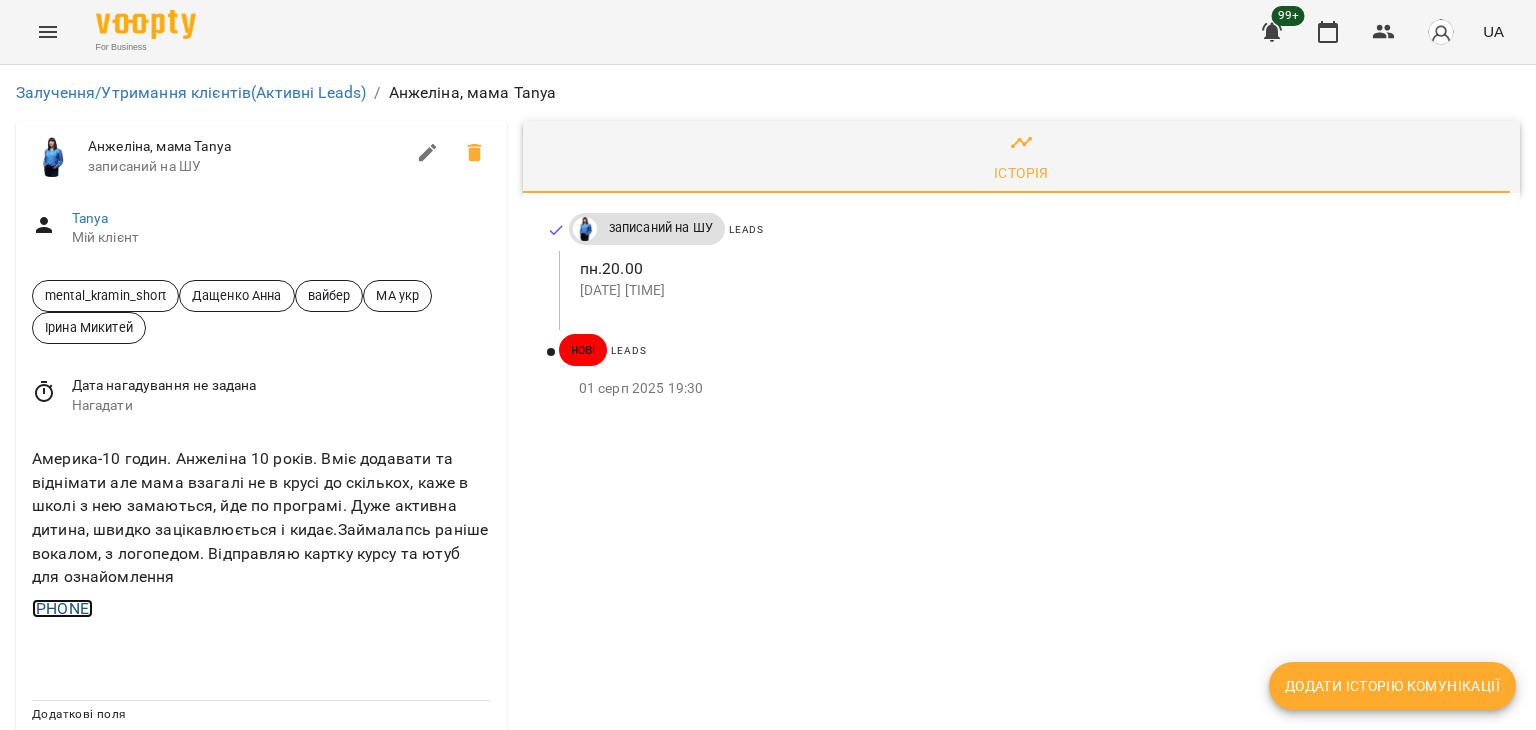copy on "+12532189825" 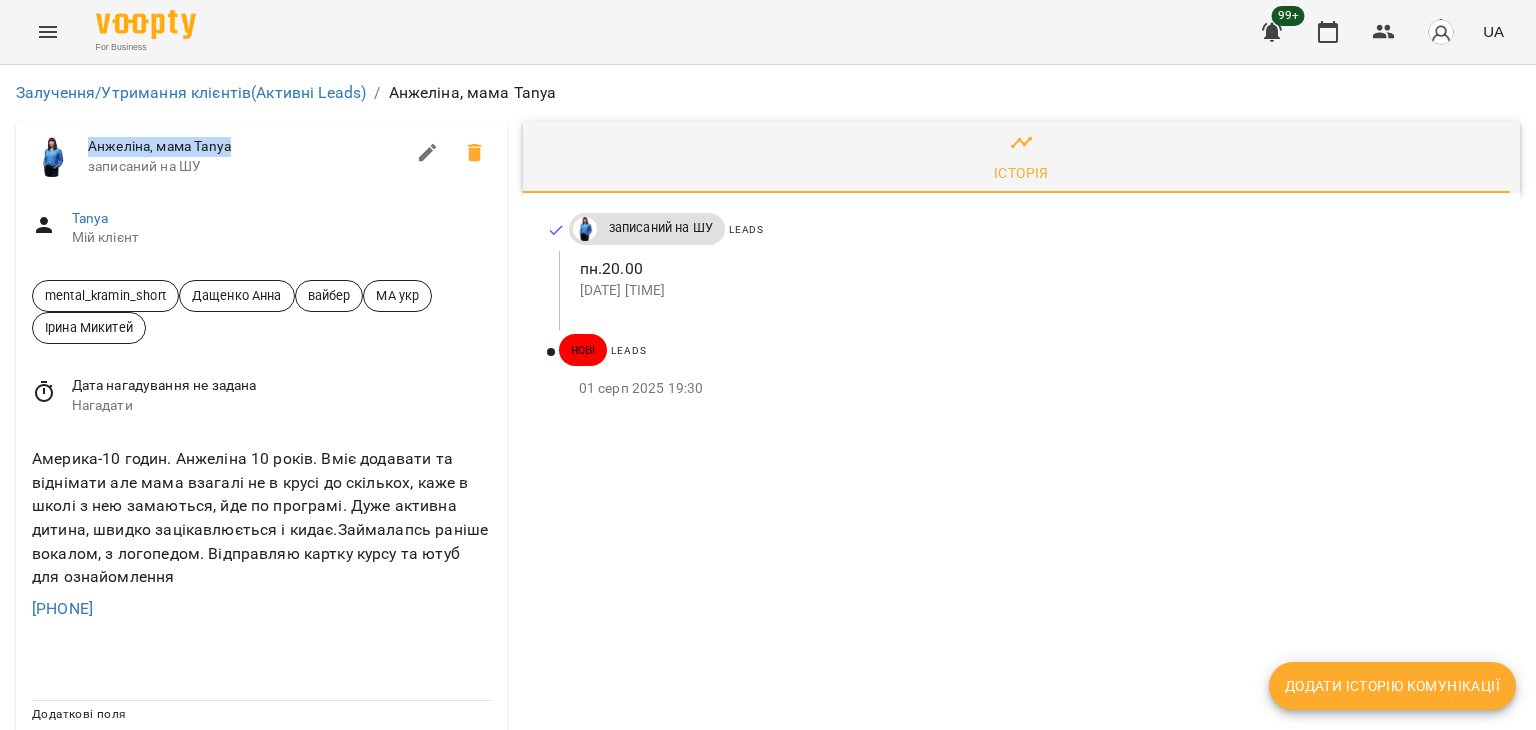 drag, startPoint x: 88, startPoint y: 142, endPoint x: 275, endPoint y: 149, distance: 187.13097 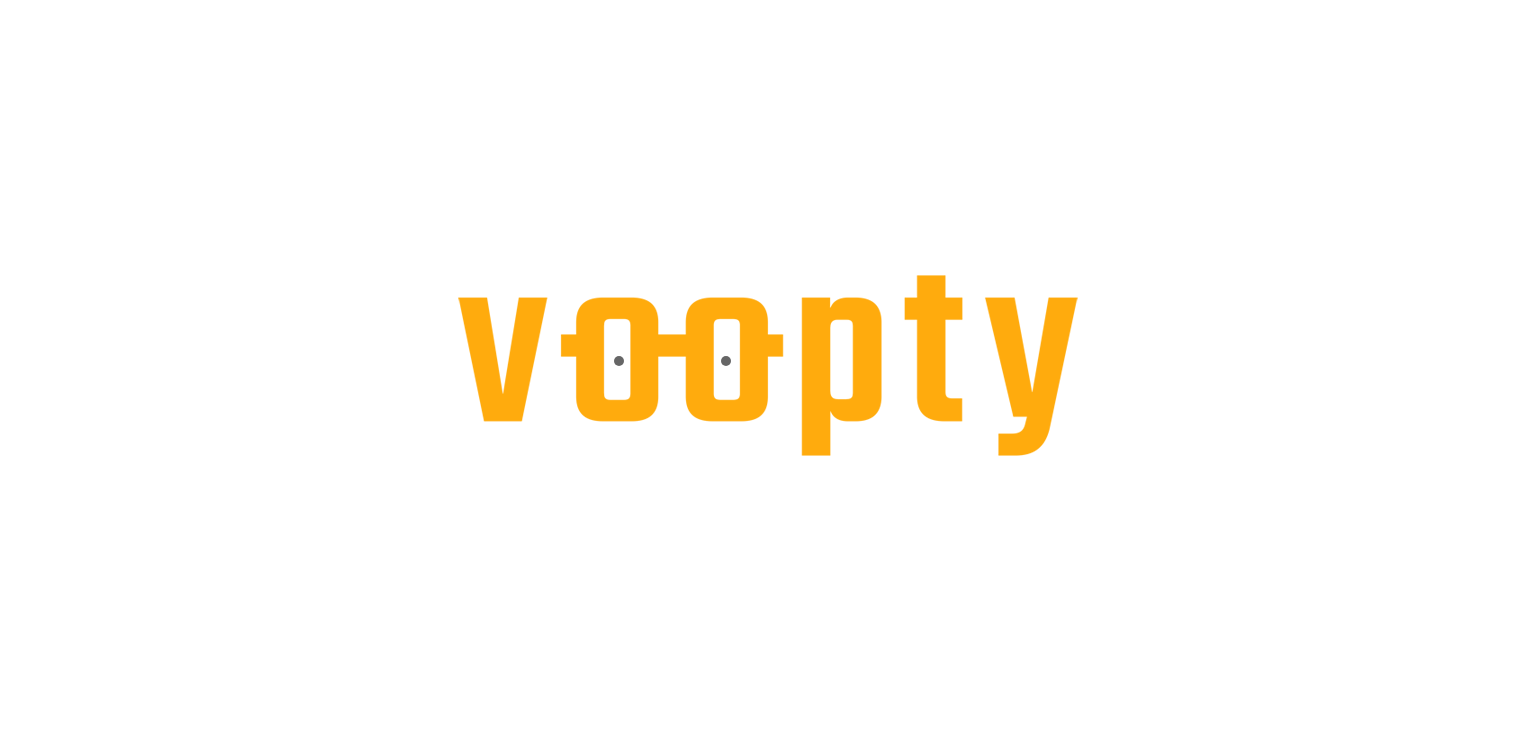 scroll, scrollTop: 0, scrollLeft: 0, axis: both 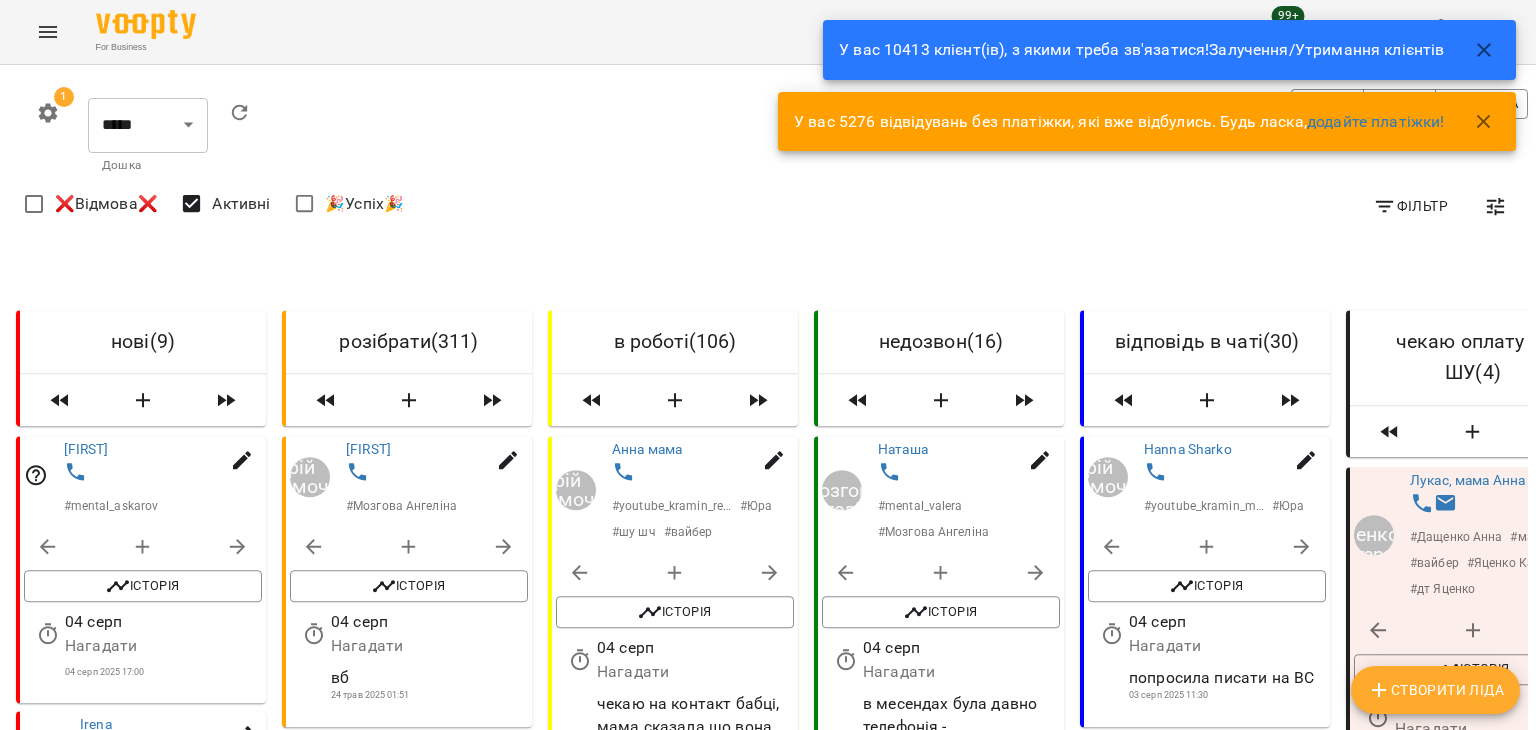 click on "Фільтр" at bounding box center [1410, 206] 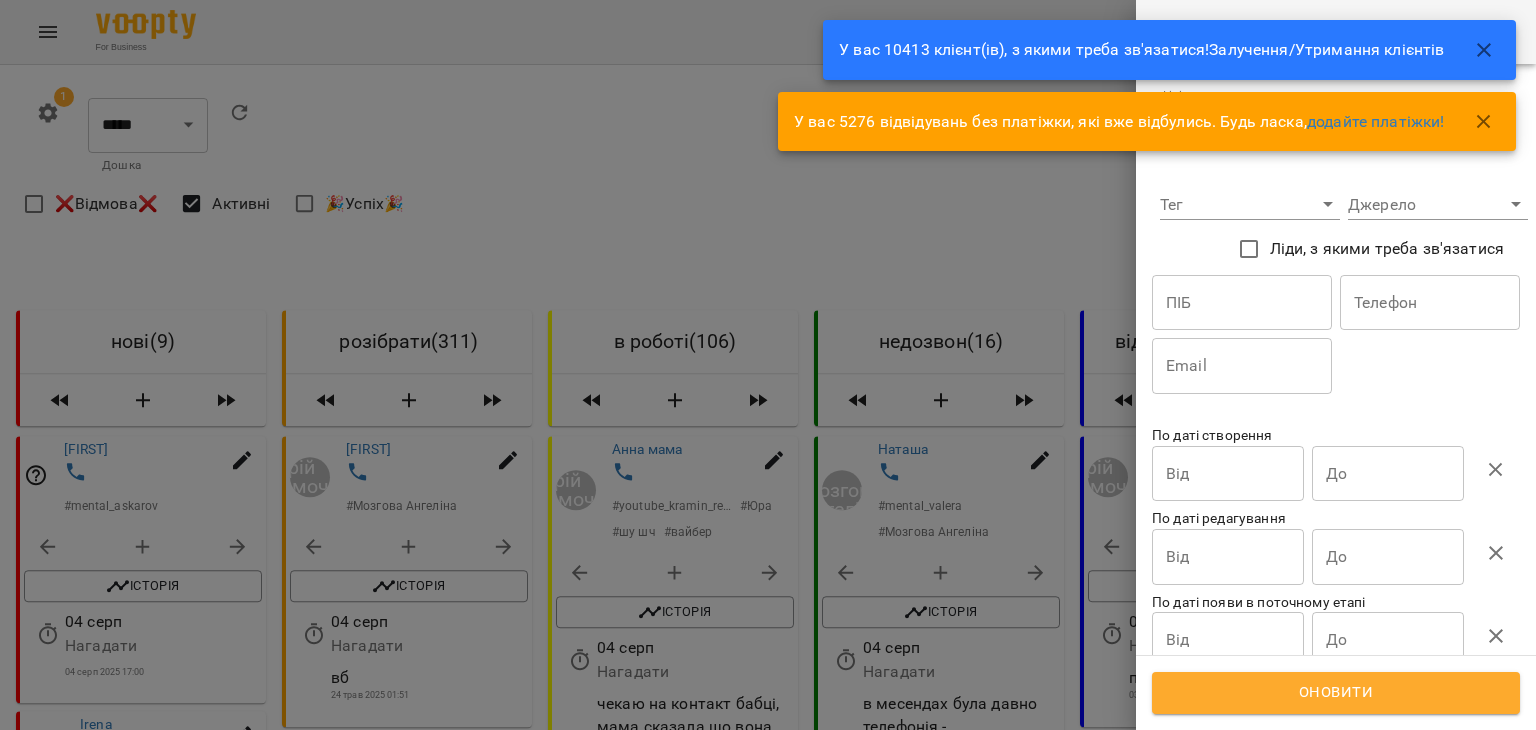 click on "For Business 99+ UA 1 ***** ******** ****** ******** ​ Дошка Канбан Список Аналітика Фільтр ❌Відмова❌ Активні 🎉Успіх🎉 нові ( 9 ) Yuliana # mental_askarov Історія 04 серп   Нагадати 04 серп 2025 17:00 Irena # Дащенко Анна Історія 04 серп   Нагадати 04 серп 2025 12:11 Mariia # Дащенко Анна Історія 04 серп   Нагадати АМЕРИКА 04 серп 2025 11:50 Viktoriia Hot # МА # Дащенко Анна Історія 04 серп   Нагадати АМЕРИКА 04 серп 2025 11:43 Anna # mental_askarov # Дащенко Анна Історія 04 серп   Нагадати АМЕРИКА 04 серп 2025 16:45 Свєтік # mental_kramin_short # Дащенко Анна Історія 04 серп   Нагадати АМЕРИКА 04 серп 2025 16:00 Natalia # mental_askarov # Історія" at bounding box center (768, 2729) 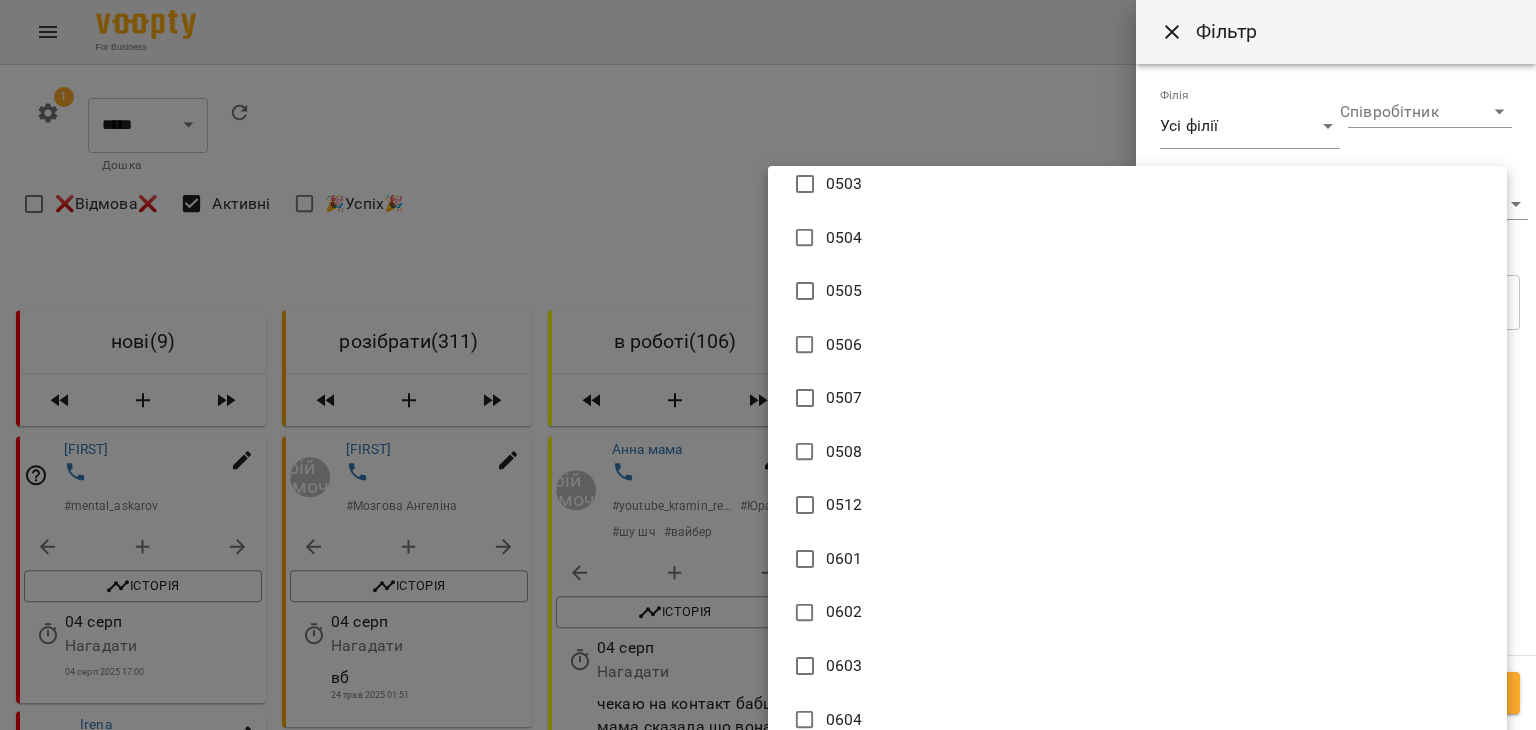 scroll, scrollTop: 2000, scrollLeft: 0, axis: vertical 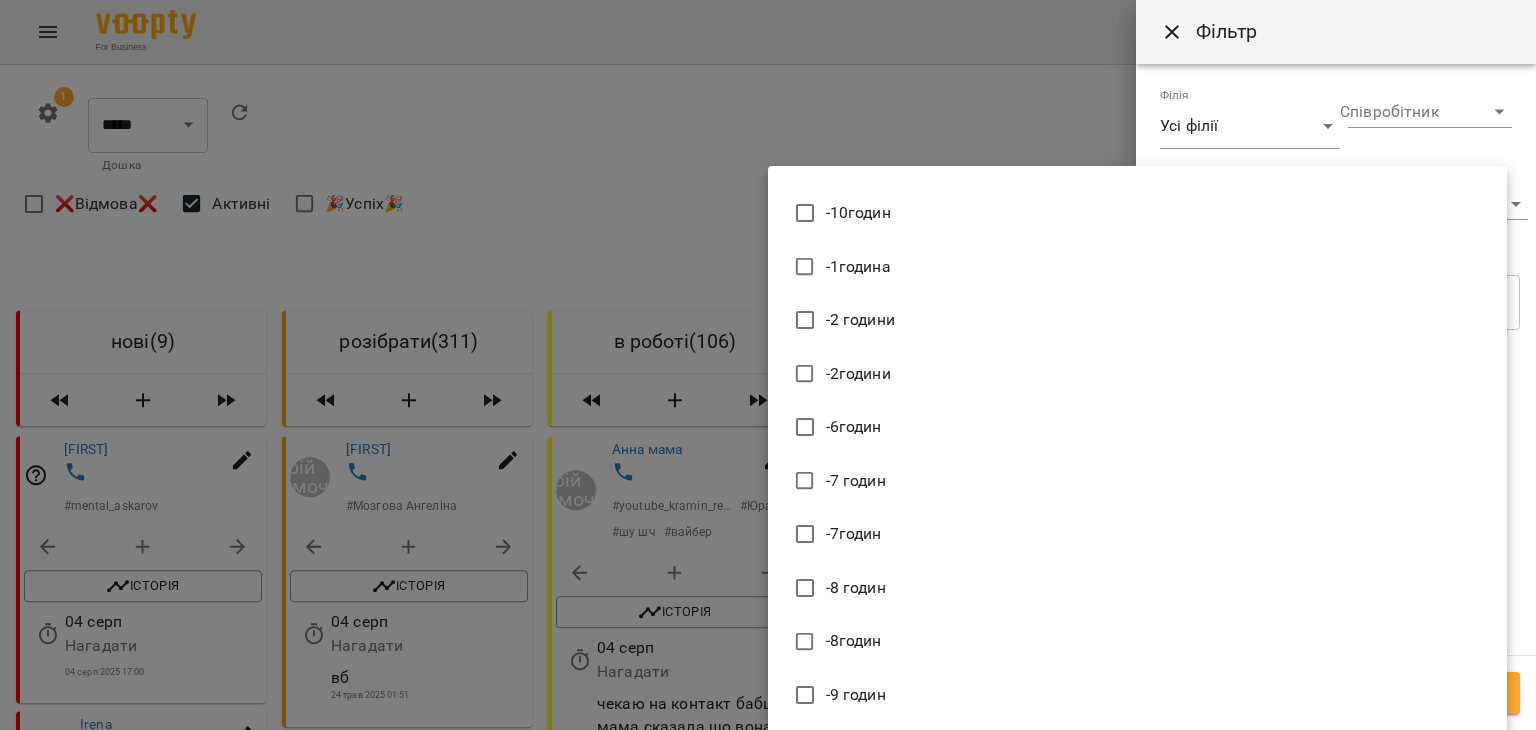 click at bounding box center [768, 365] 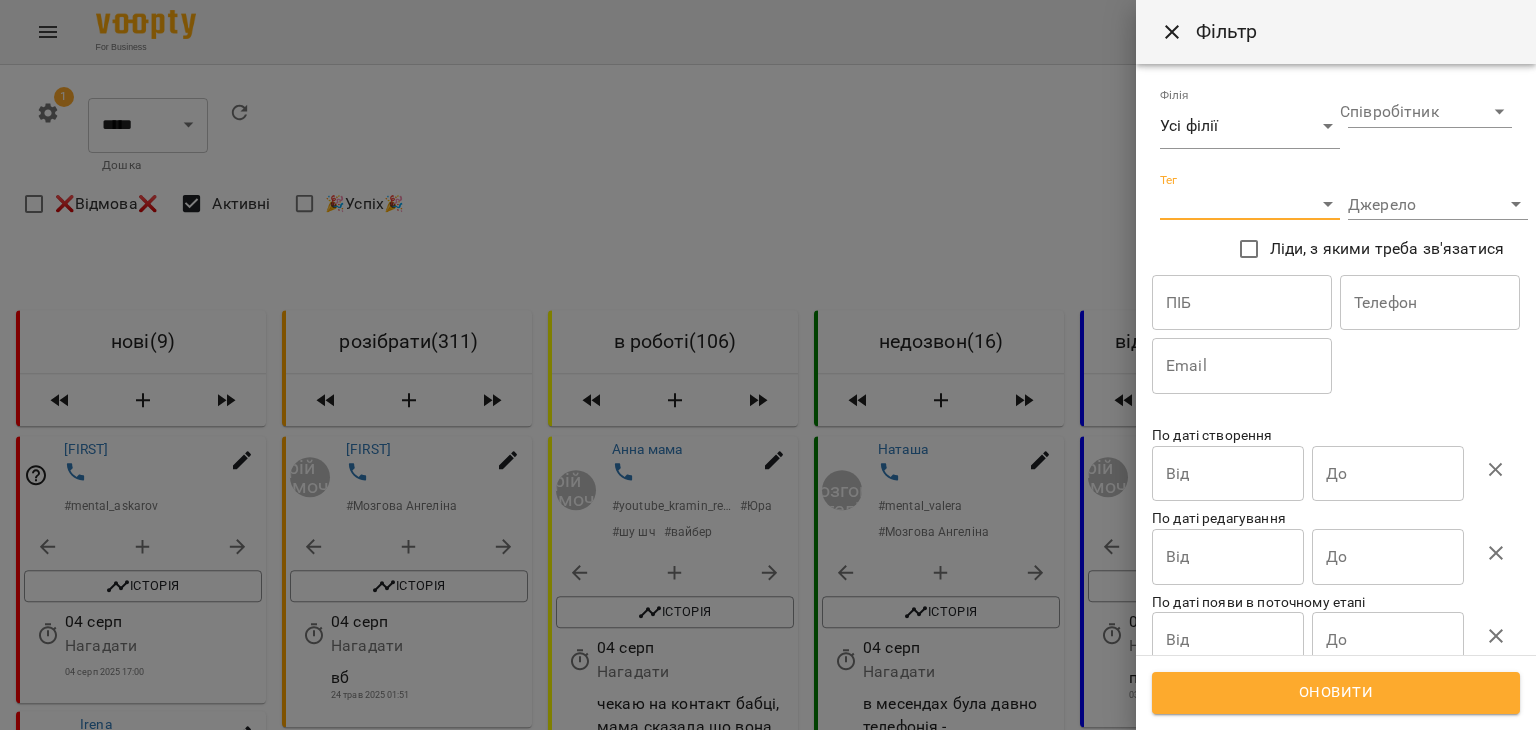 click on "**********" at bounding box center [1430, 108] 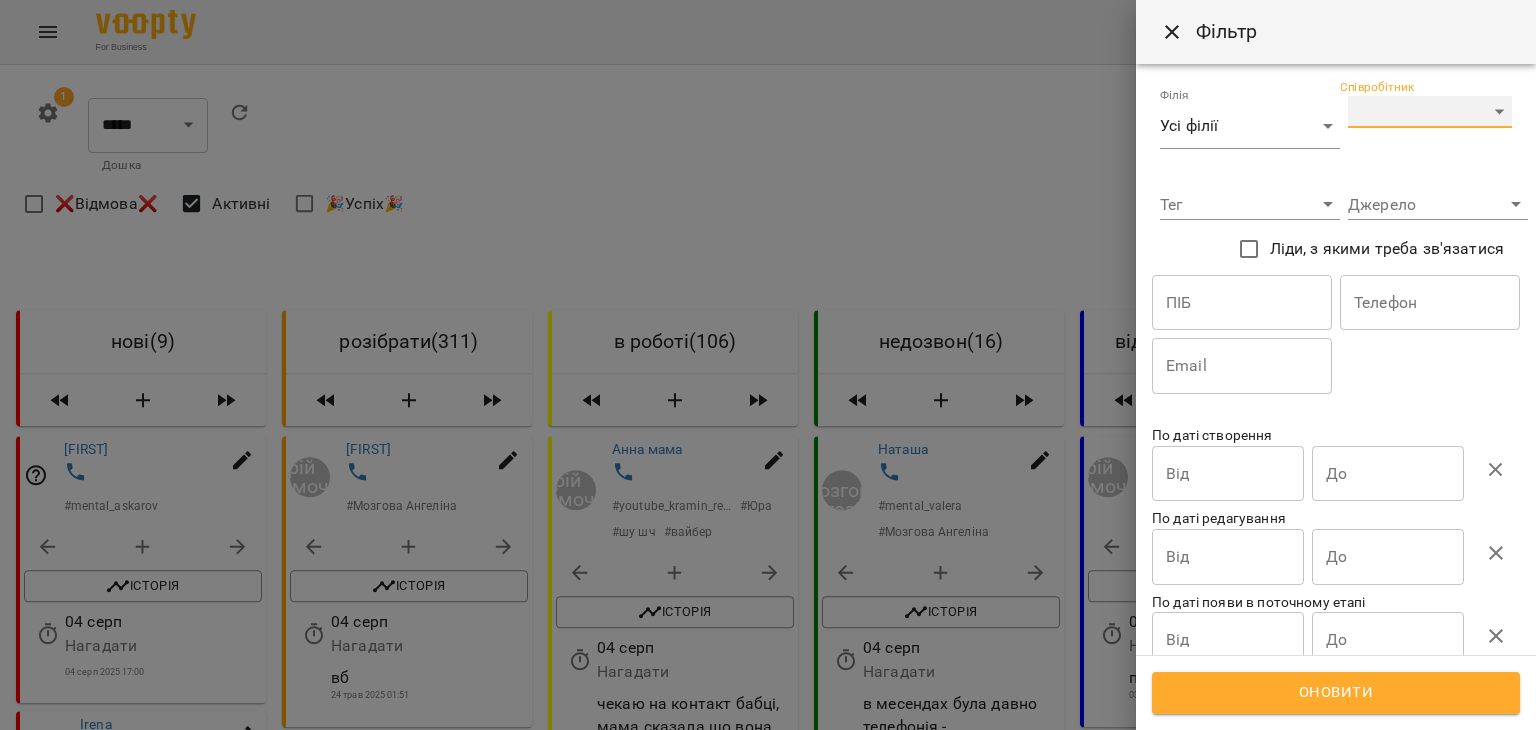 click on "**********" at bounding box center (1430, 112) 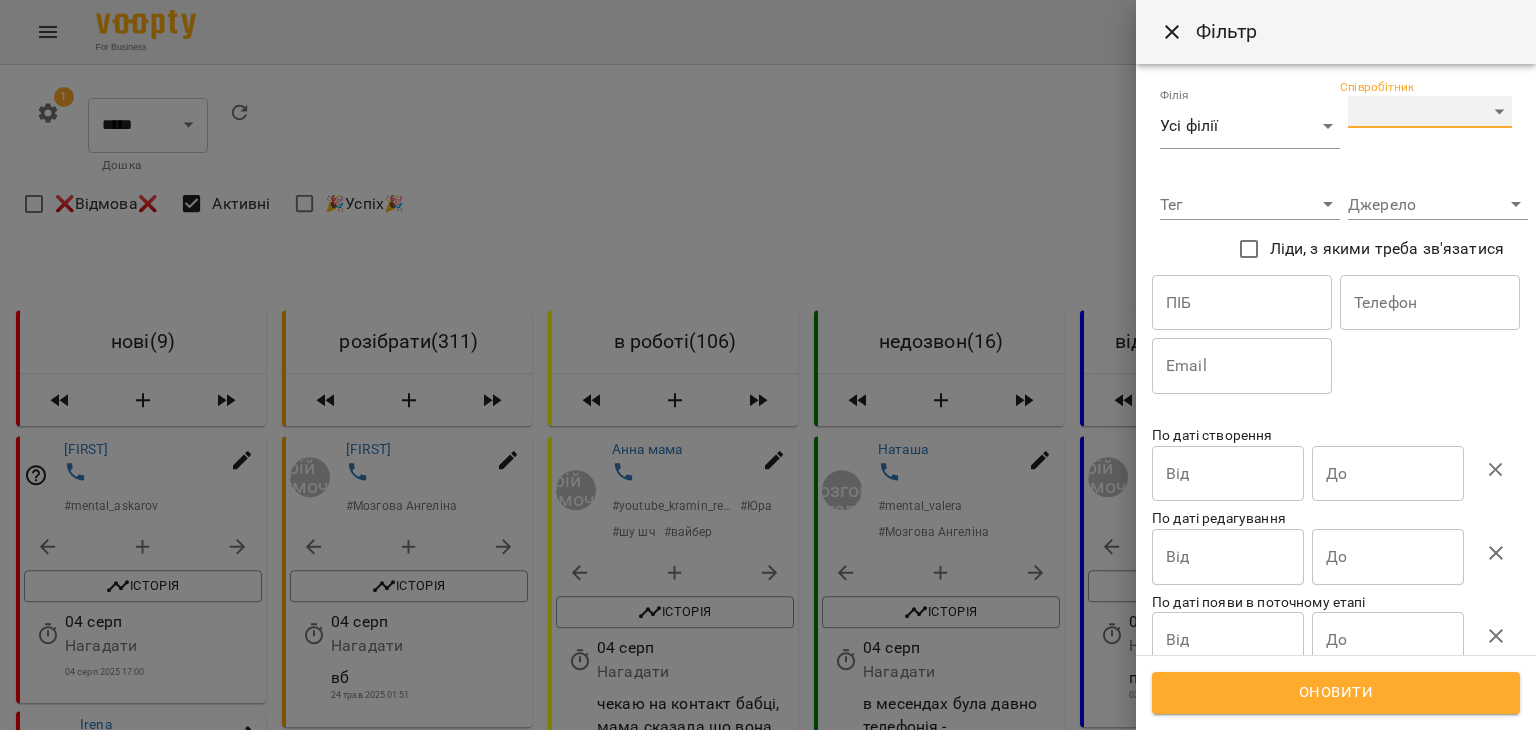 select on "**********" 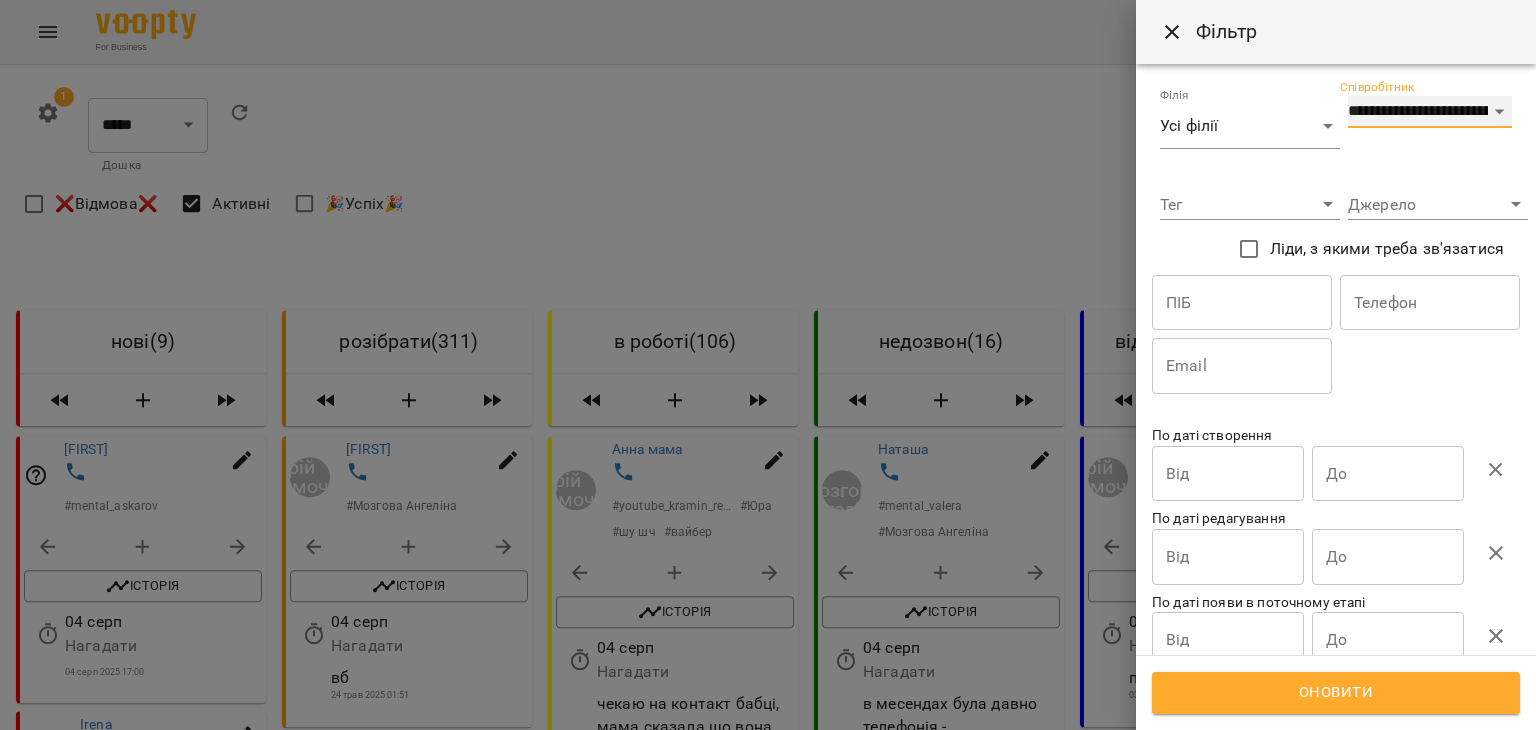 click on "**********" at bounding box center (1430, 112) 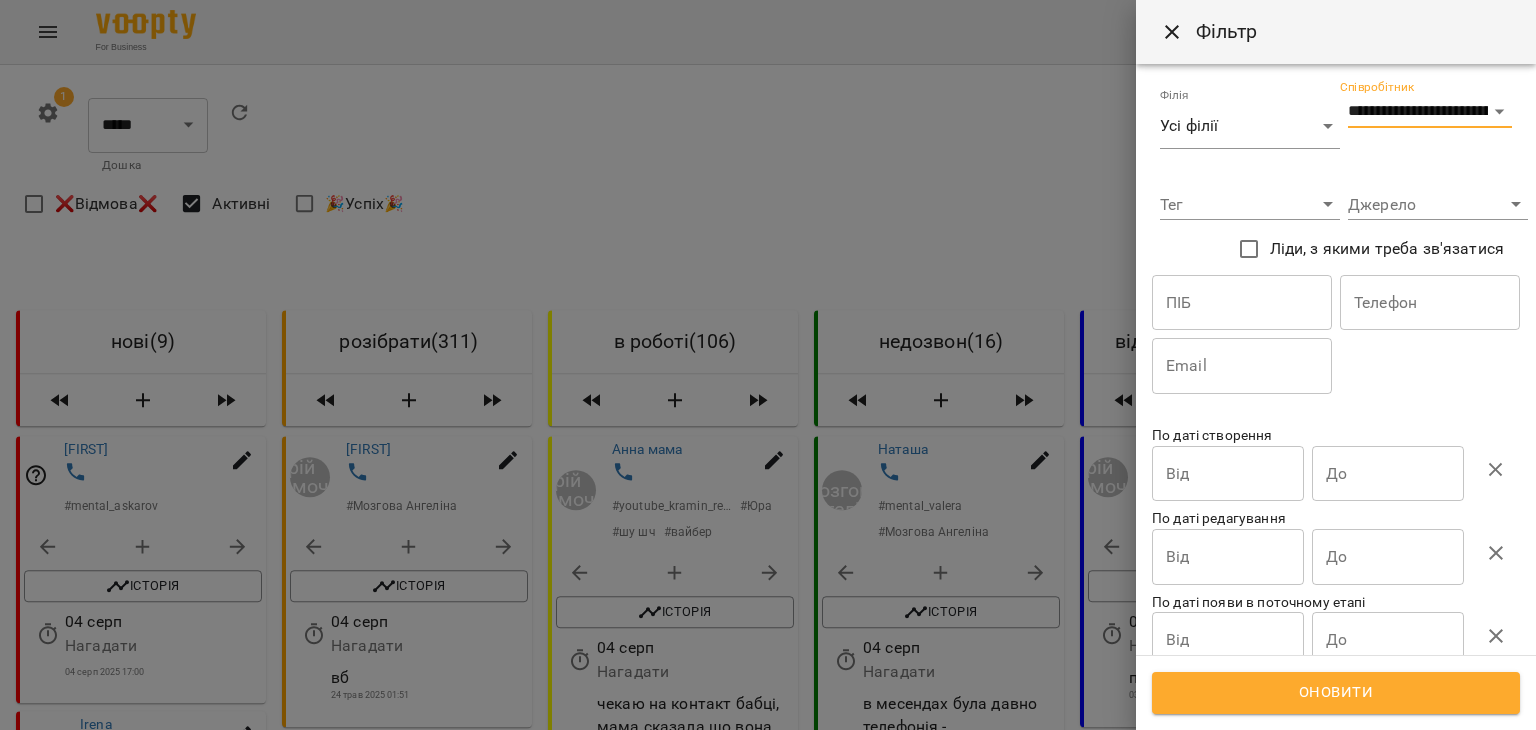 click on "Філія Усі філії *******" at bounding box center [1242, 118] 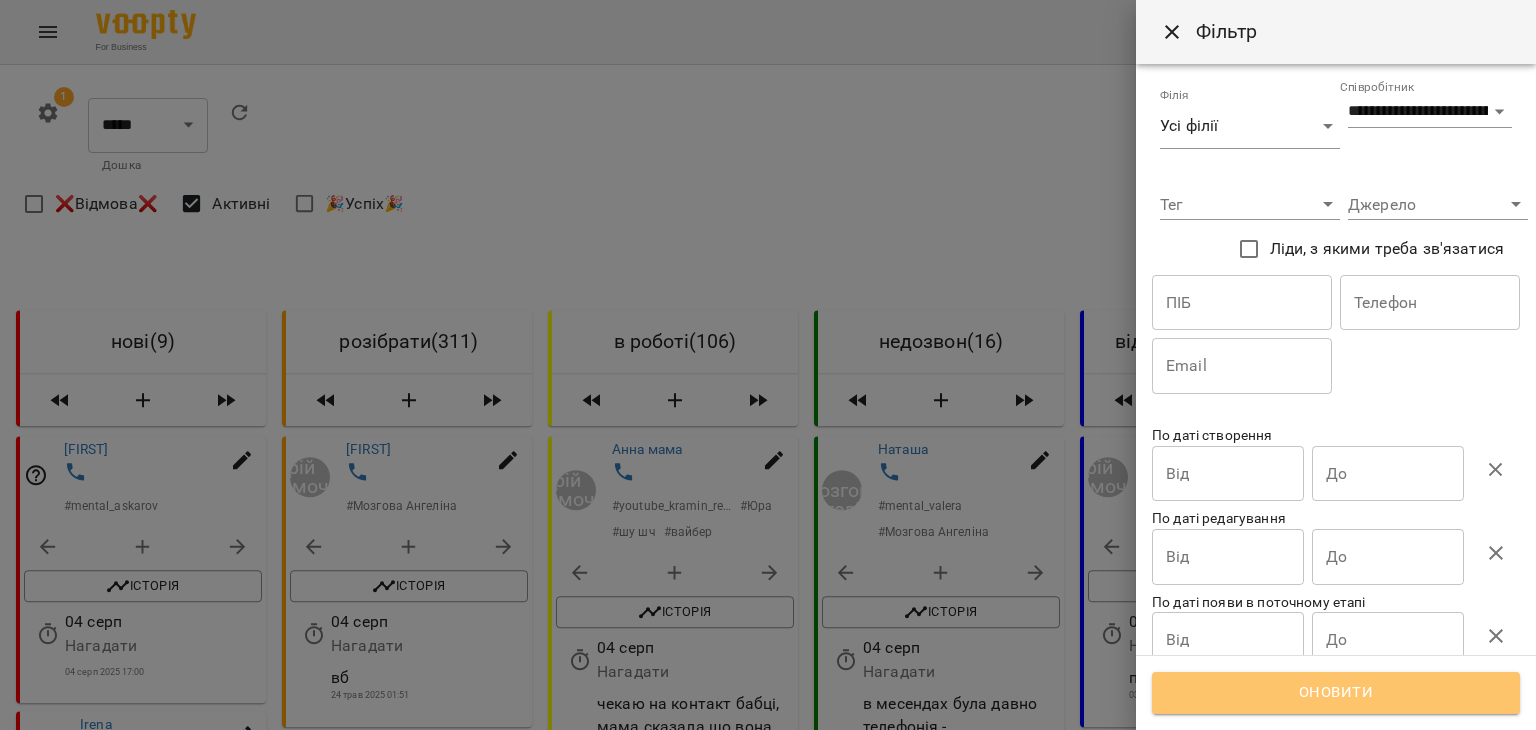 click on "Оновити" at bounding box center (1336, 693) 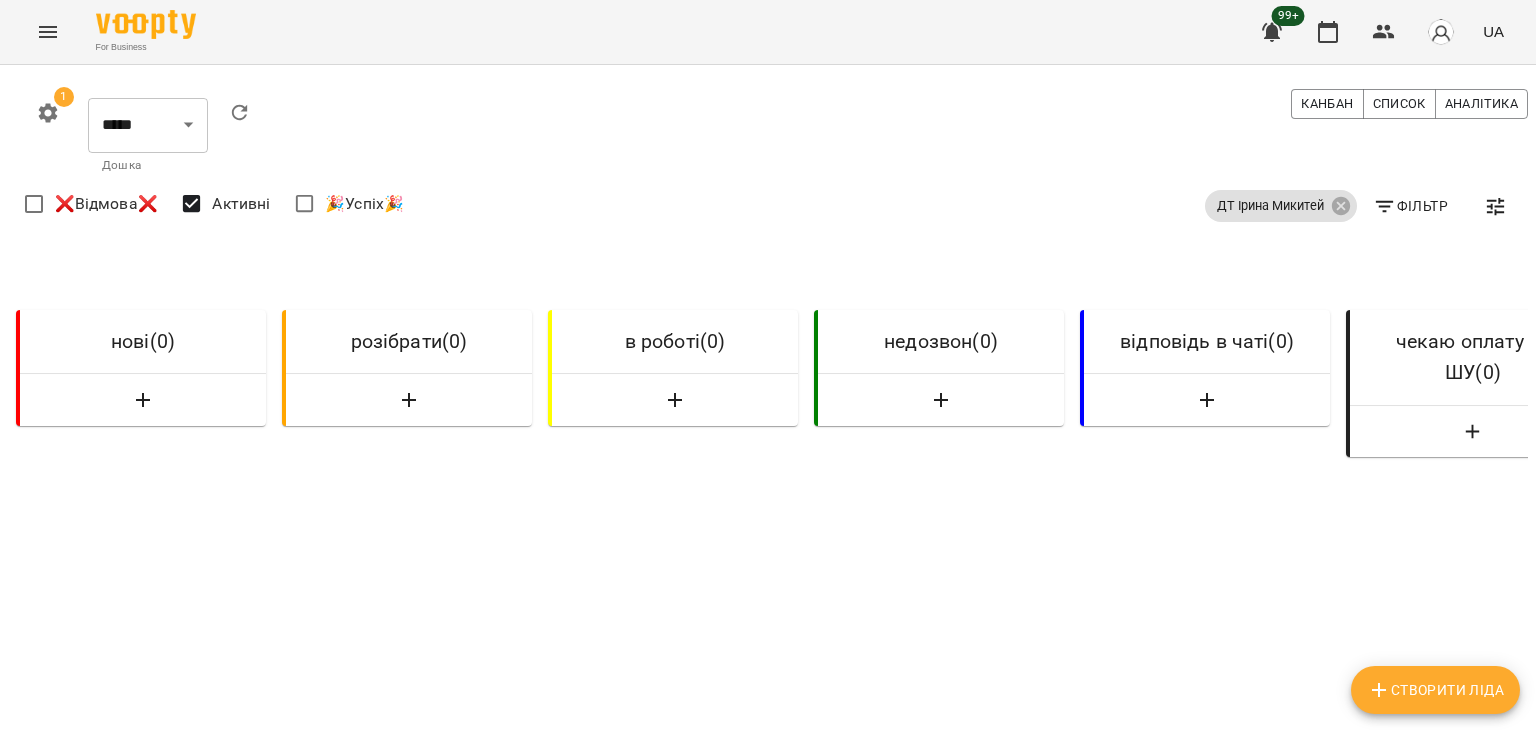 scroll, scrollTop: 0, scrollLeft: 4, axis: horizontal 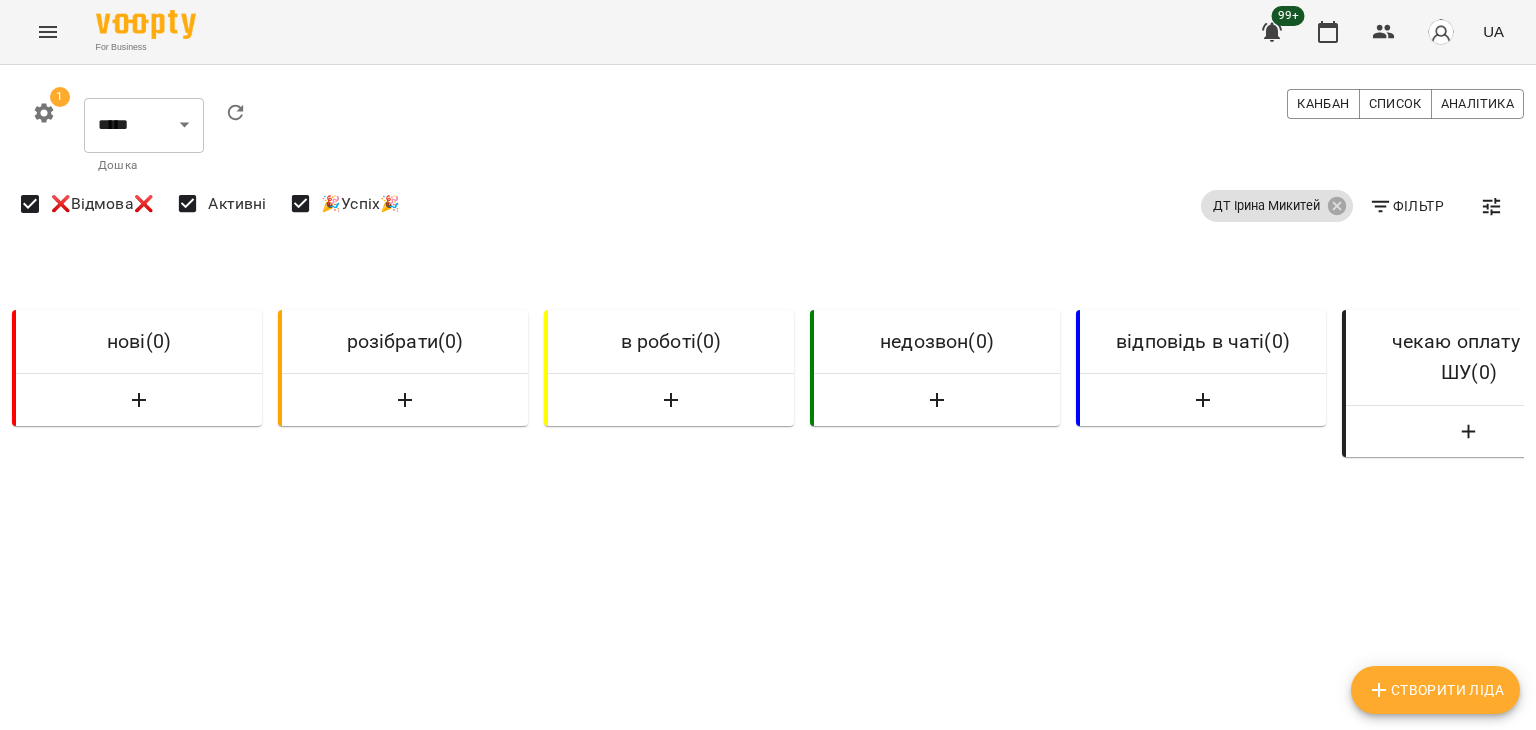 click on "чекаю оплату за ШУ ( 0 )" at bounding box center [1469, 357] 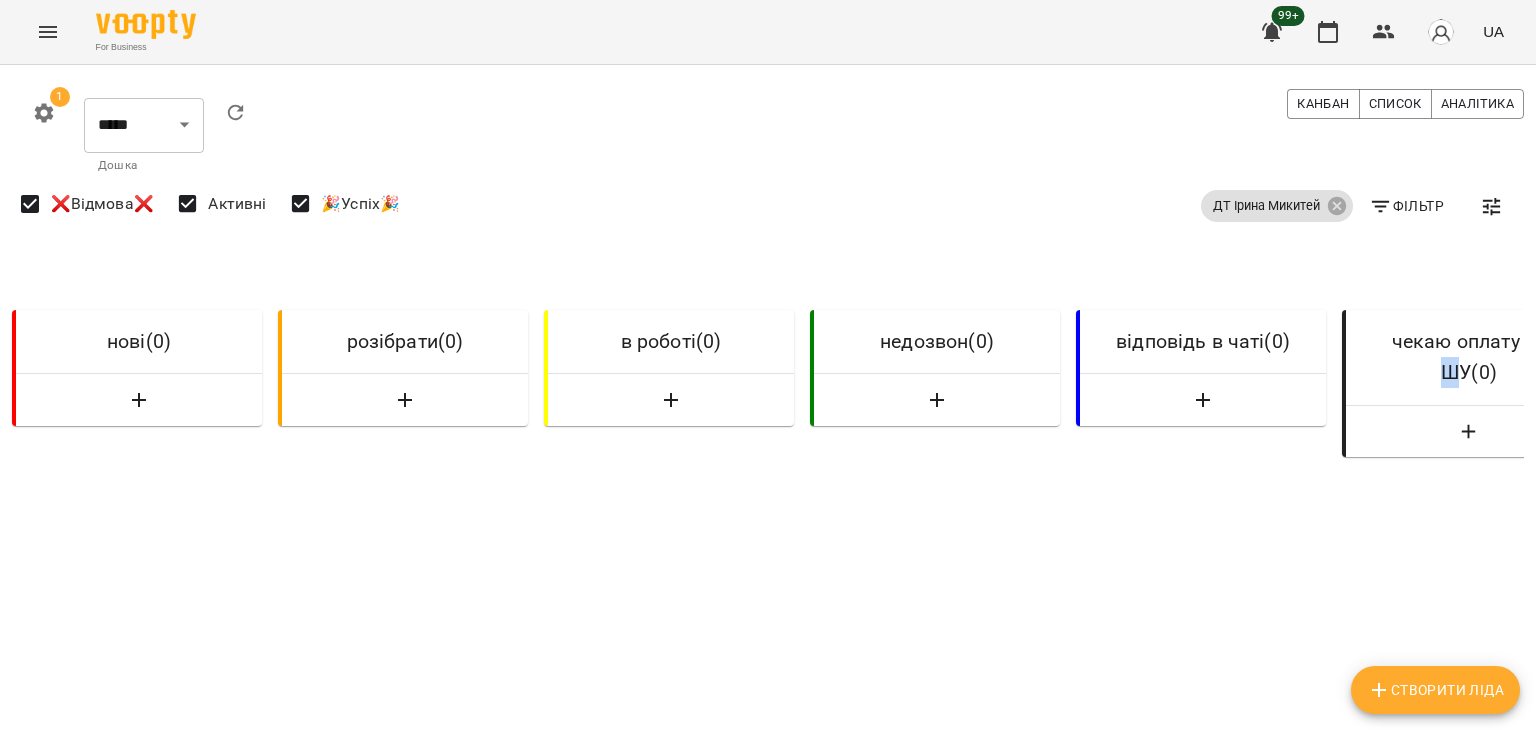 drag, startPoint x: 1457, startPoint y: 377, endPoint x: 1377, endPoint y: 373, distance: 80.09994 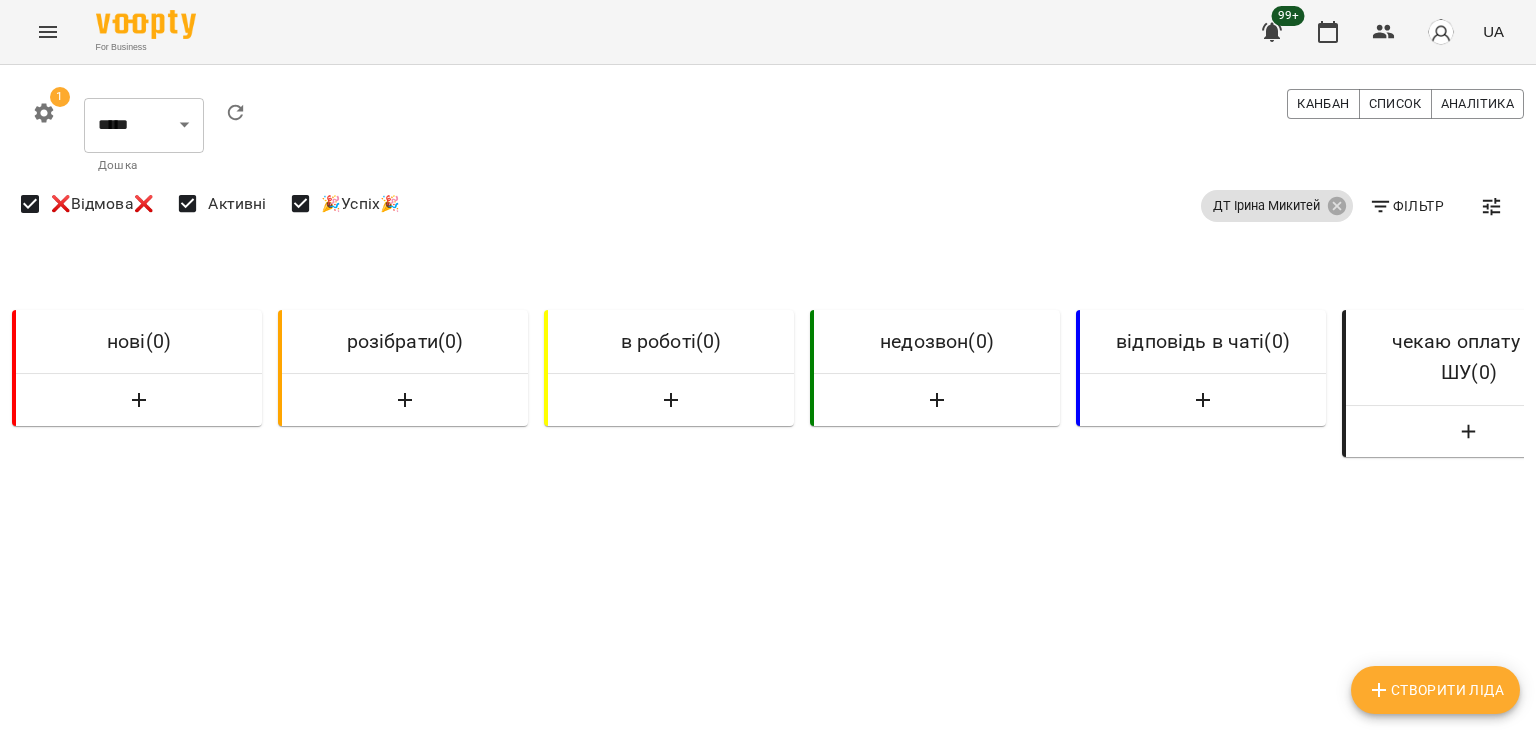click on "нові ( 0 ) розібрати ( 0 ) в роботі ( 0 ) недозвон ( 0 ) відповідь в чаті ( 0 ) чекаю оплату за ШУ ( 0 ) робота із запереченнями ( 0 ) кваліфікований ( 0 ) перенос ( 0 ) записаний на ШУ ( 0 ) ШУ відбувся ( 9 )  ДТ Ірина Микитей Анастасія, мама Galyna # mental_kramin_short # Дащенко Анна # Ірина Микитей # ма укр # вайбер # км Микитей Історія Чехія-1 година.Анастасія 10 років.Додає та віднімає 3,4 значні,напевно подумки, мама точно не знає.Дівчинка активна, любить гімнастику, тагці, футбол.Попросила всю інфу щодо школи, запитувала де ми знаходимось, точну адресу.Скидую наш сайт, ютуб, програму курсу. 04 серп" at bounding box center [764, 2927] 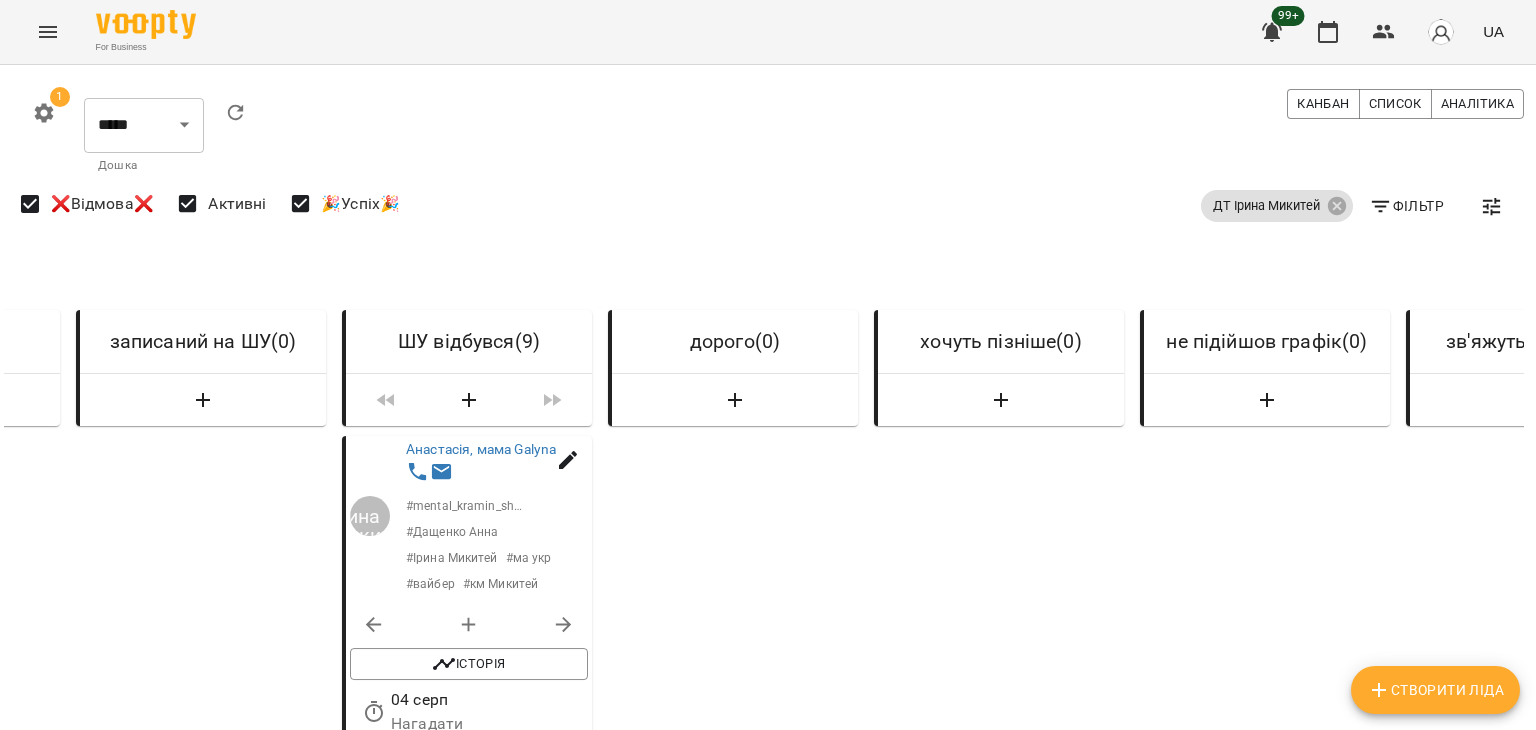 scroll, scrollTop: 0, scrollLeft: 2340, axis: horizontal 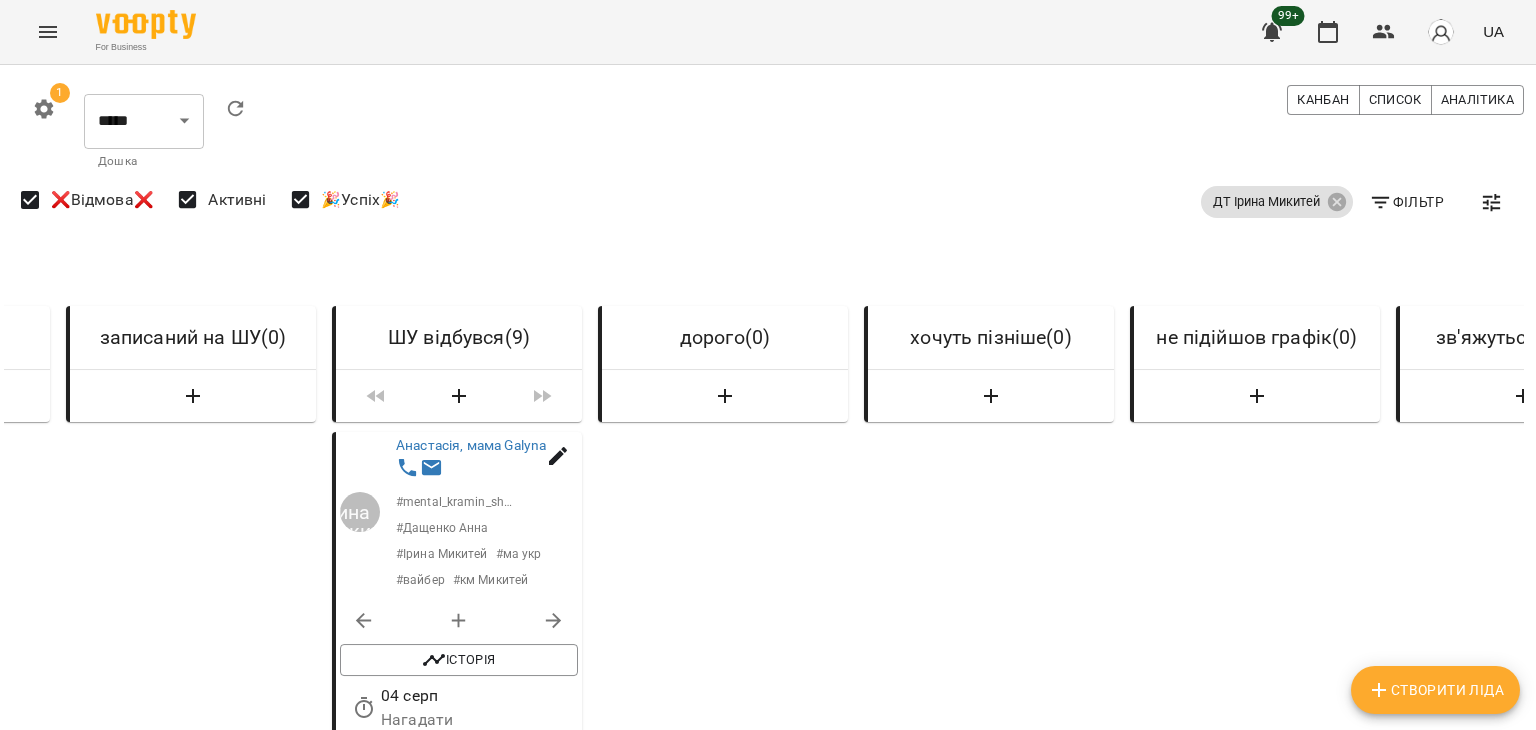 click on "Слємзіна Мирослава мама Оксана" at bounding box center [483, 4997] 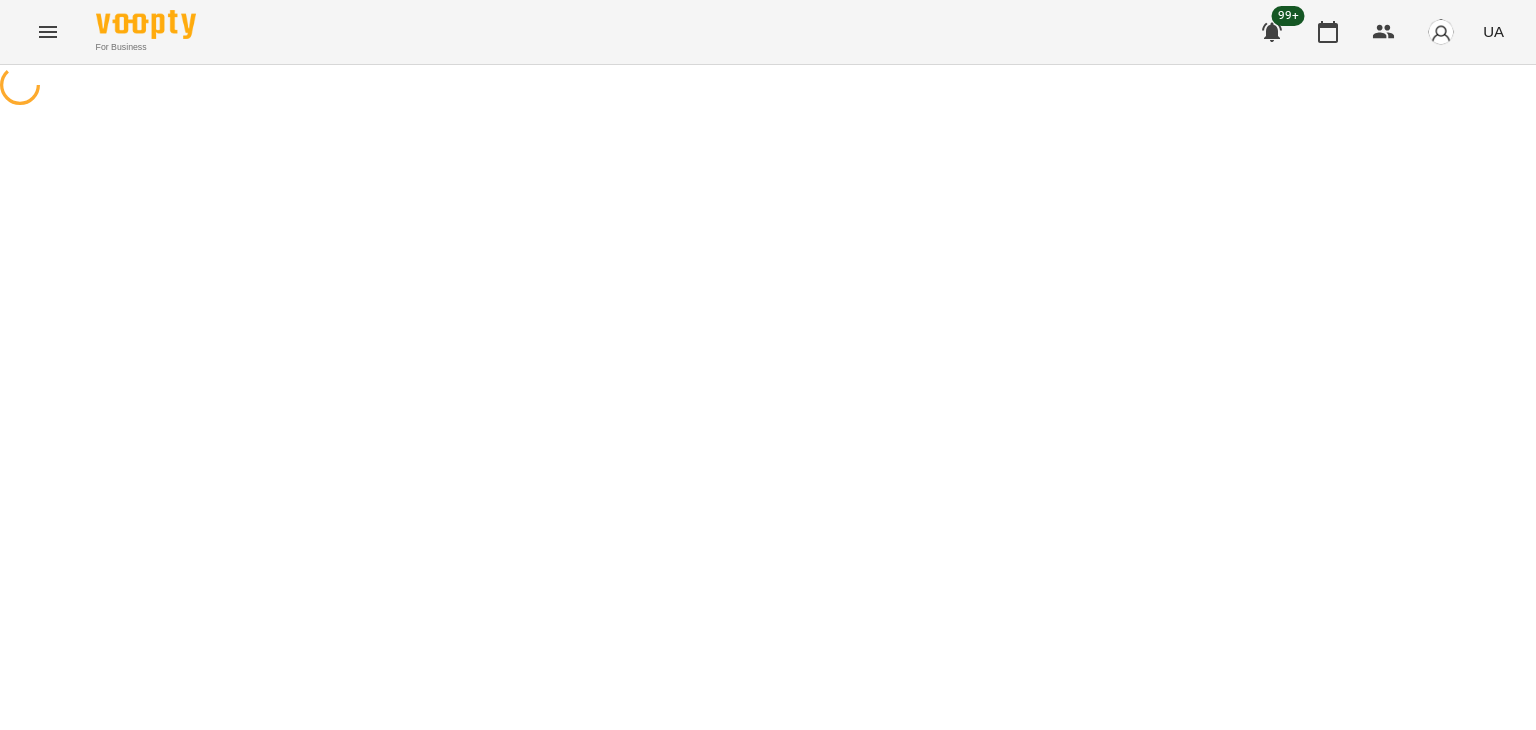 scroll, scrollTop: 0, scrollLeft: 0, axis: both 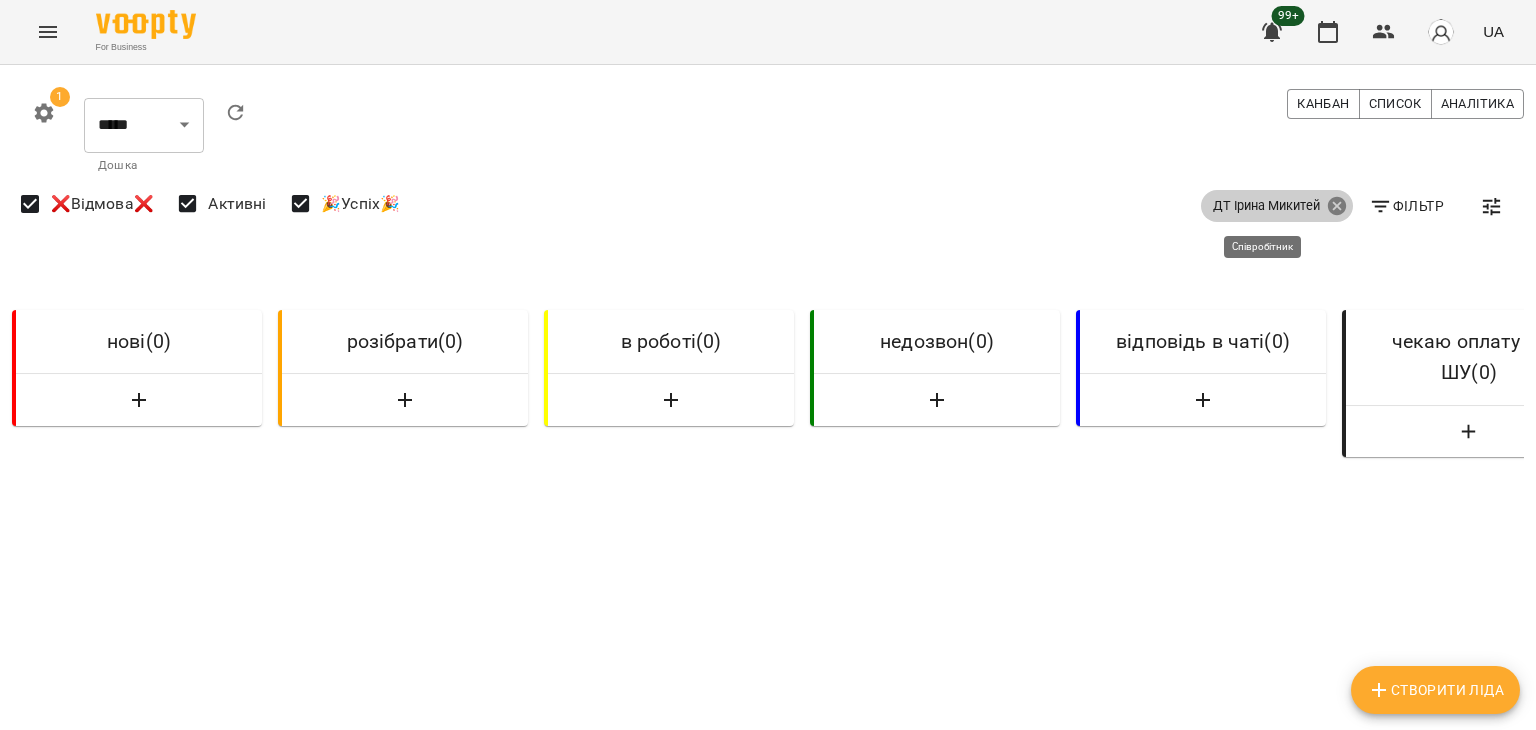 click 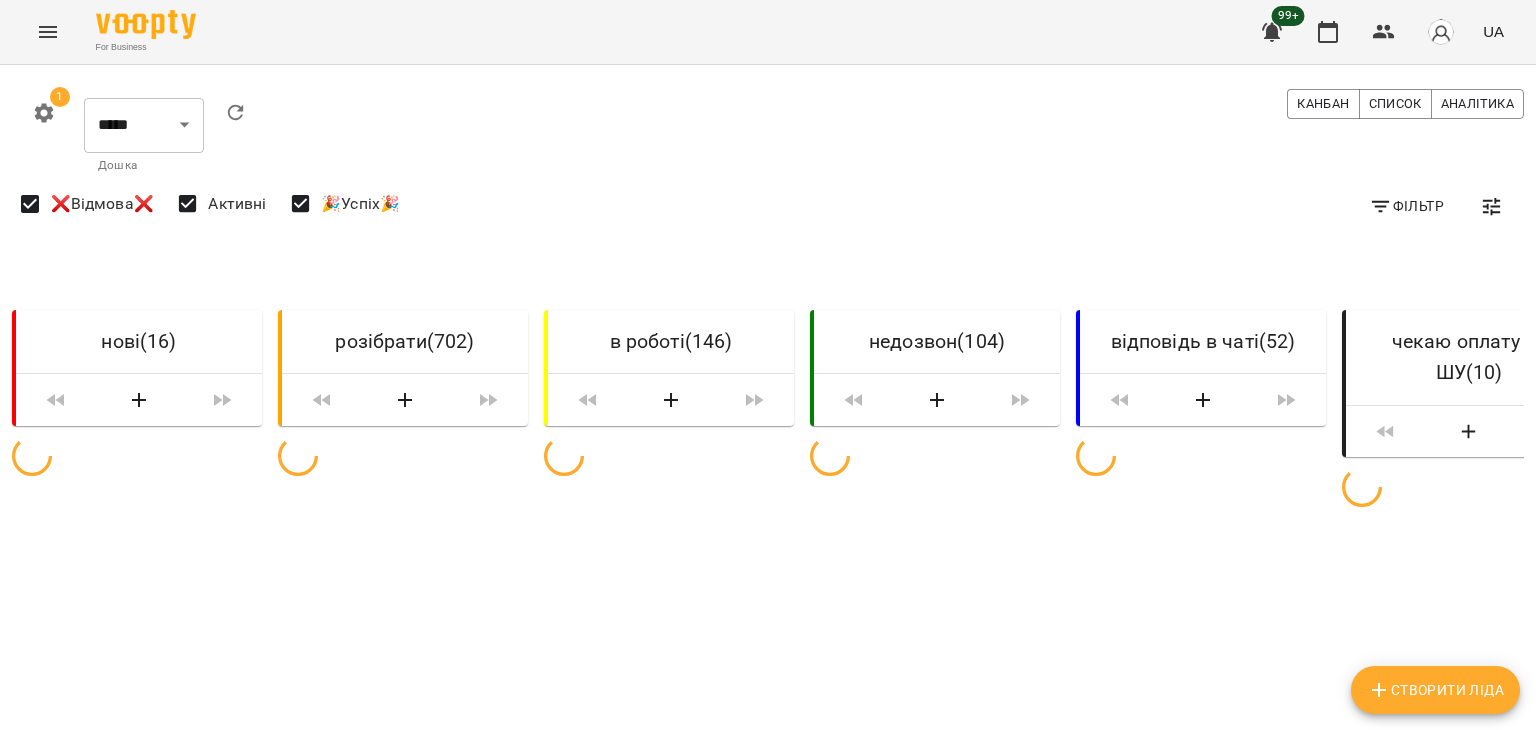 click 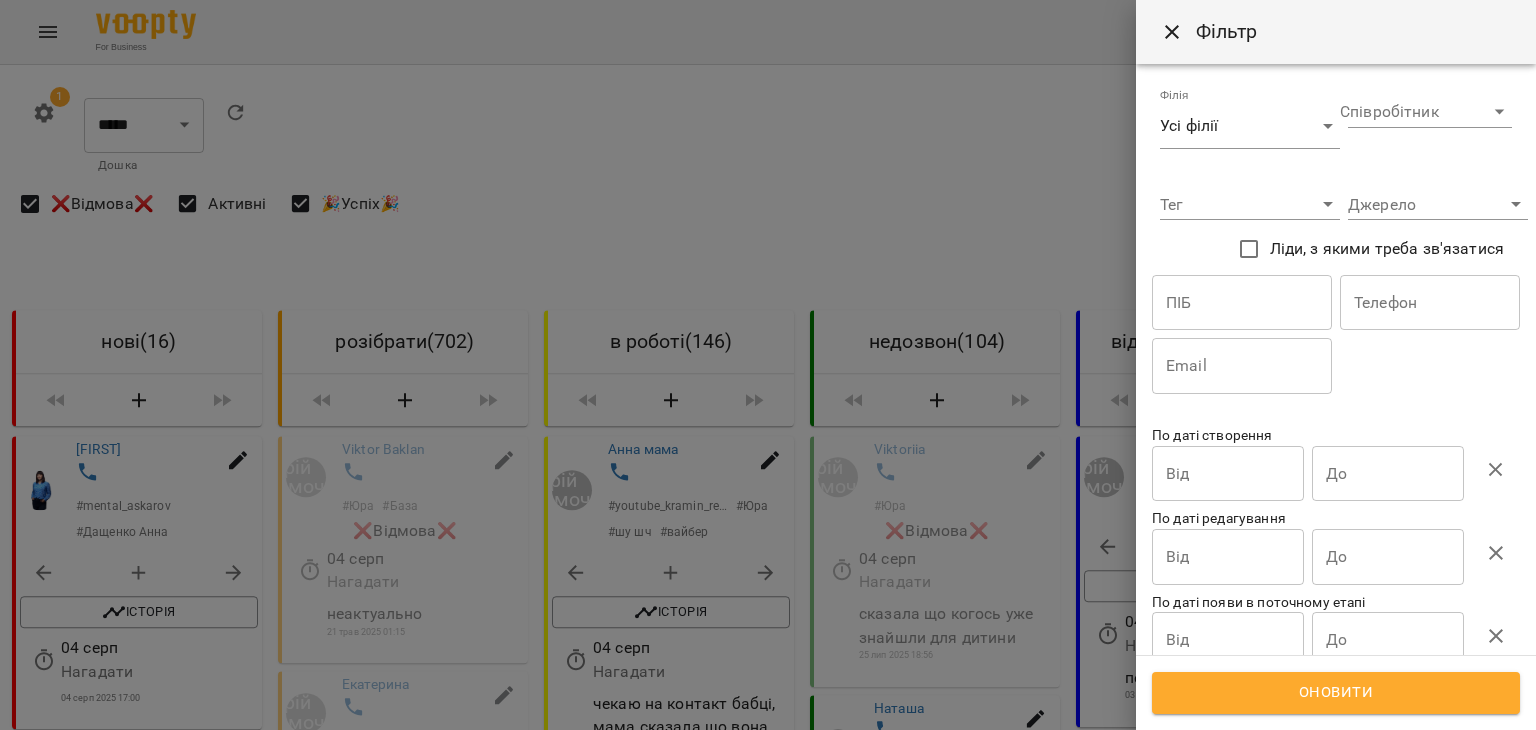 scroll, scrollTop: 72, scrollLeft: 0, axis: vertical 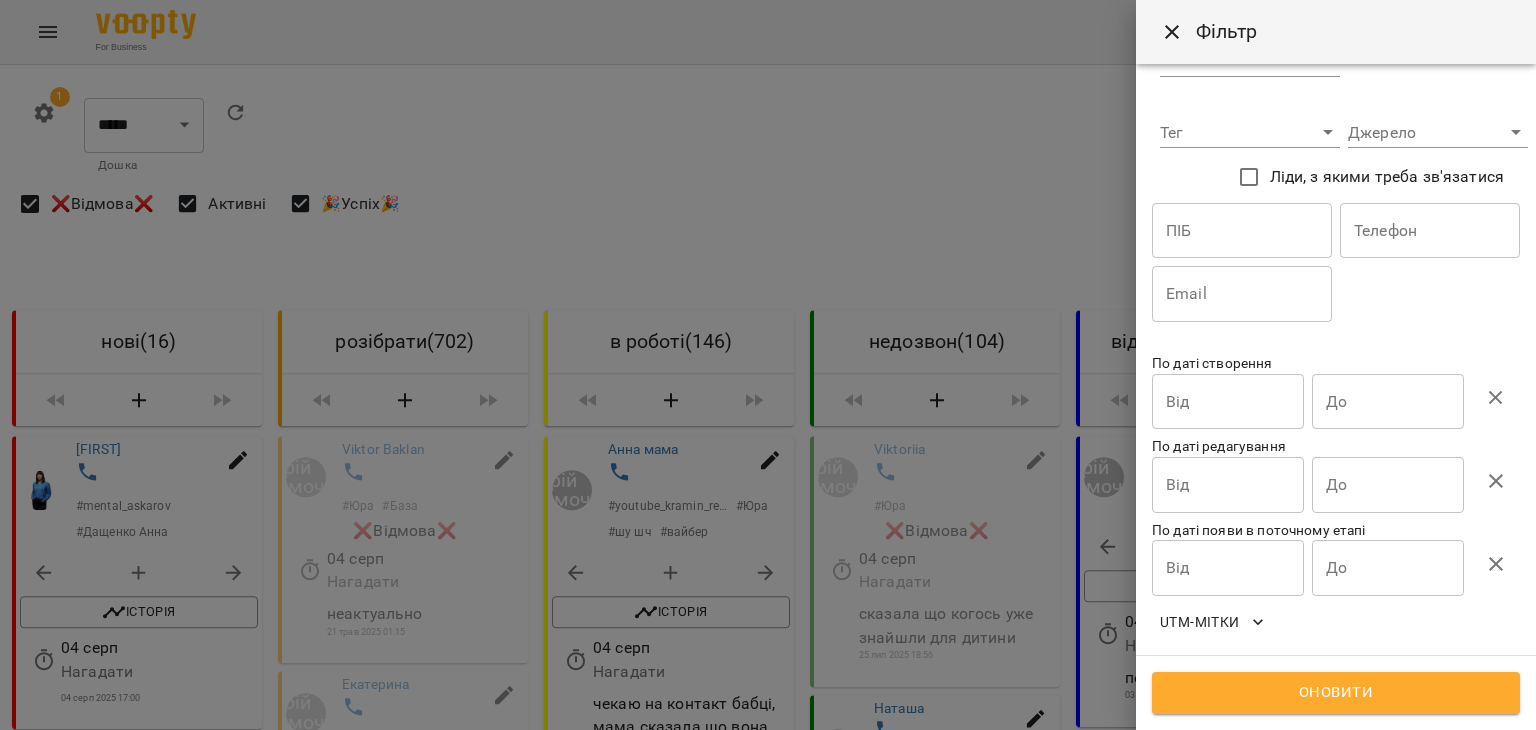 click on "For Business 99+ UA 1 ***** ******** ****** ******** ​ Дошка Канбан Список Аналітика Фільтр ❌Відмова❌ Активні 🎉Успіх🎉 нові ( 16 ) Yuliana # mental_askarov # Дащенко Анна Історія 04 серп   Нагадати 04 серп 2025 17:00 Mariia # Дащенко Анна Історія 04 серп   Нагадати АМЕРИКА 04 серп 2025 11:50 Viktoriia Hot # МА # Дащенко Анна Історія 04 серп   Нагадати АМЕРИКА 04 серп 2025 11:43 Anna # mental_askarov # Дащенко Анна Історія 04 серп   Нагадати АМЕРИКА 04 серп 2025 16:45 Свєтік # mental_kramin_short # Дащенко Анна Історія 04 серп   Нагадати АМЕРИКА 04 серп 2025 16:00 Natalia # mental_askarov # Дащенко Анна Історія 04 серп   Нагадати АМЕРИКА #" at bounding box center (768, 2729) 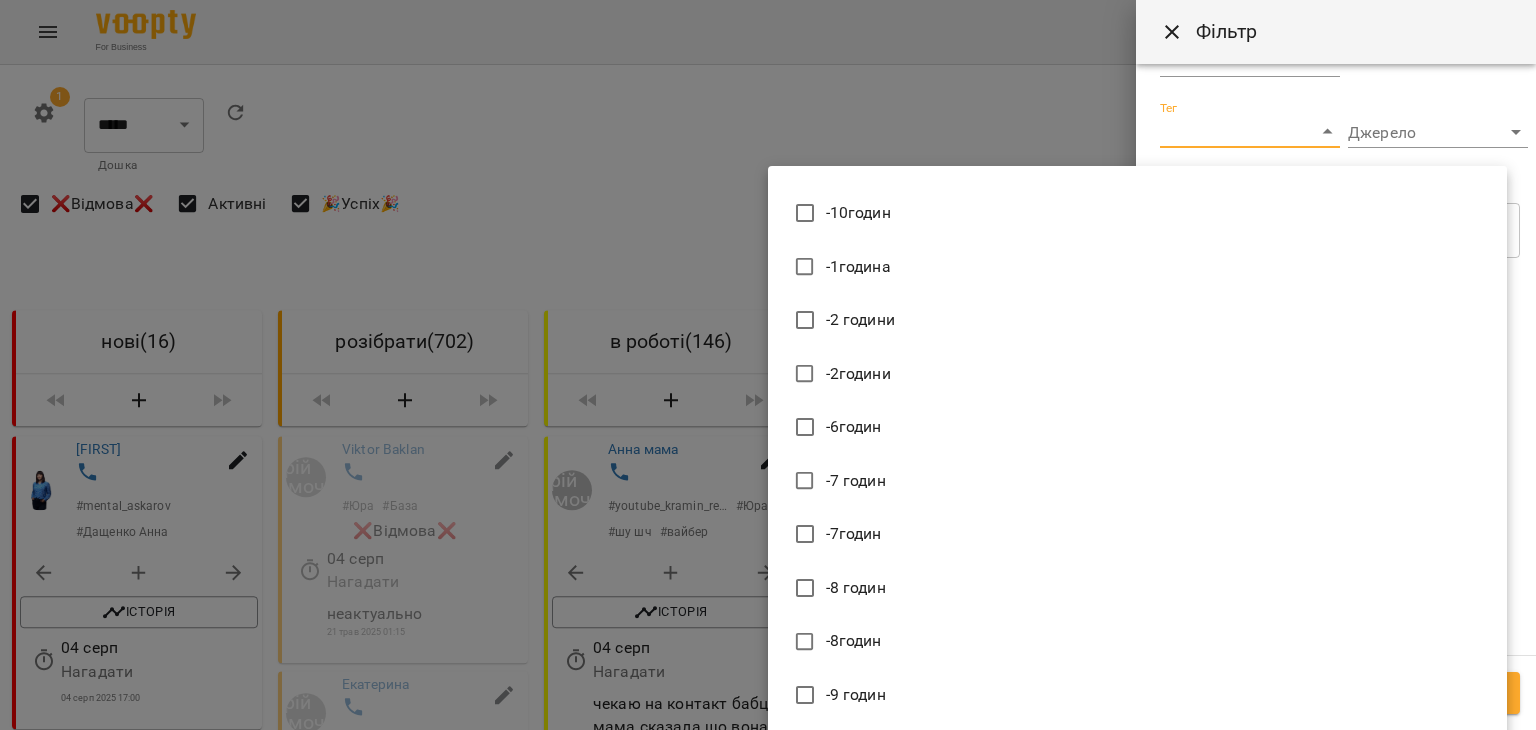 scroll, scrollTop: 0, scrollLeft: 0, axis: both 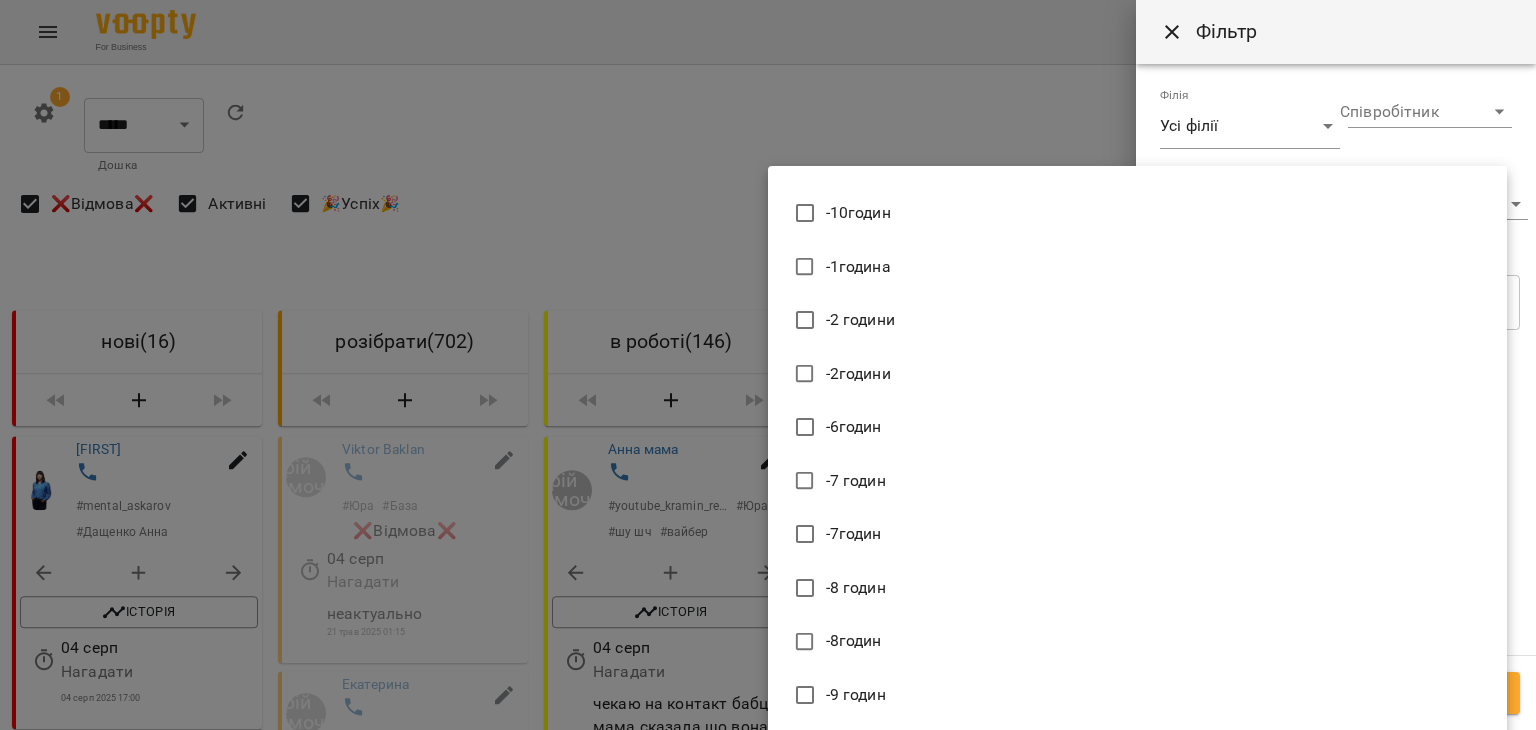 type 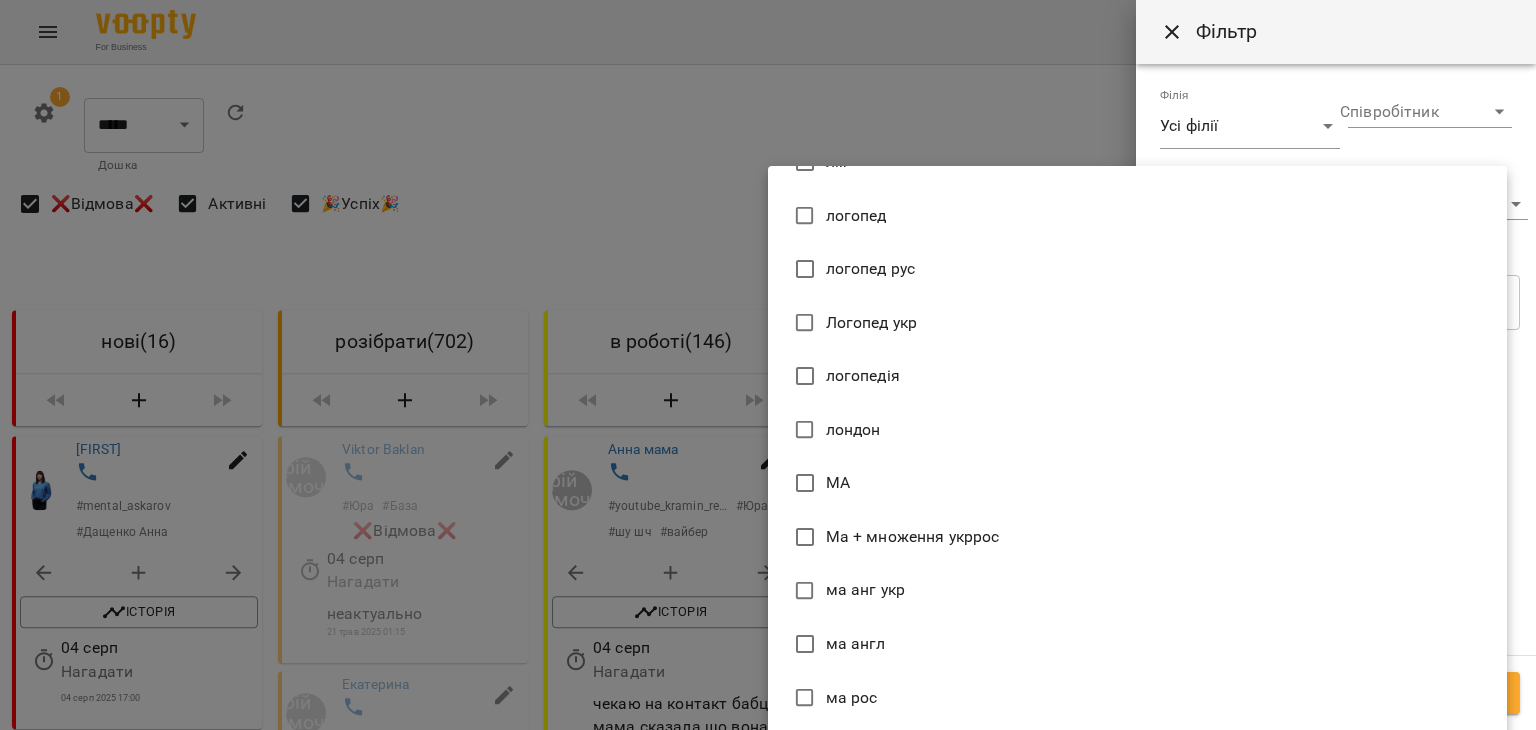 scroll, scrollTop: 21583, scrollLeft: 0, axis: vertical 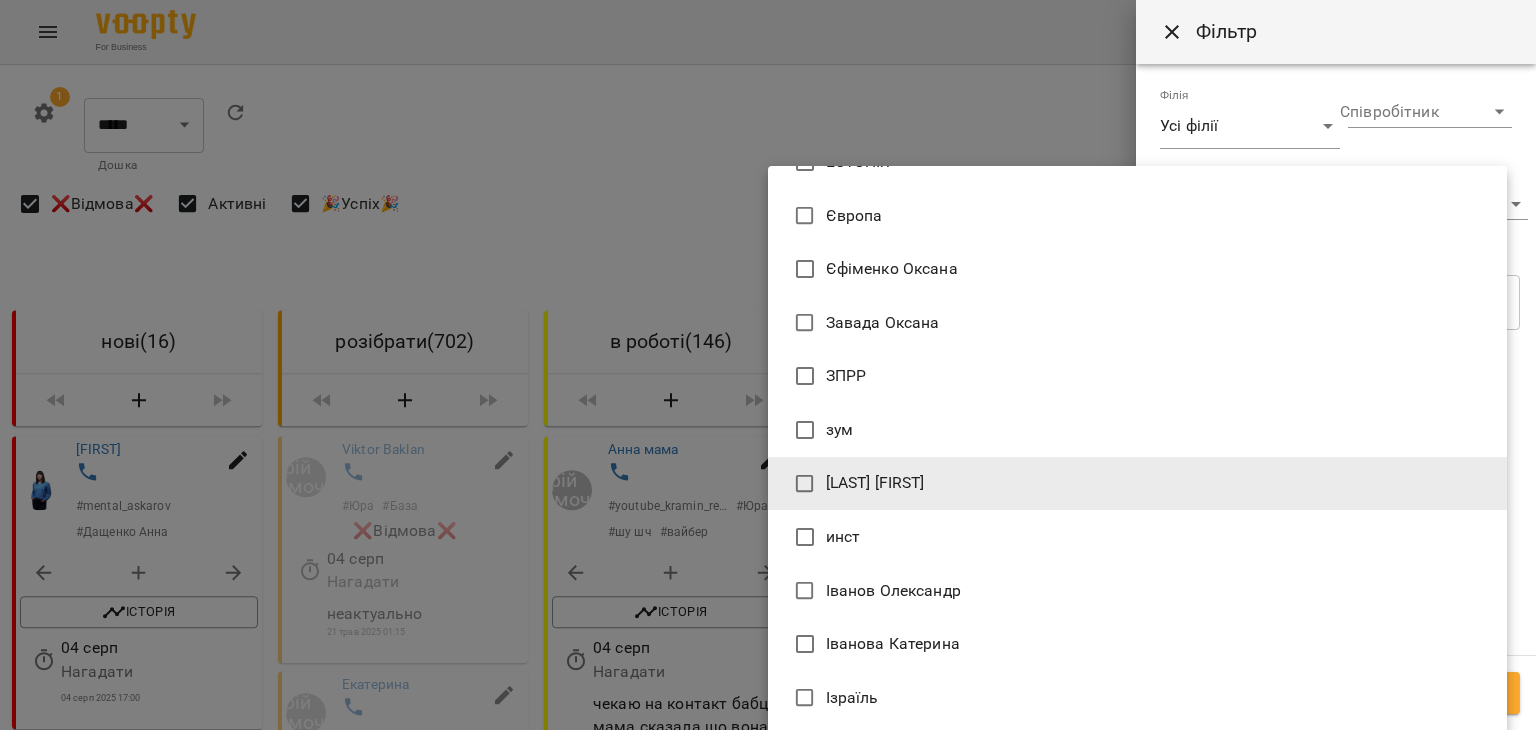 type 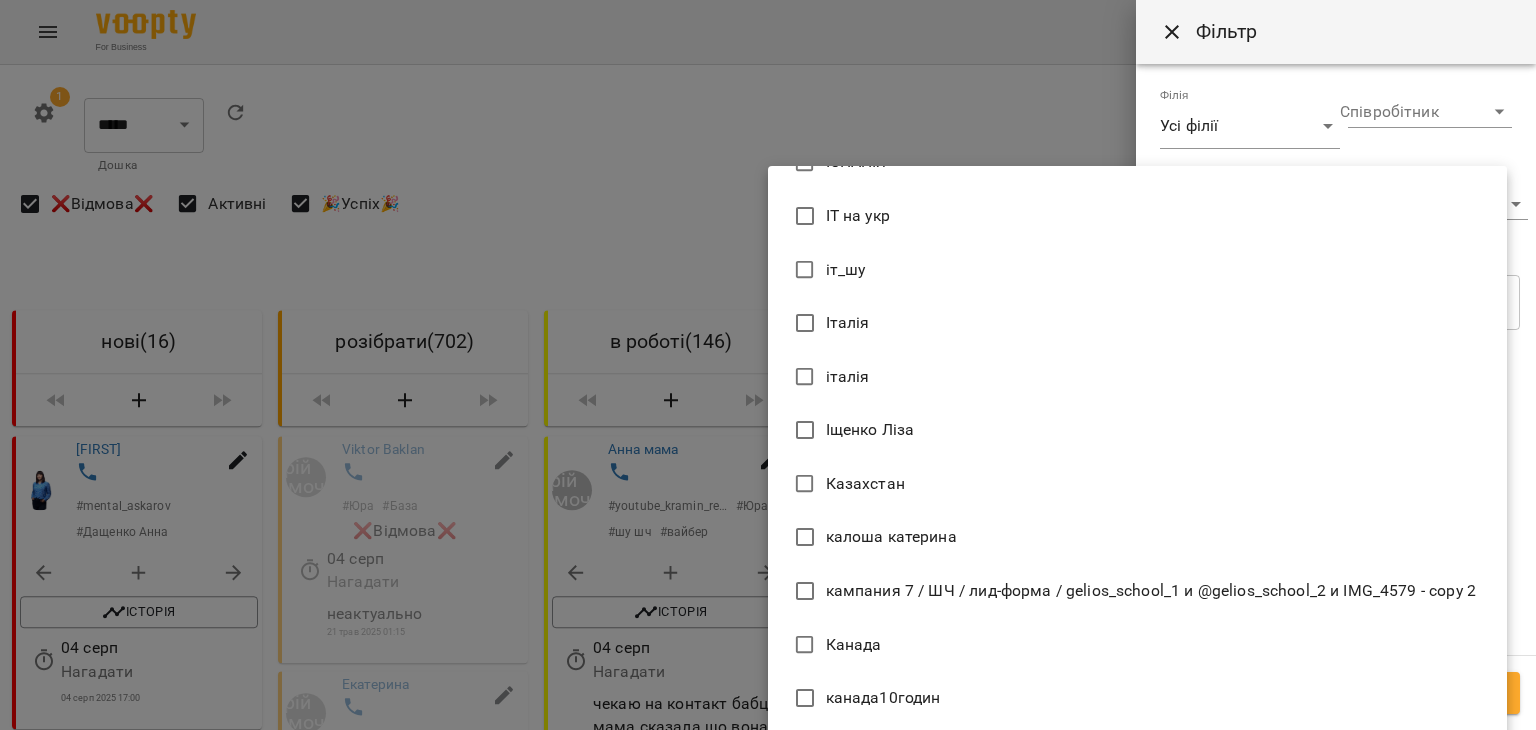 scroll, scrollTop: 21583, scrollLeft: 0, axis: vertical 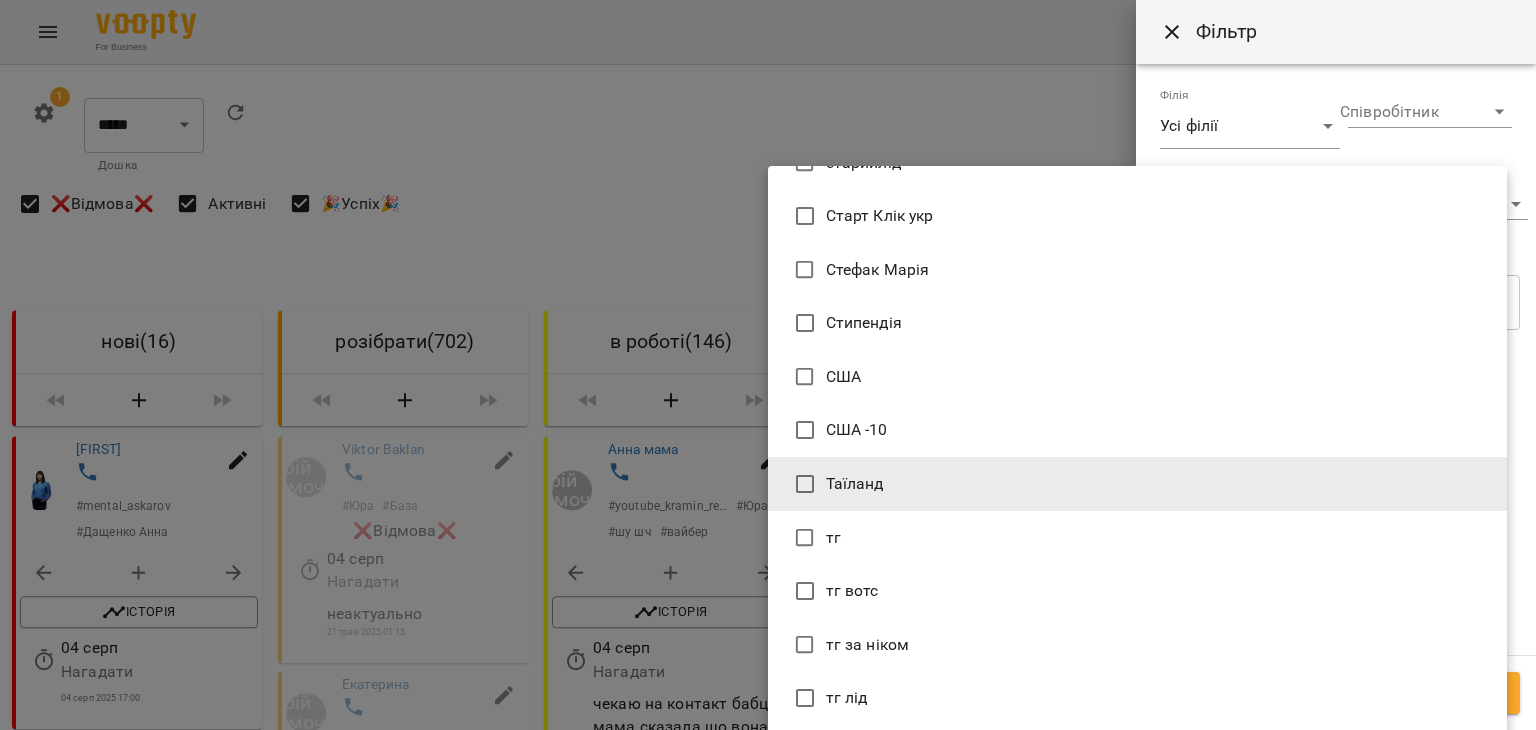 type 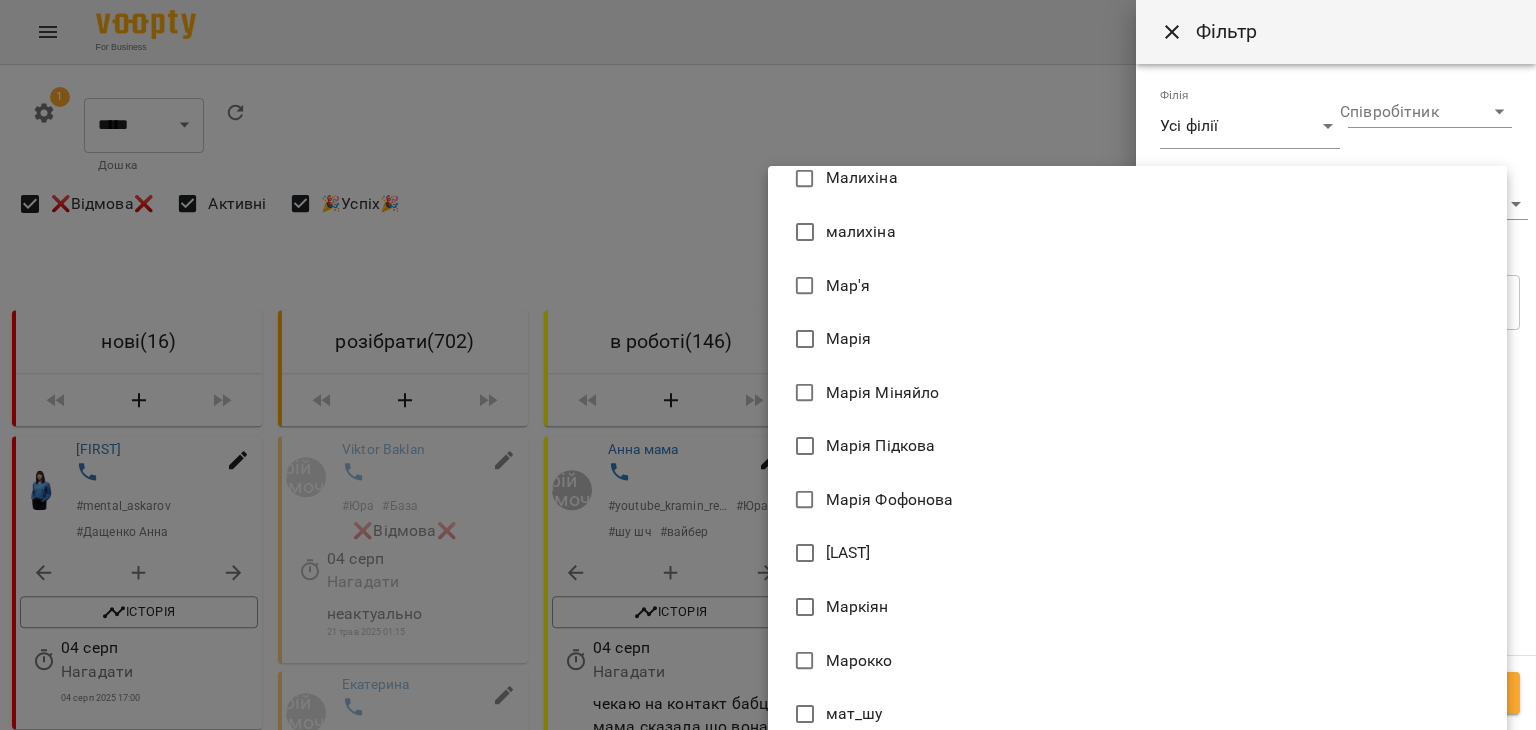 scroll, scrollTop: 27161, scrollLeft: 0, axis: vertical 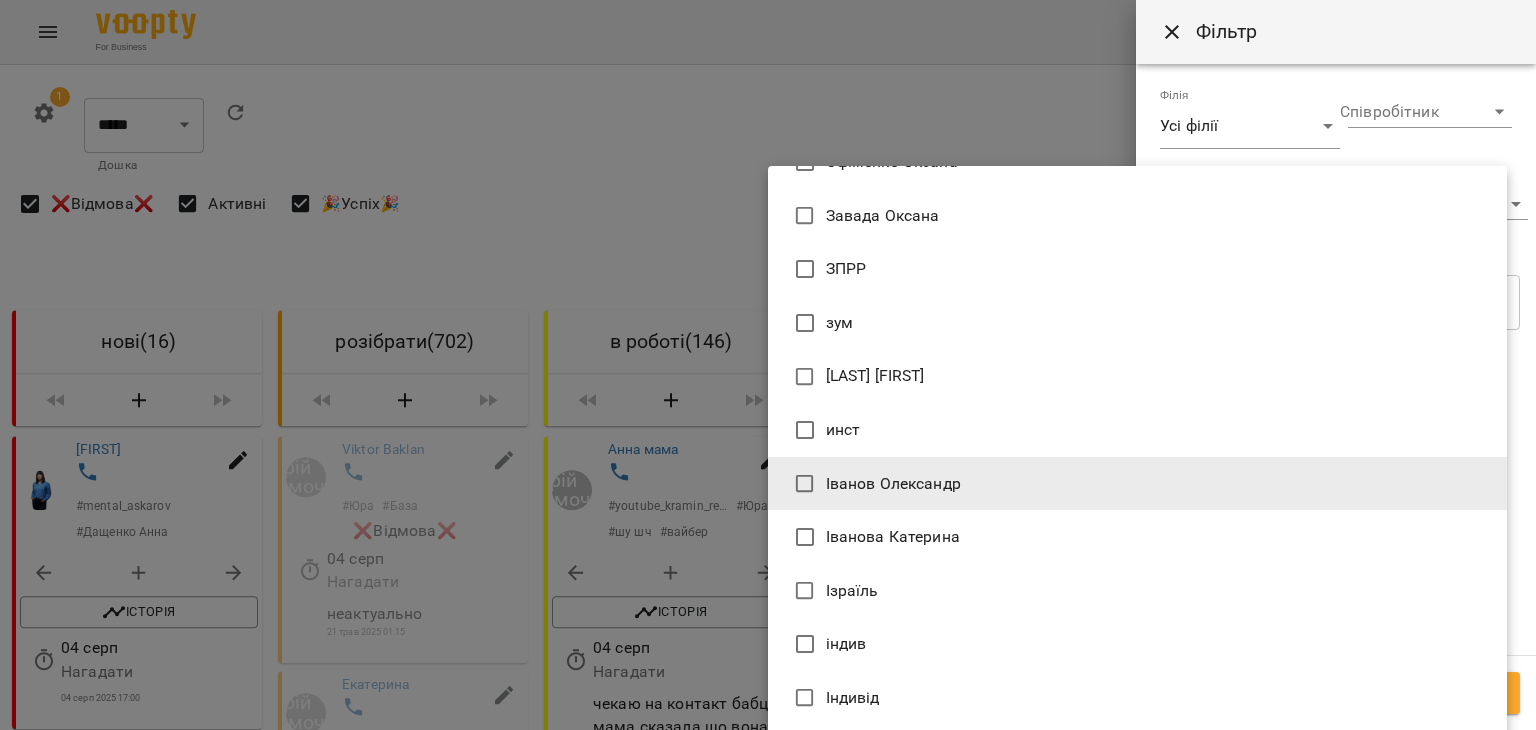 type 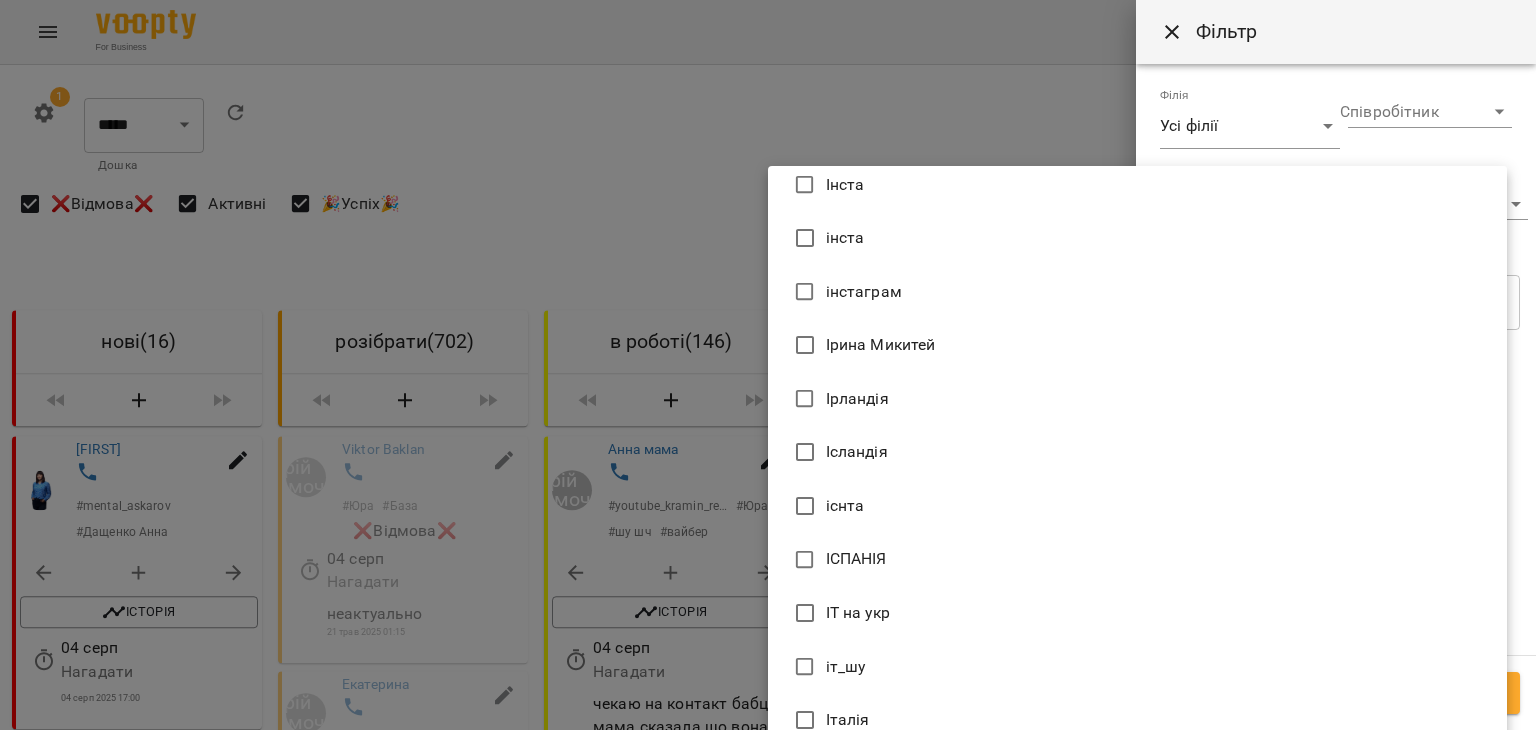 scroll, scrollTop: 22390, scrollLeft: 0, axis: vertical 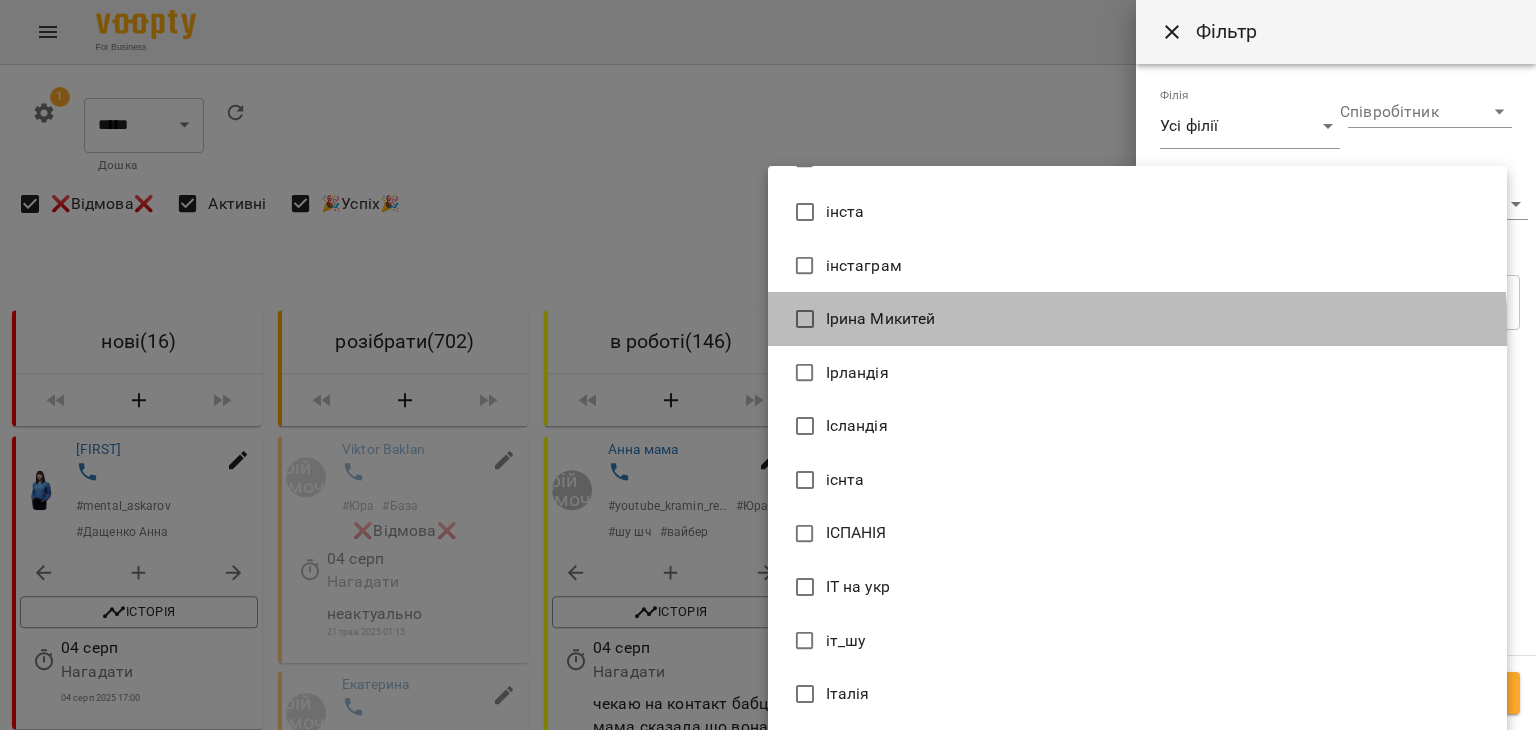 click on "Ірина Микитей" at bounding box center (1137, 319) 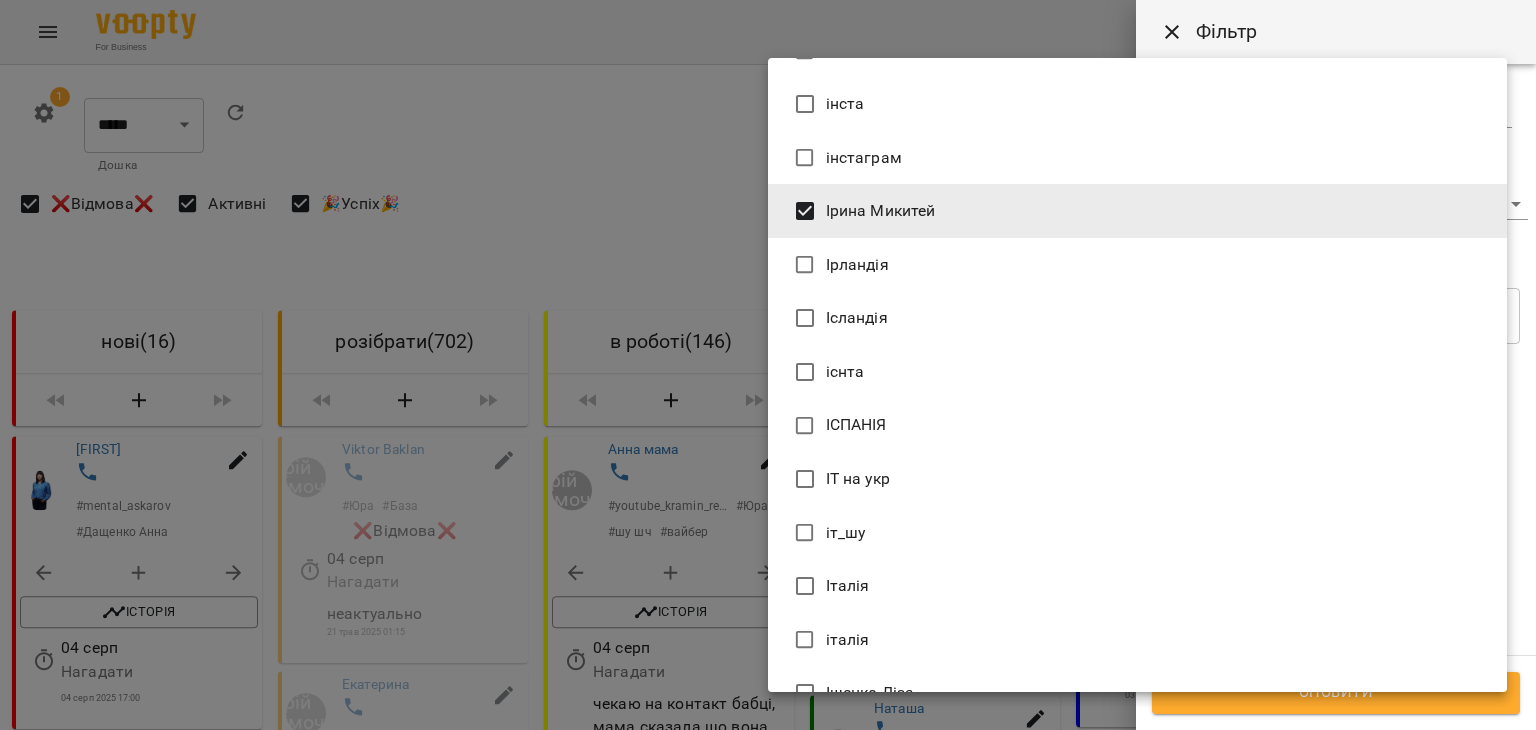 click at bounding box center (768, 365) 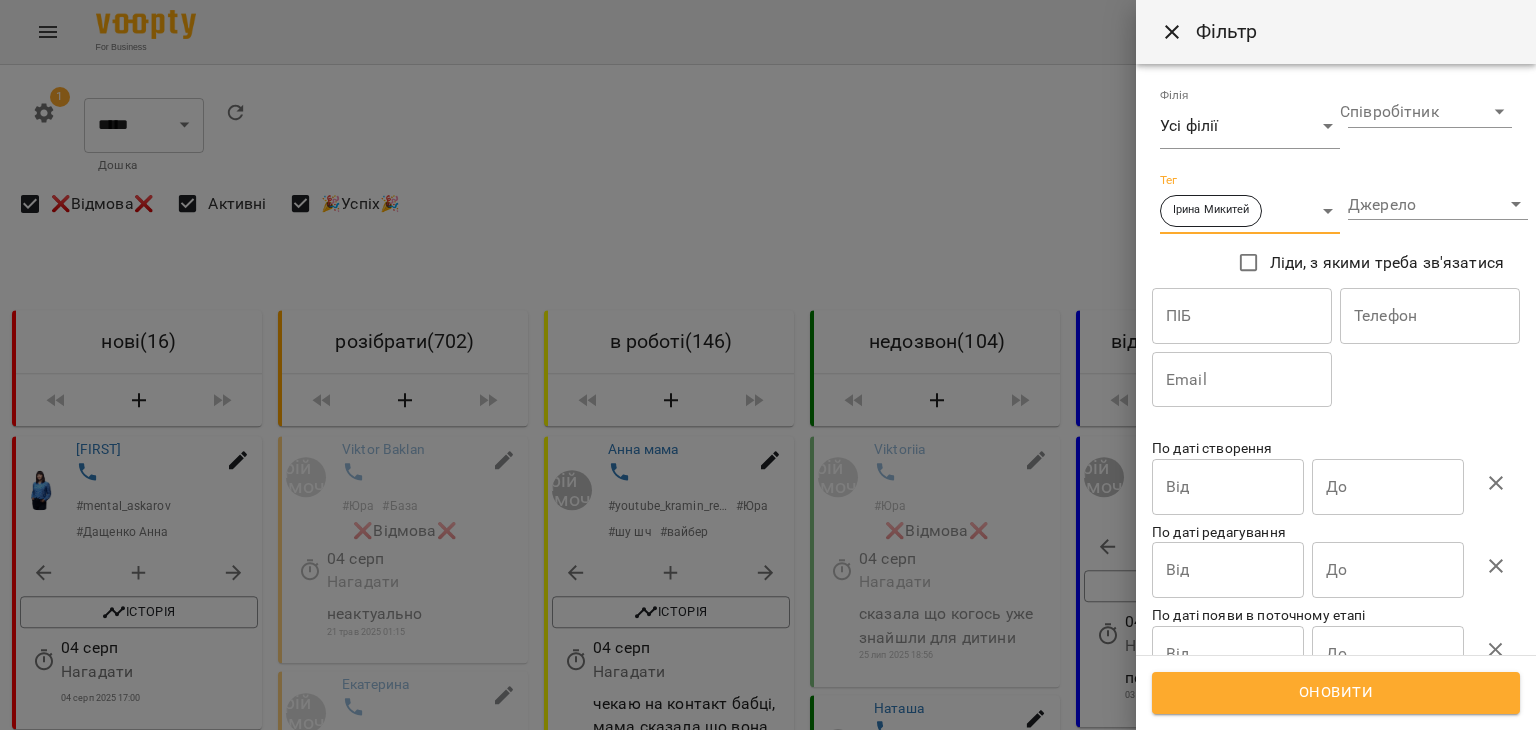 click on "Оновити" at bounding box center (1336, 693) 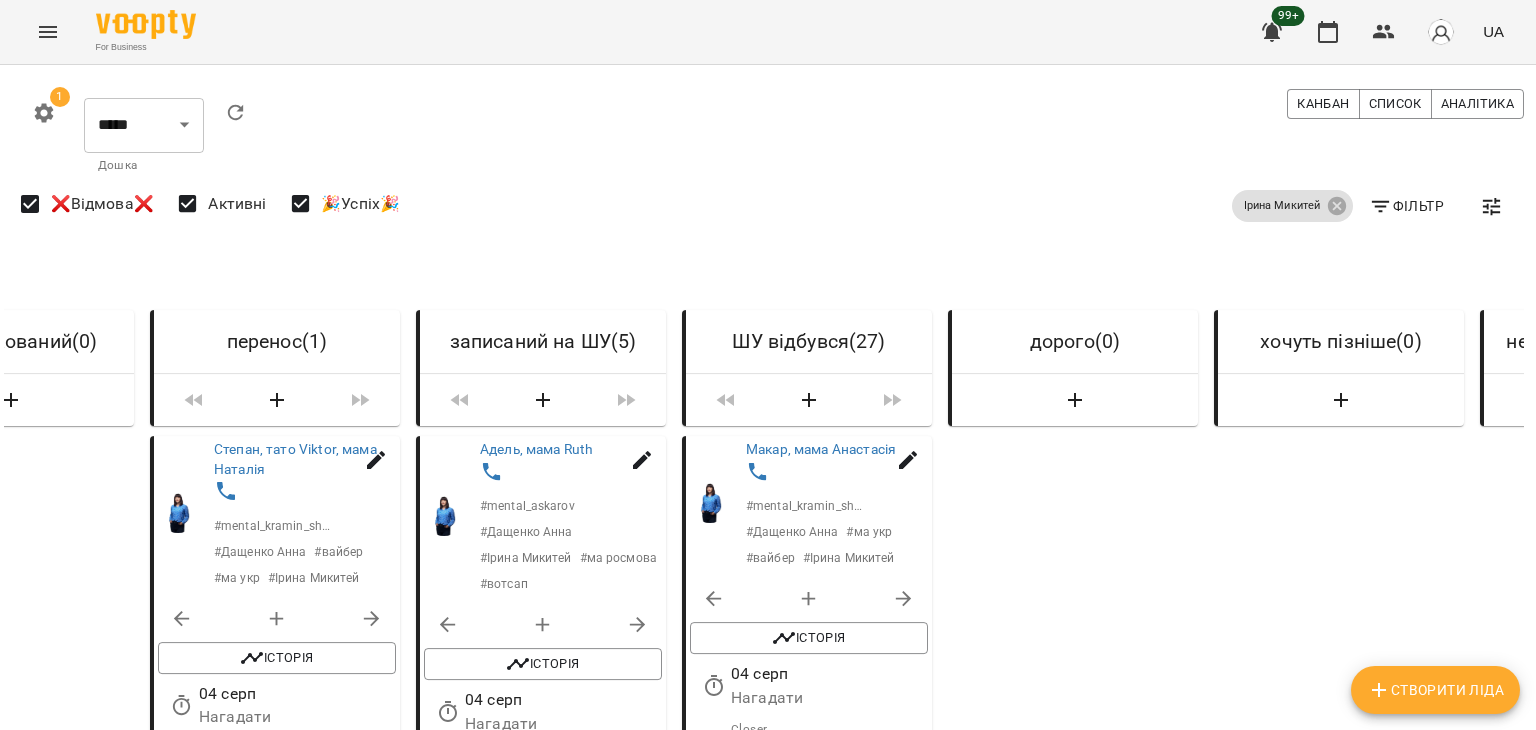 scroll, scrollTop: 0, scrollLeft: 1976, axis: horizontal 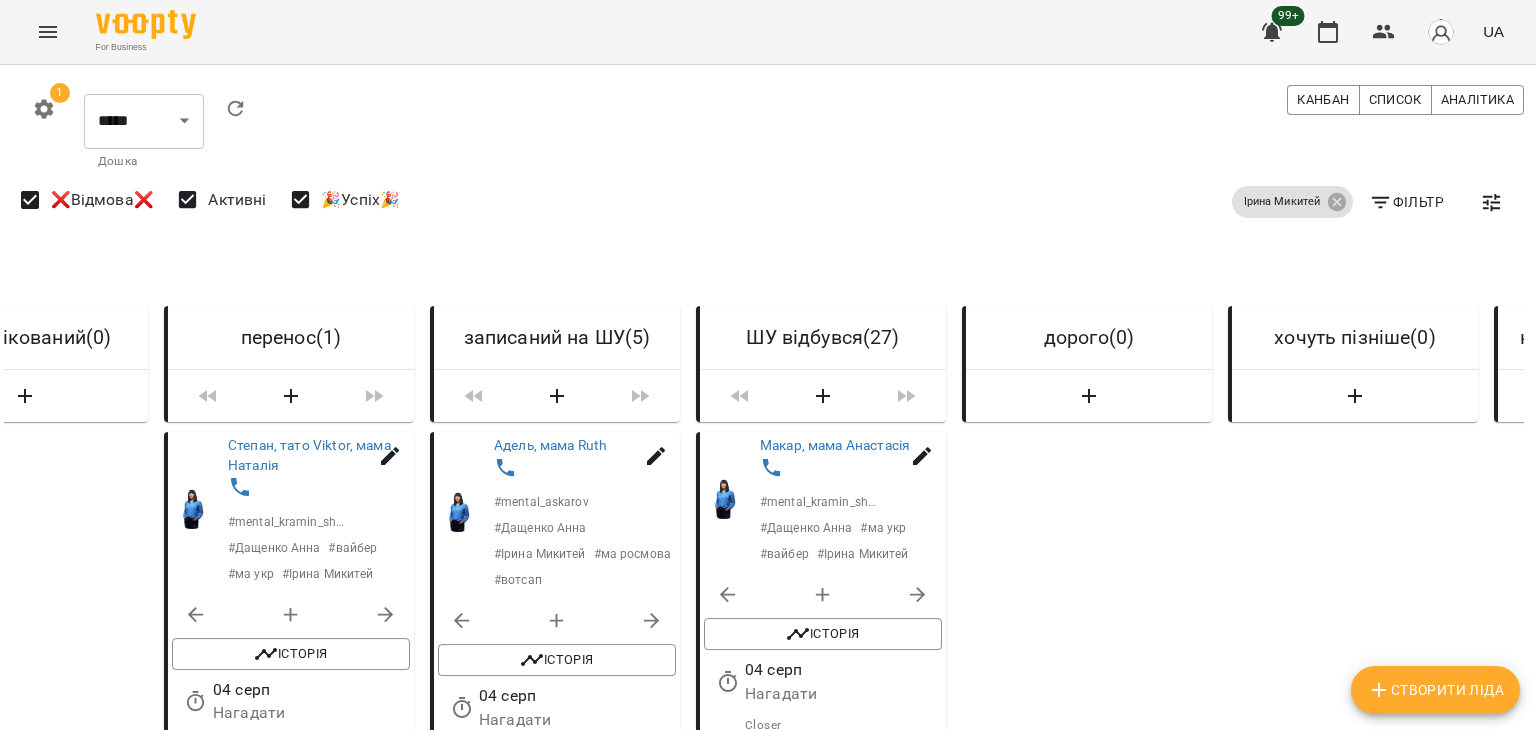 click on "дорого ( 0 )" at bounding box center [1087, 3296] 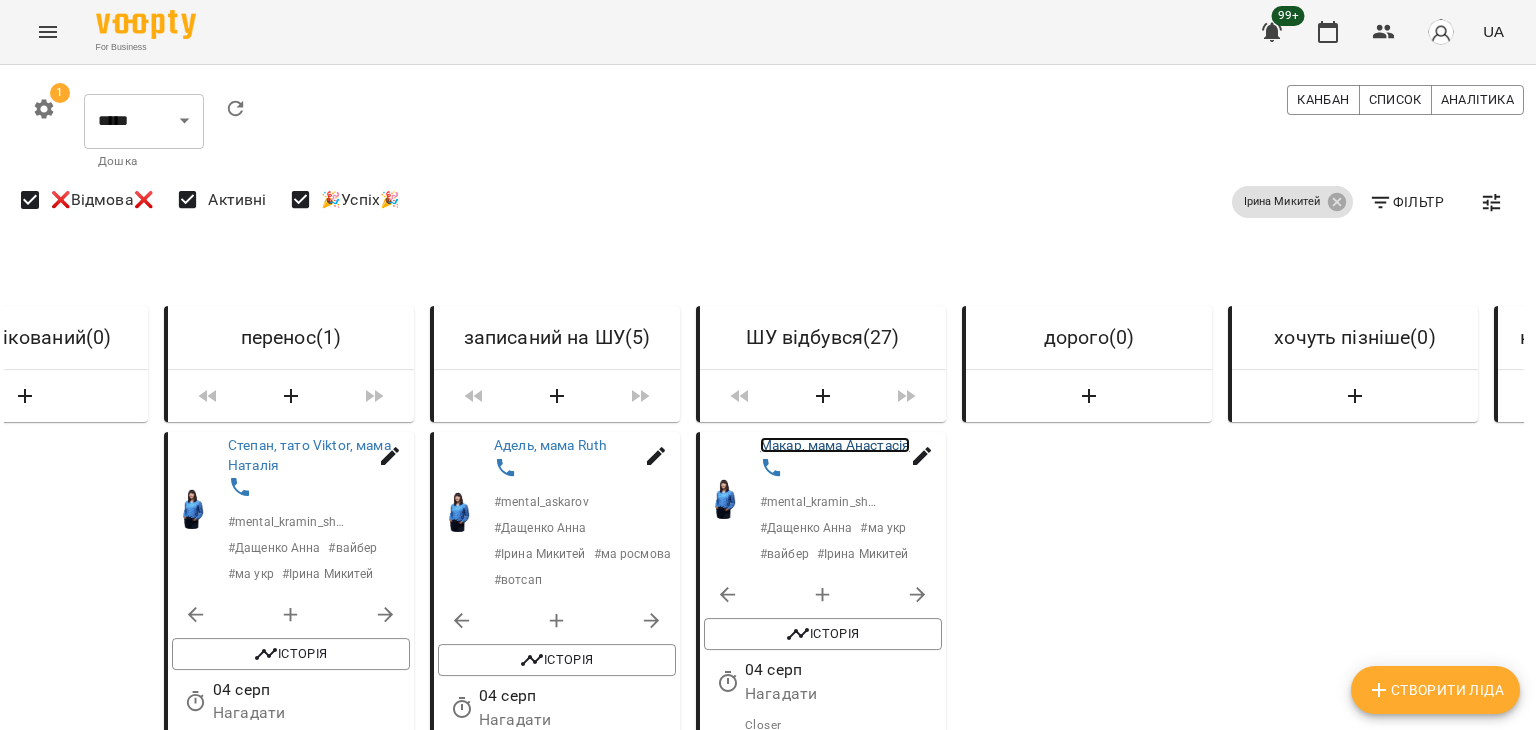 click on "Макар, мама Анастасія" at bounding box center (835, 445) 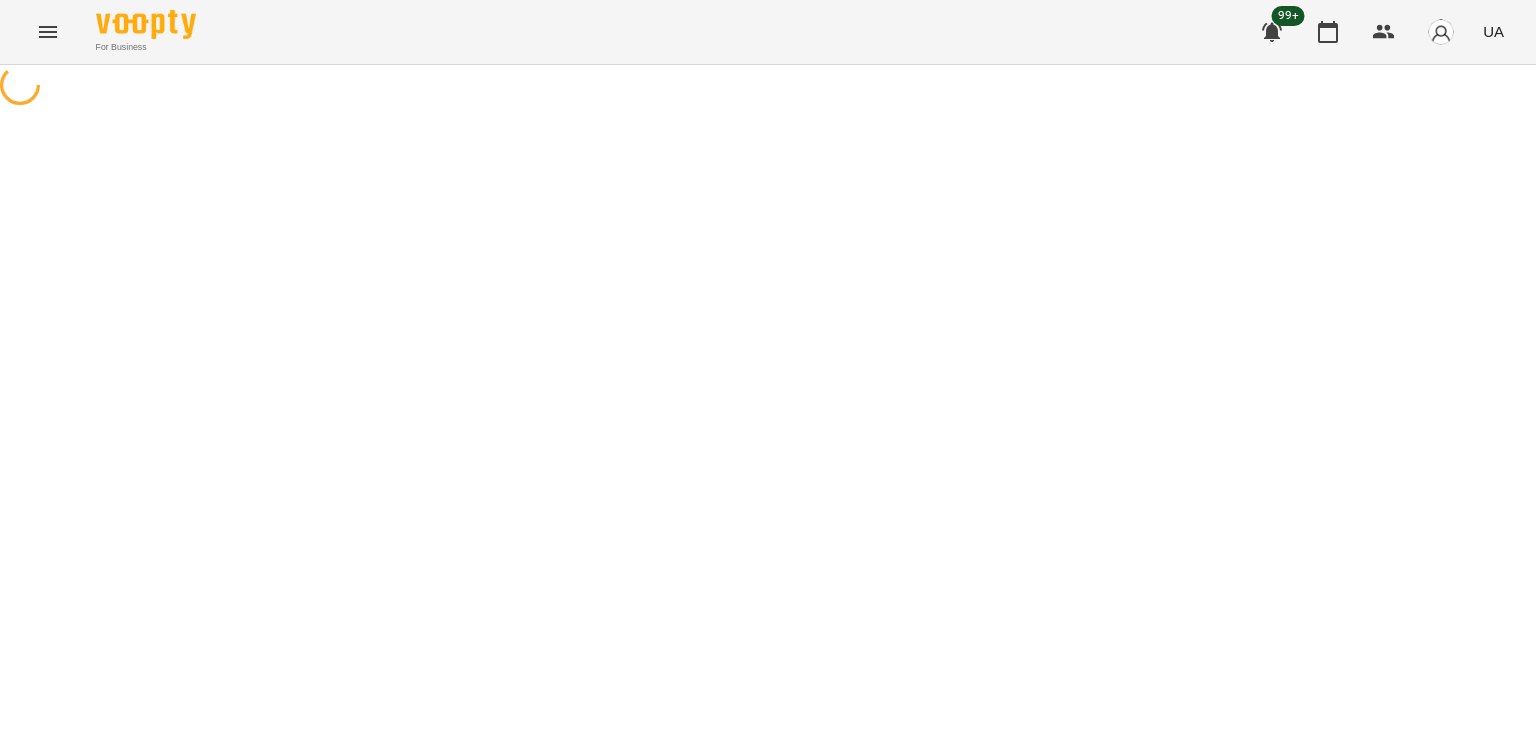 scroll, scrollTop: 0, scrollLeft: 0, axis: both 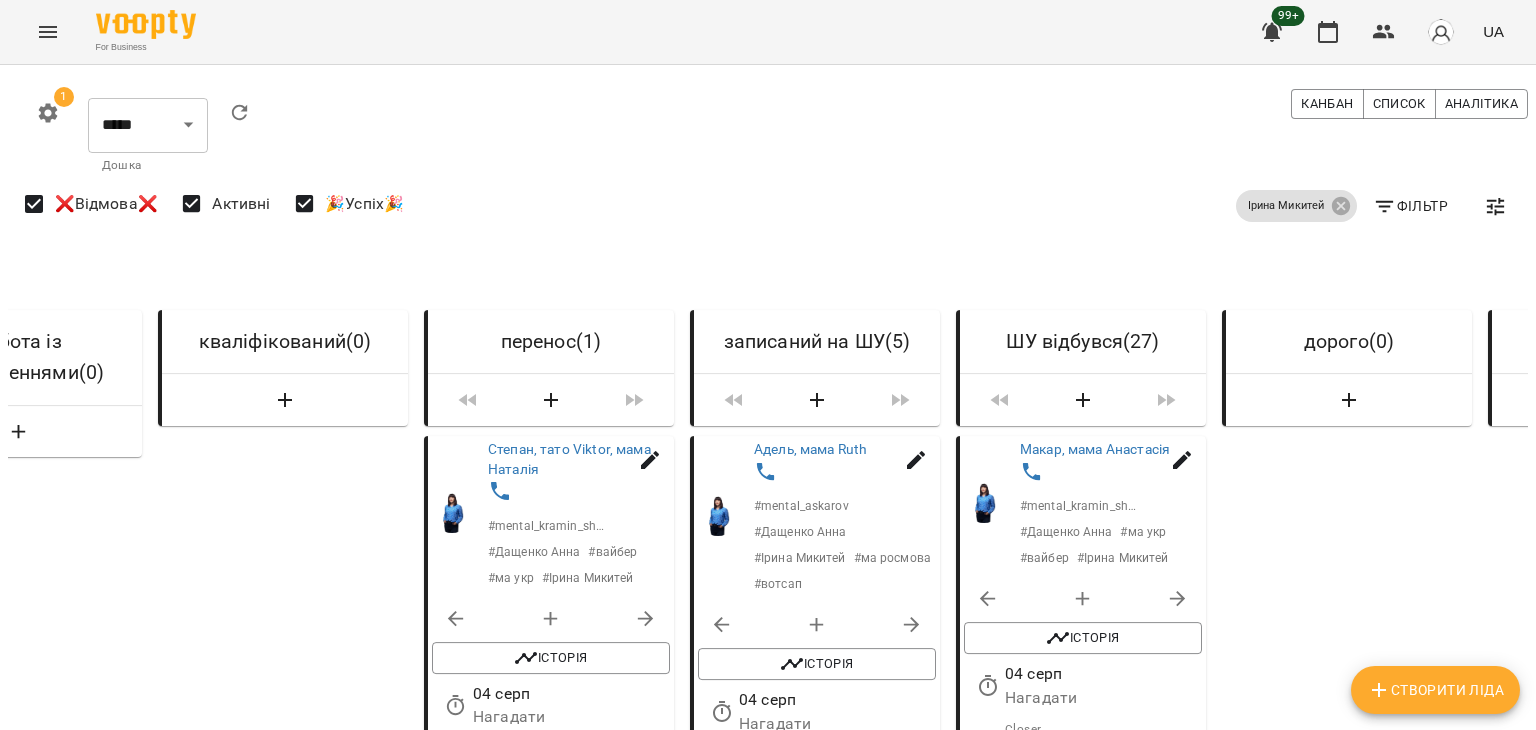 drag, startPoint x: 1076, startPoint y: 498, endPoint x: 1151, endPoint y: 493, distance: 75.16648 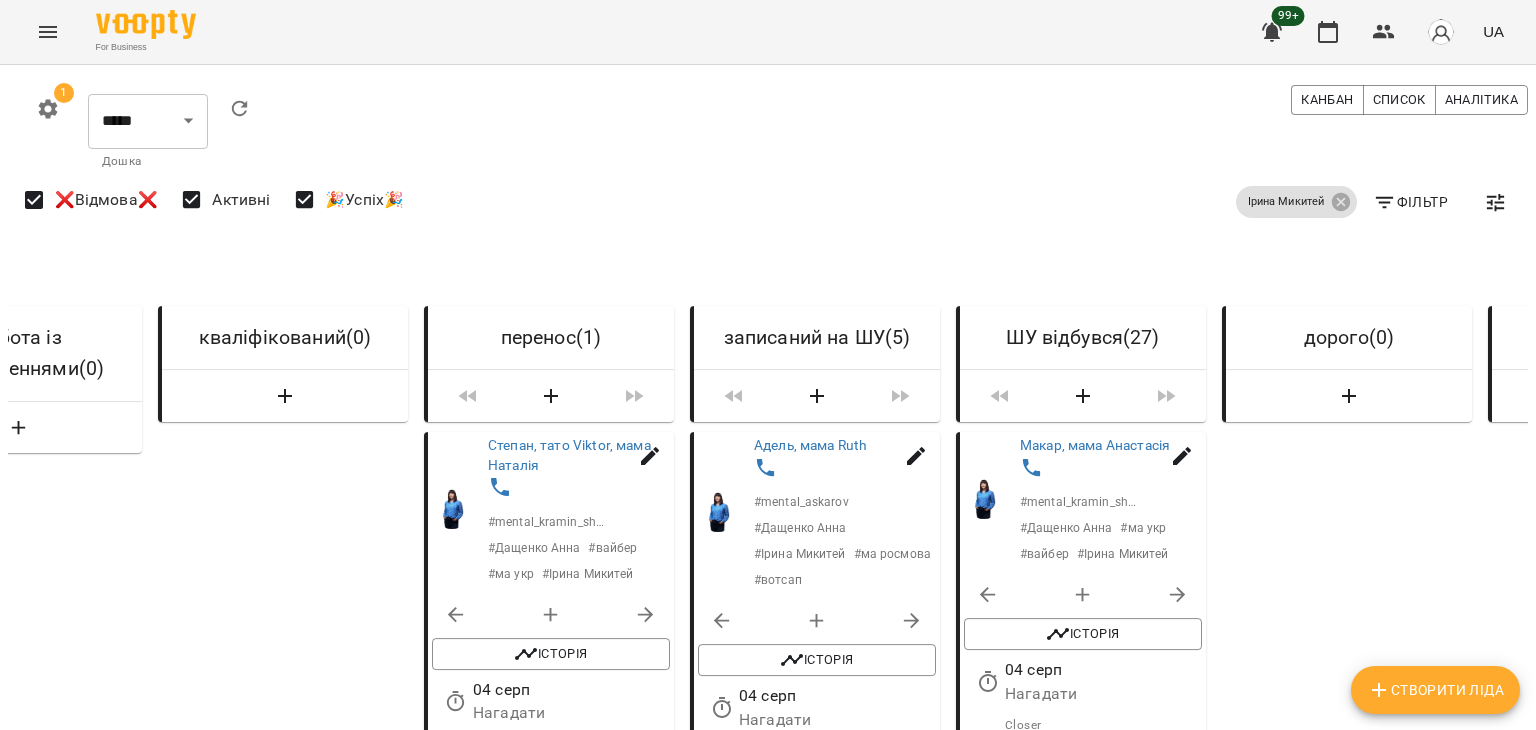 scroll, scrollTop: 400, scrollLeft: 0, axis: vertical 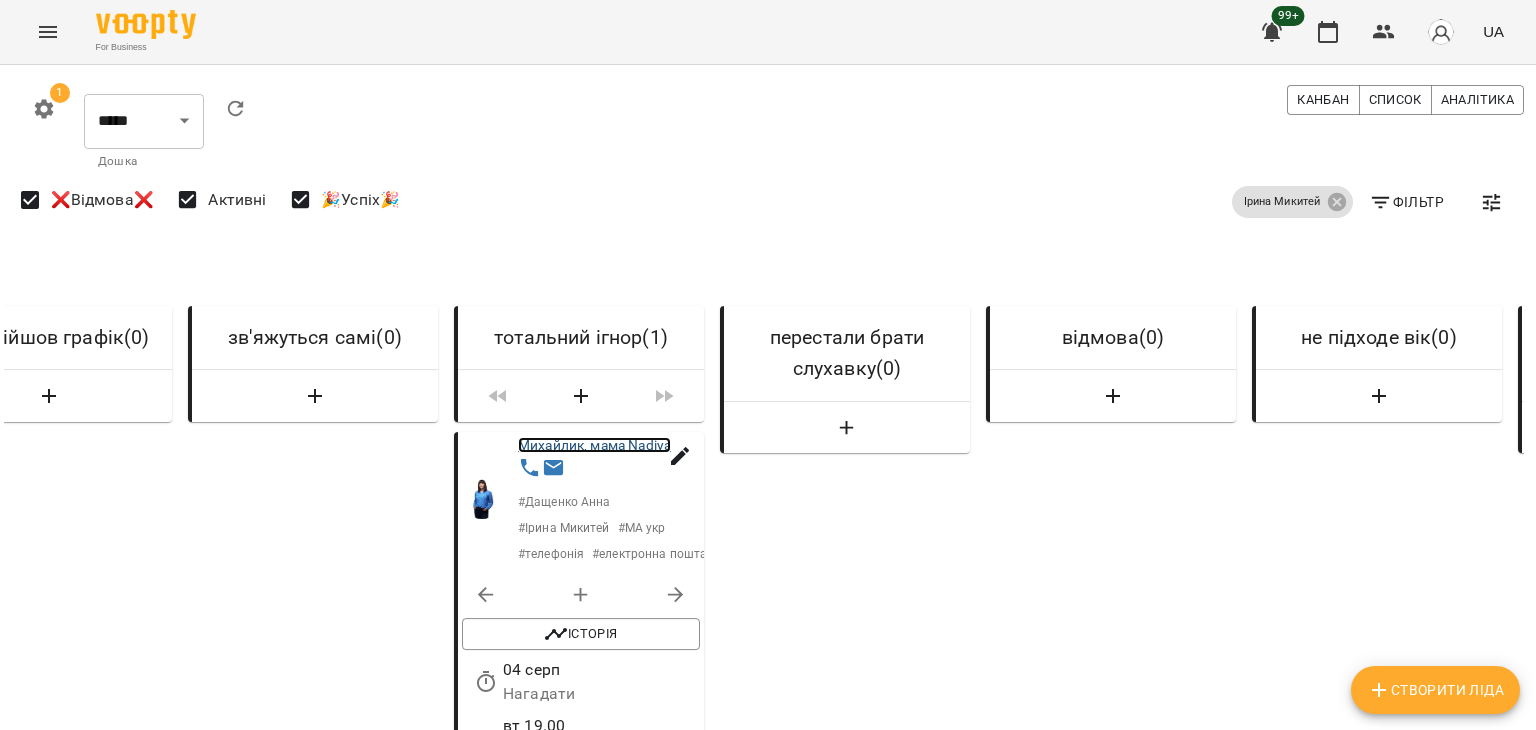 click on "Михайлик, мама Nadiya" at bounding box center (594, 445) 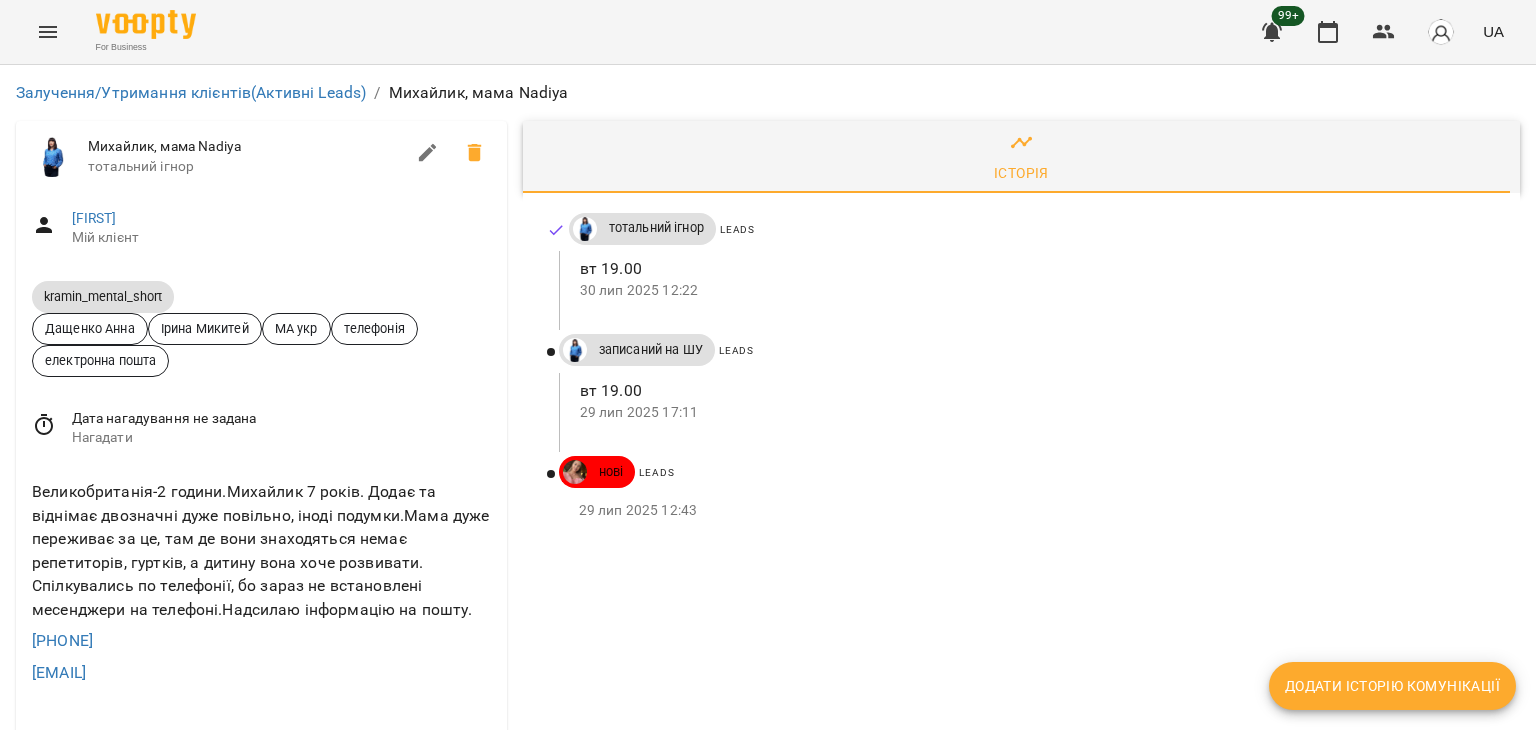 scroll, scrollTop: 0, scrollLeft: 0, axis: both 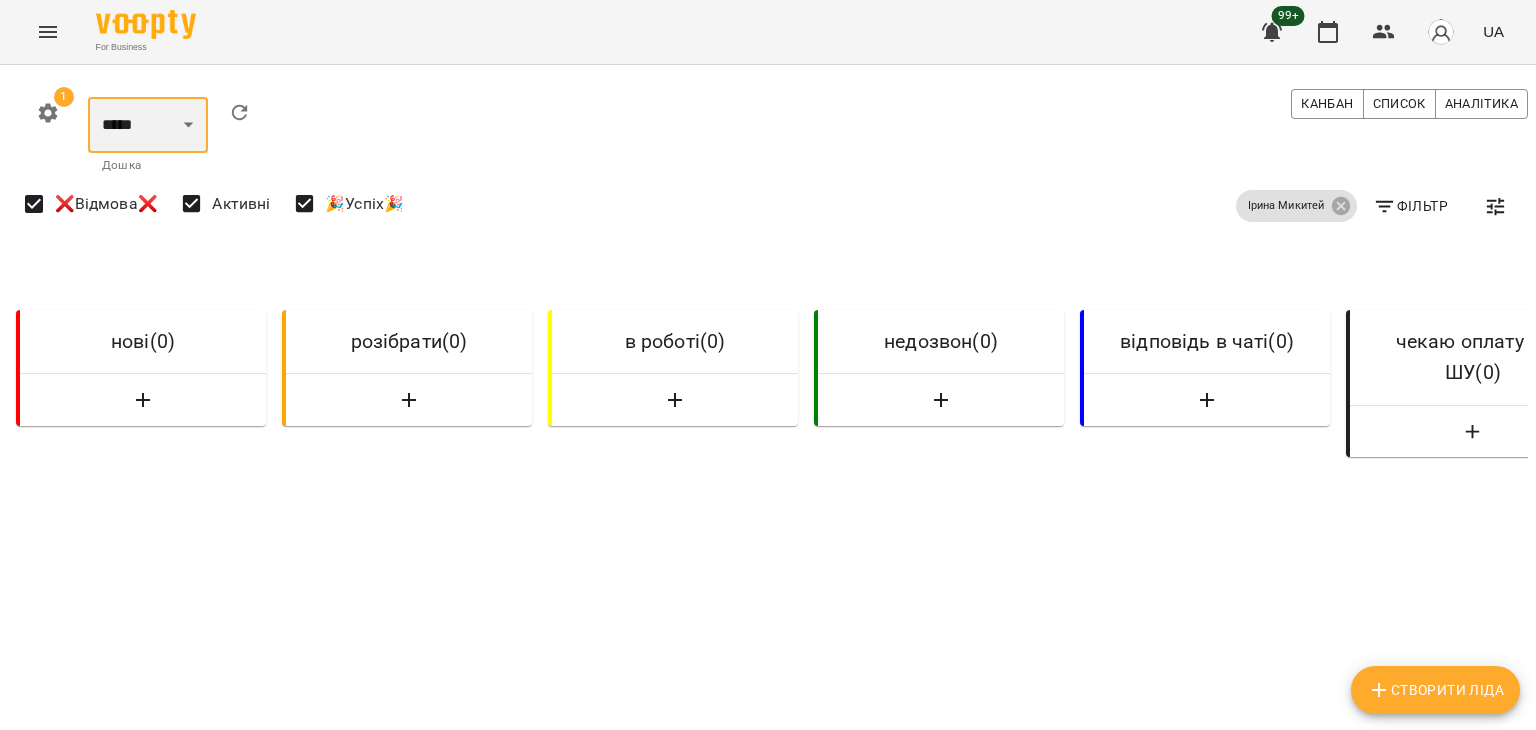 click on "***** ******** ****** ********" at bounding box center [148, 125] 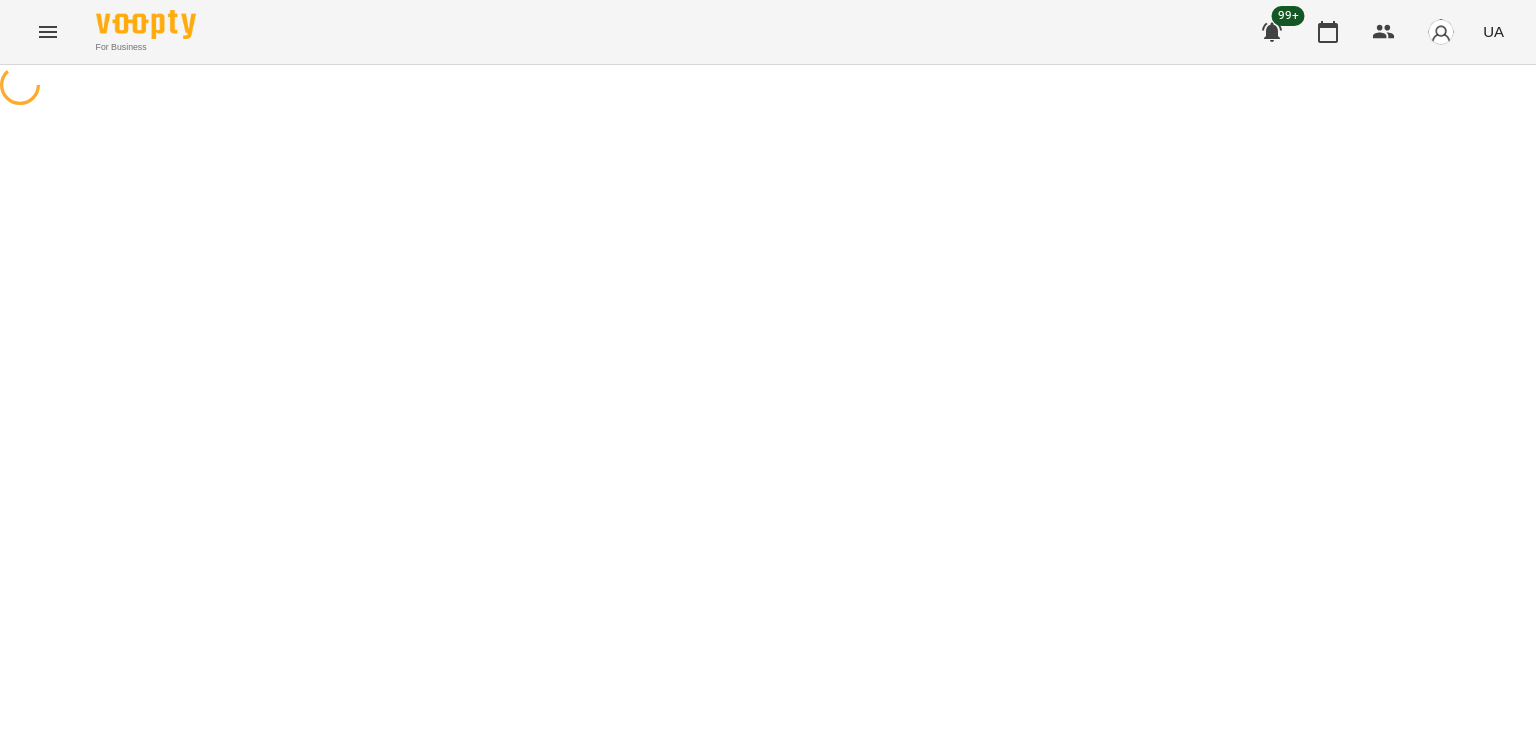 select on "**********" 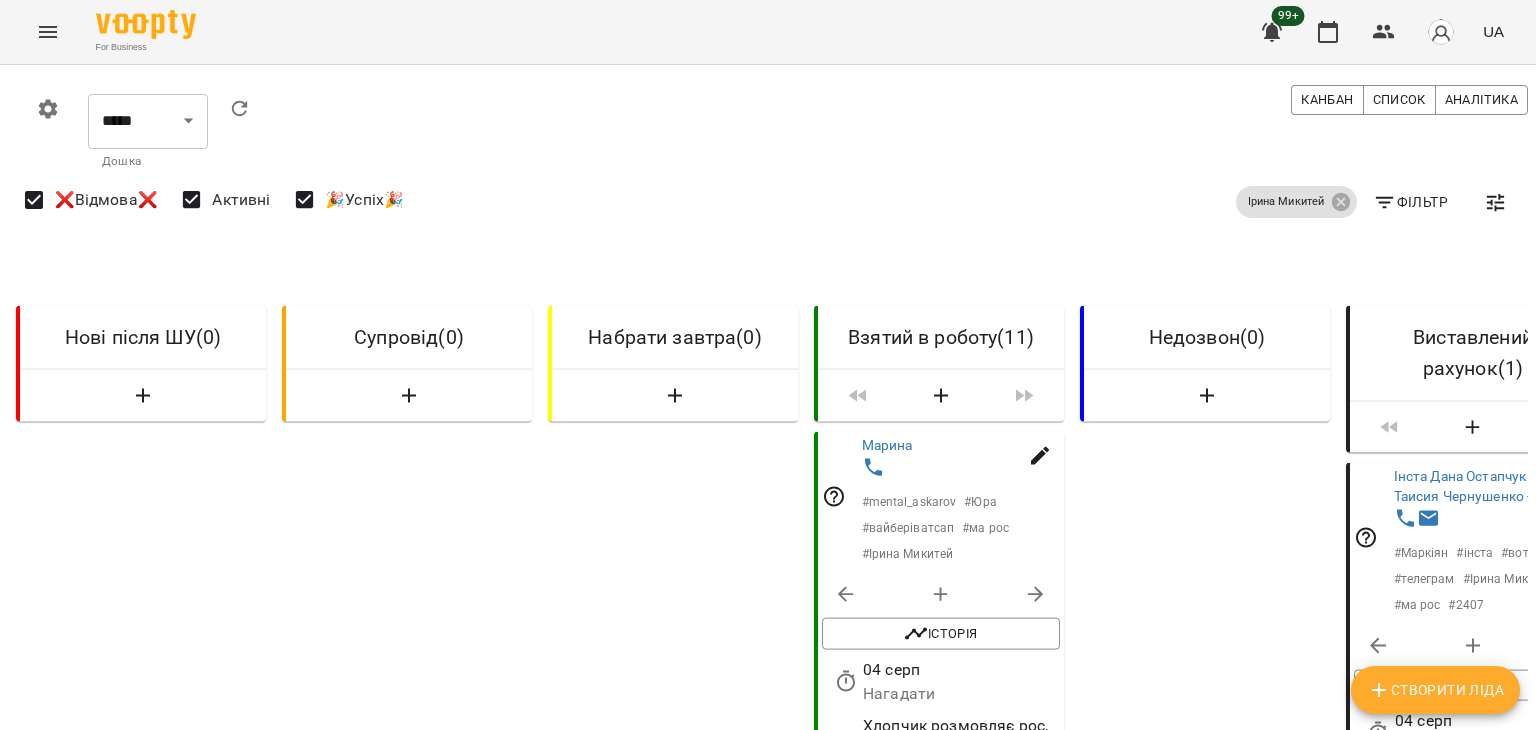 scroll, scrollTop: 200, scrollLeft: 0, axis: vertical 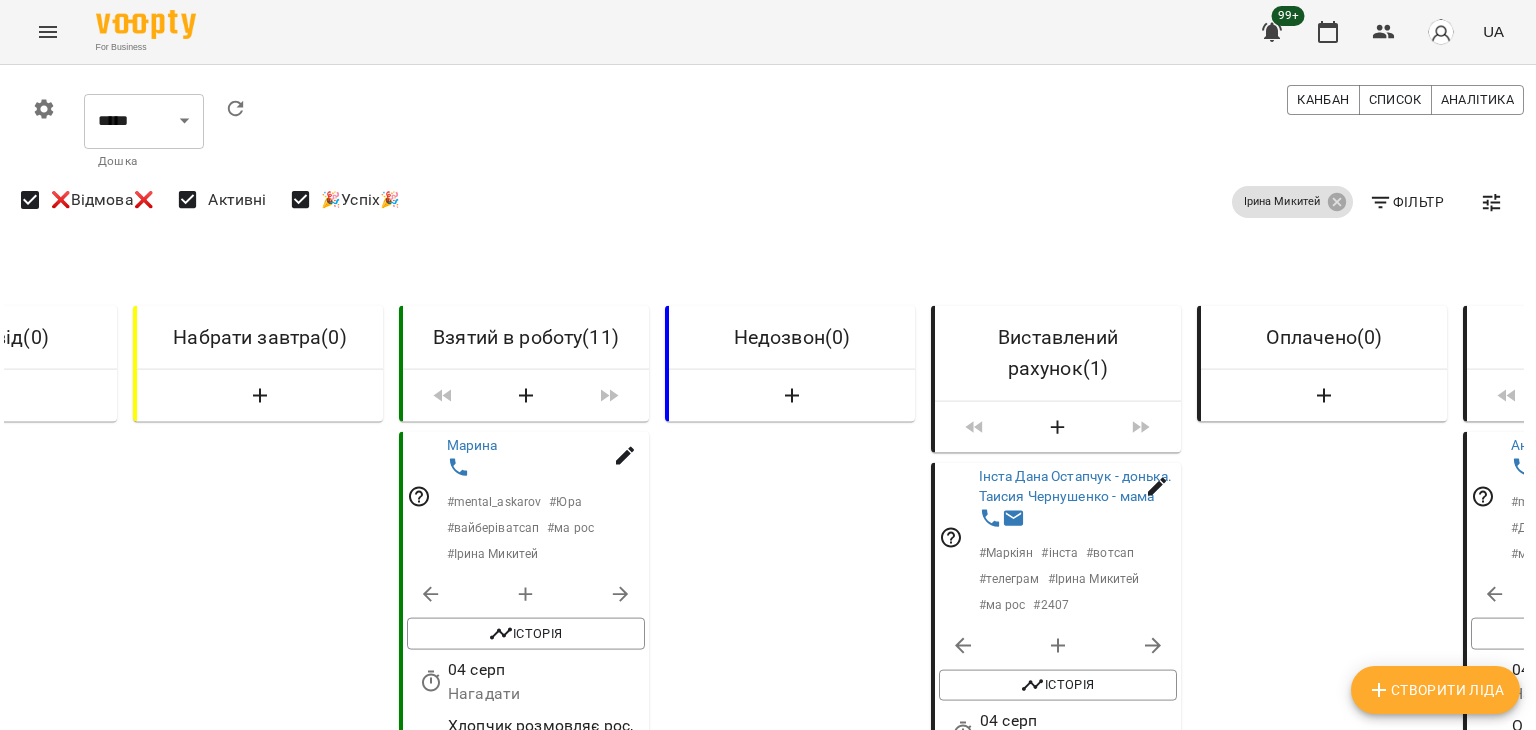 click on "Кіра, мама Лілія" at bounding box center [519, 3517] 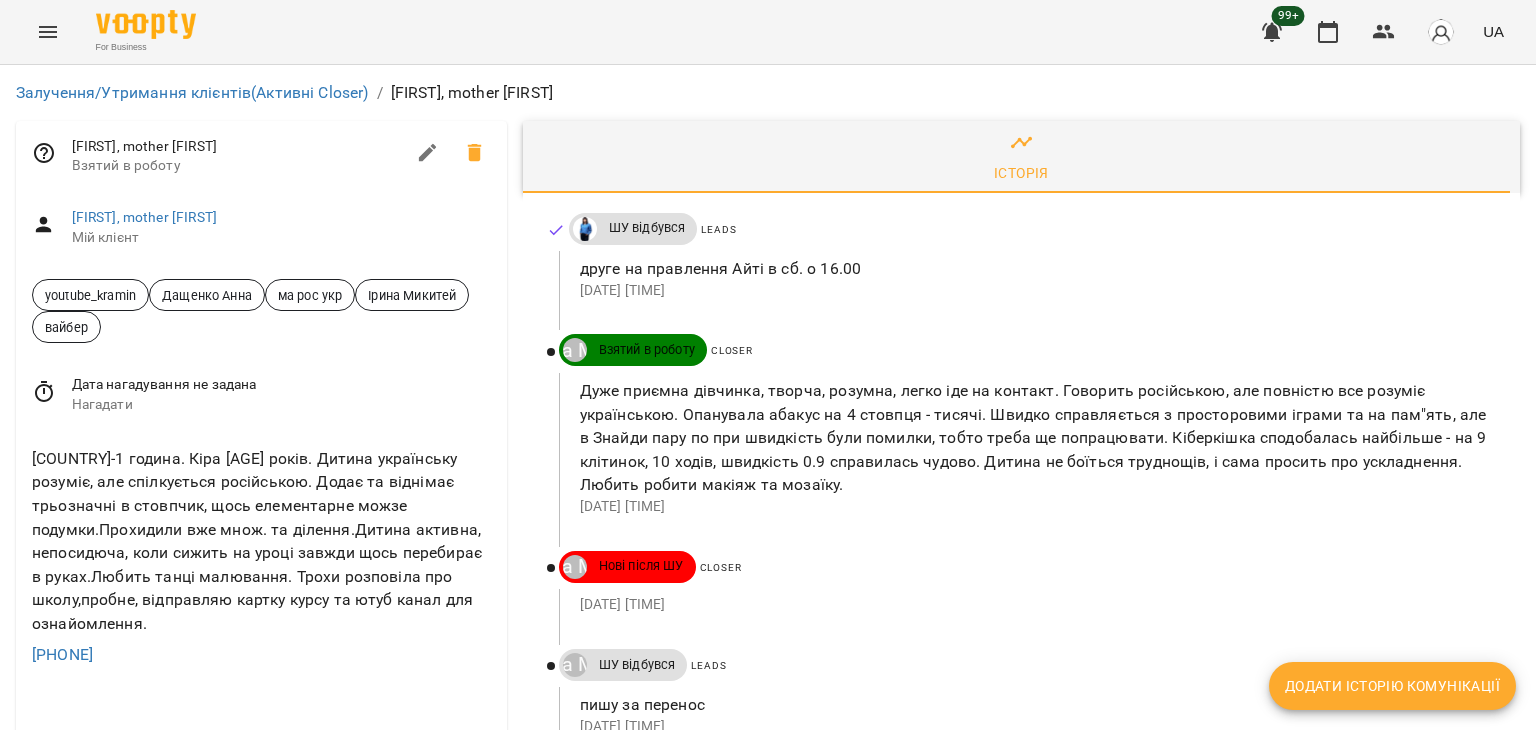 scroll, scrollTop: 0, scrollLeft: 0, axis: both 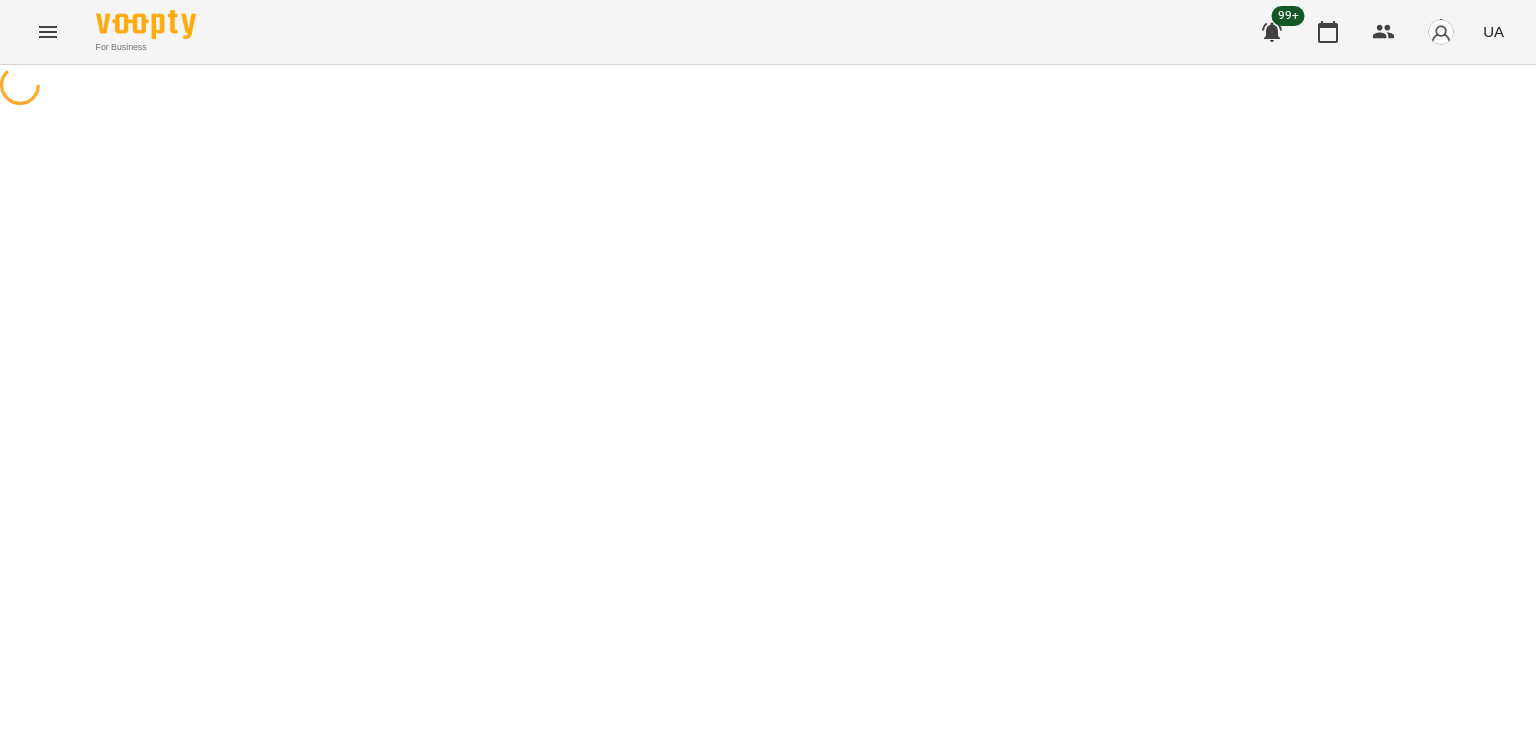 select on "**********" 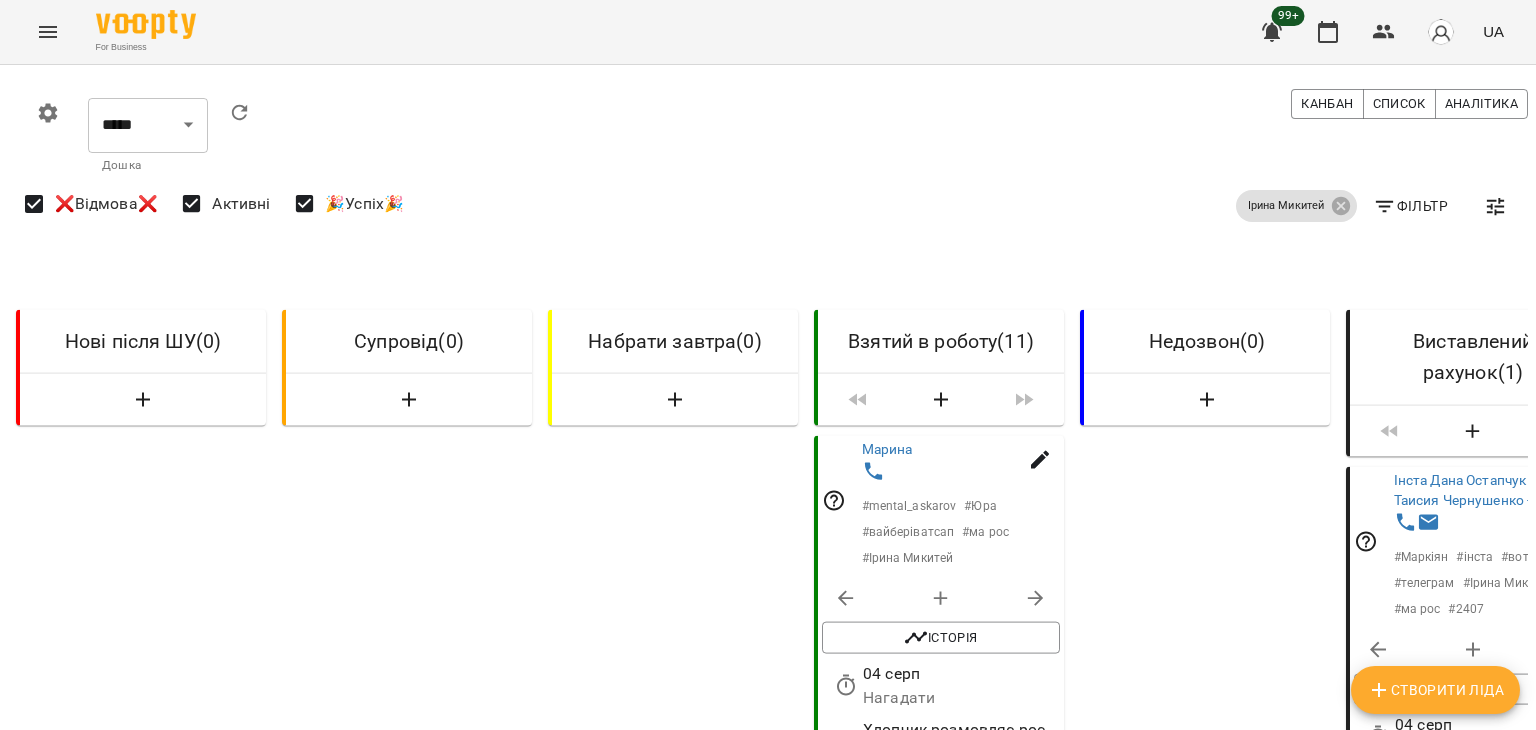 scroll, scrollTop: 0, scrollLeft: 4, axis: horizontal 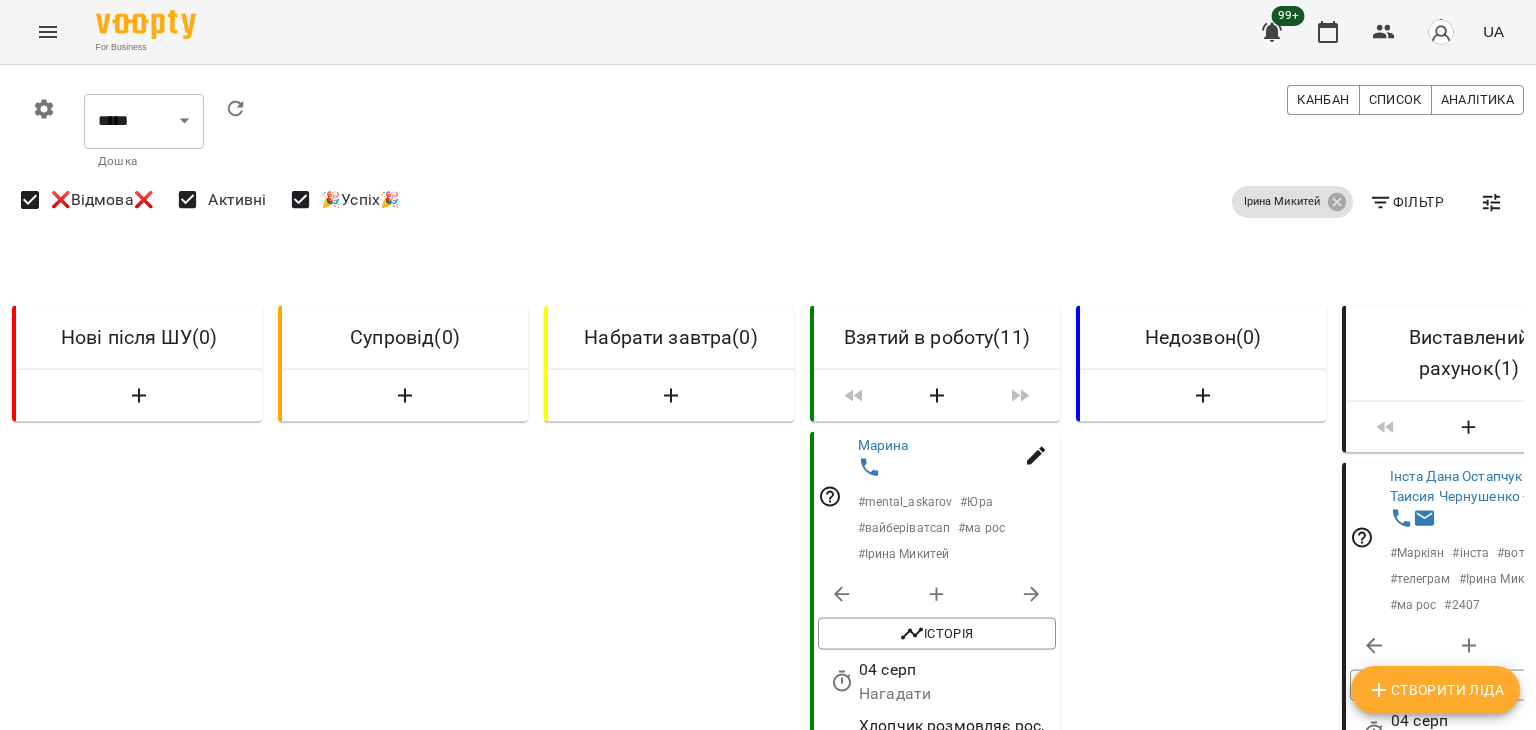 click on "Завантажити ще" at bounding box center [935, 8133] 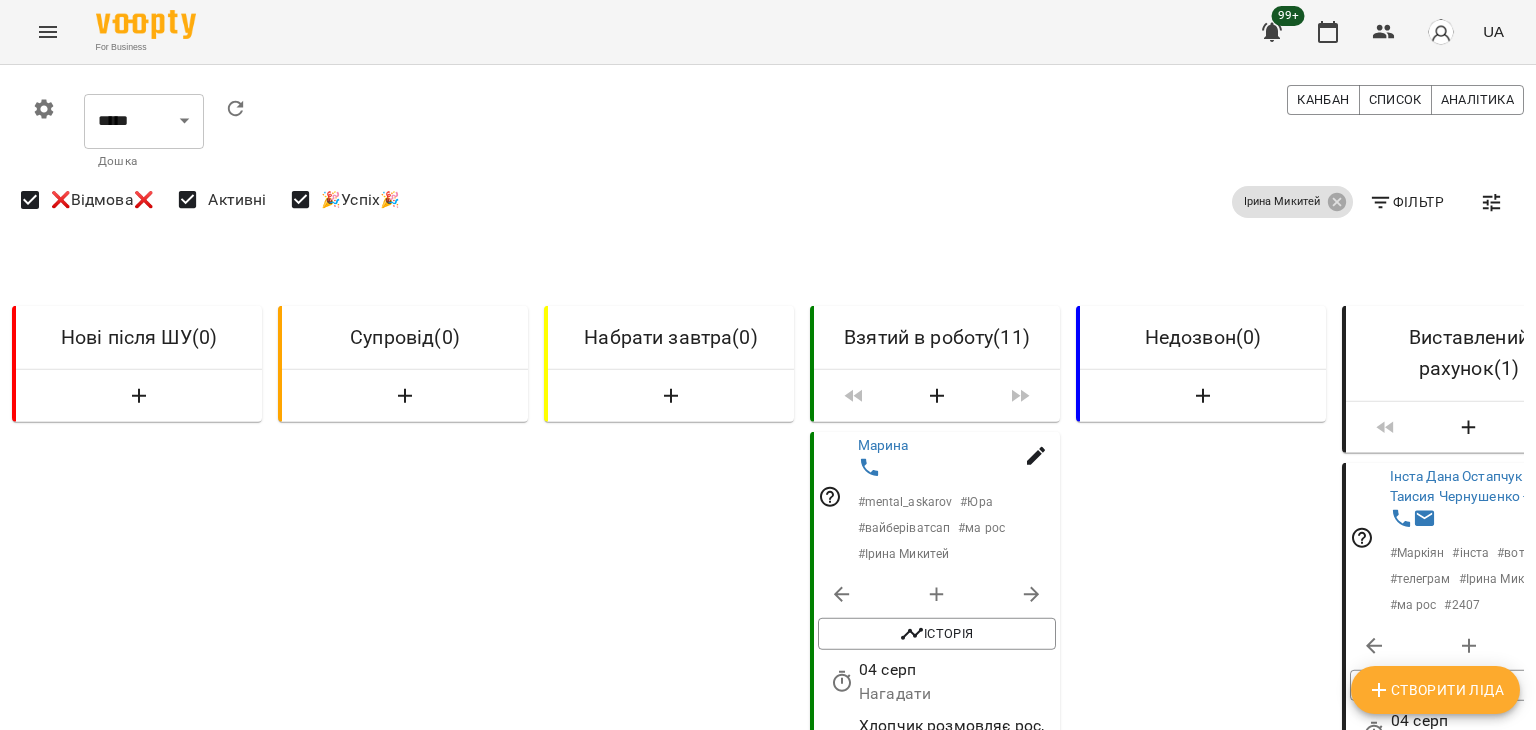 scroll, scrollTop: 6949, scrollLeft: 4, axis: both 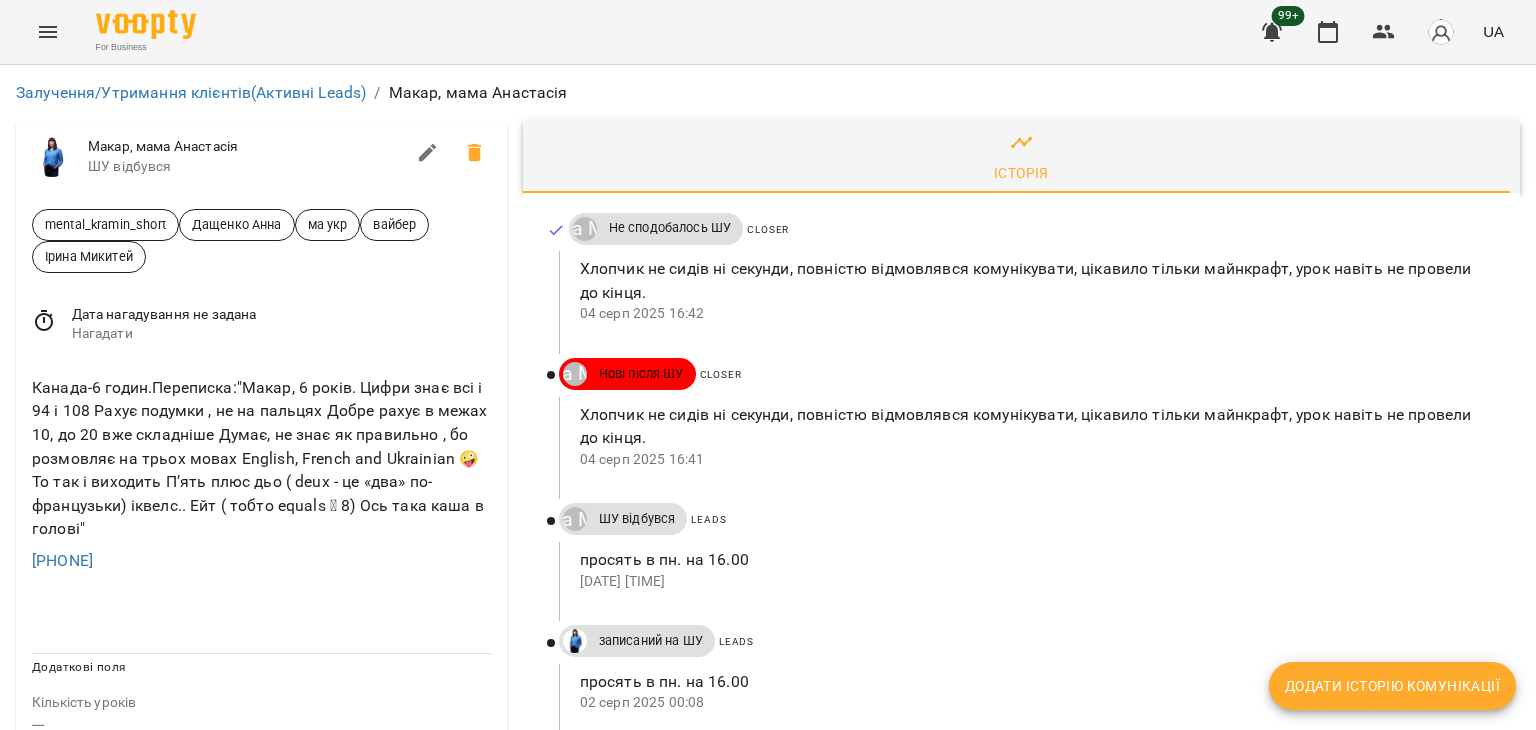 click on "Додати історію комунікації" at bounding box center [1392, 686] 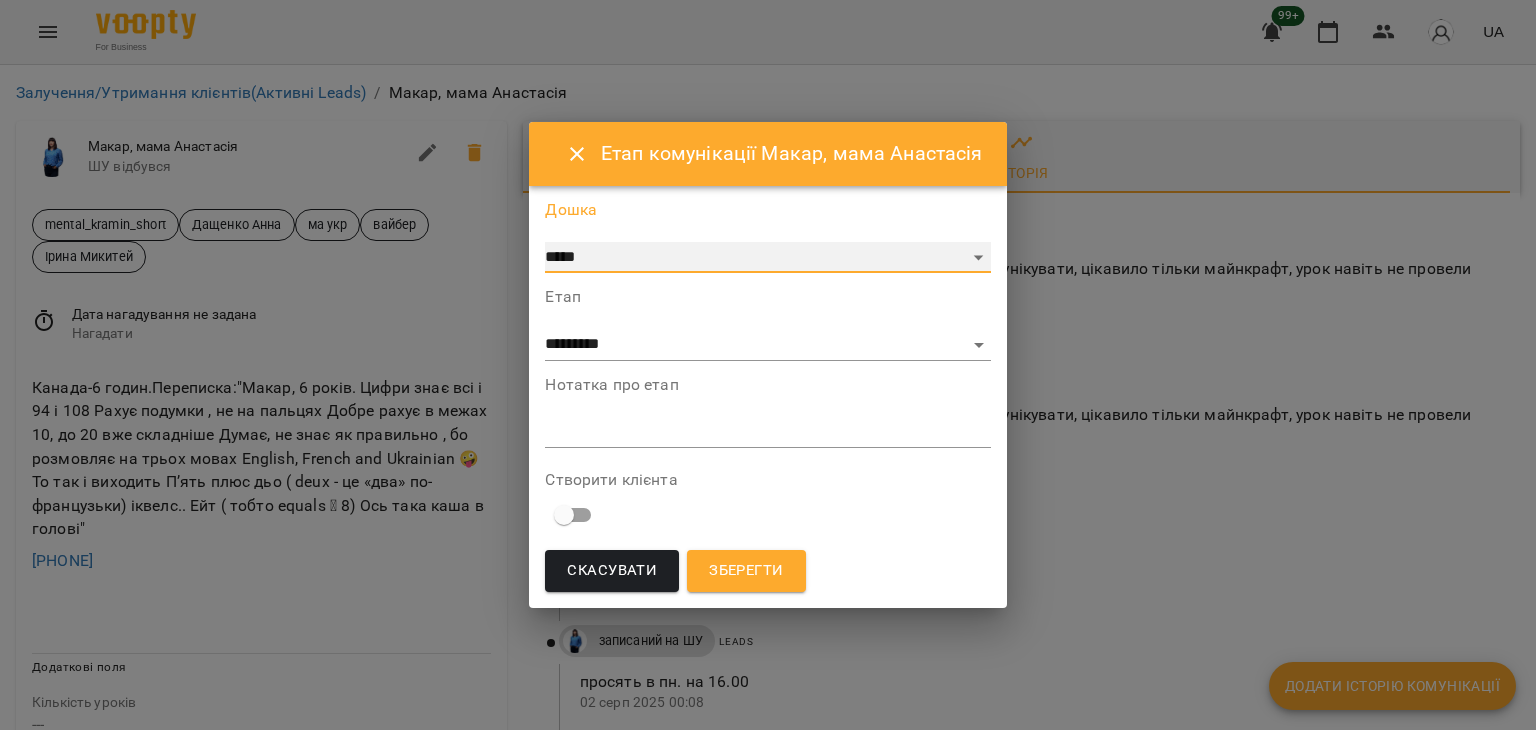 click on "***** ******** ****** ********" at bounding box center (767, 258) 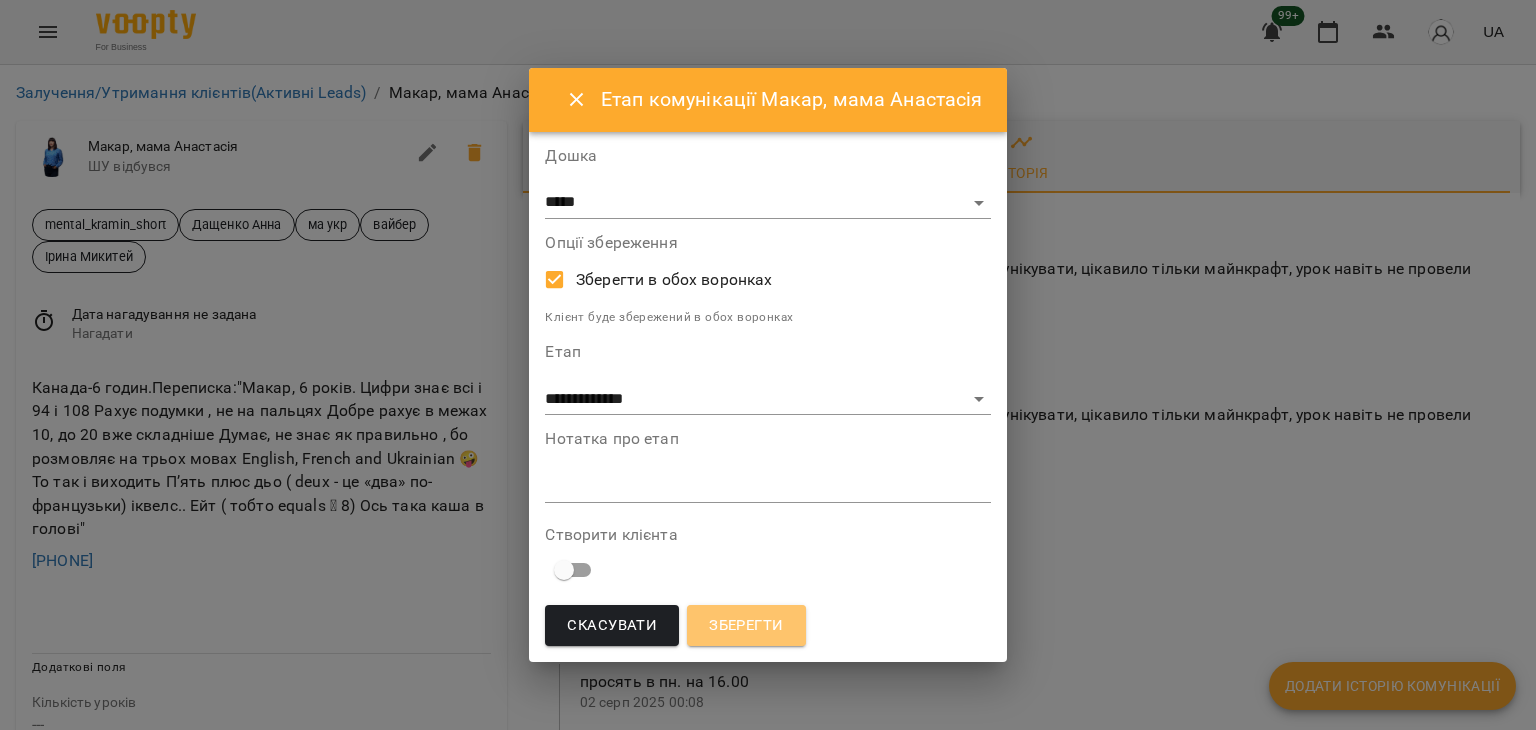 click on "Зберегти" at bounding box center [746, 626] 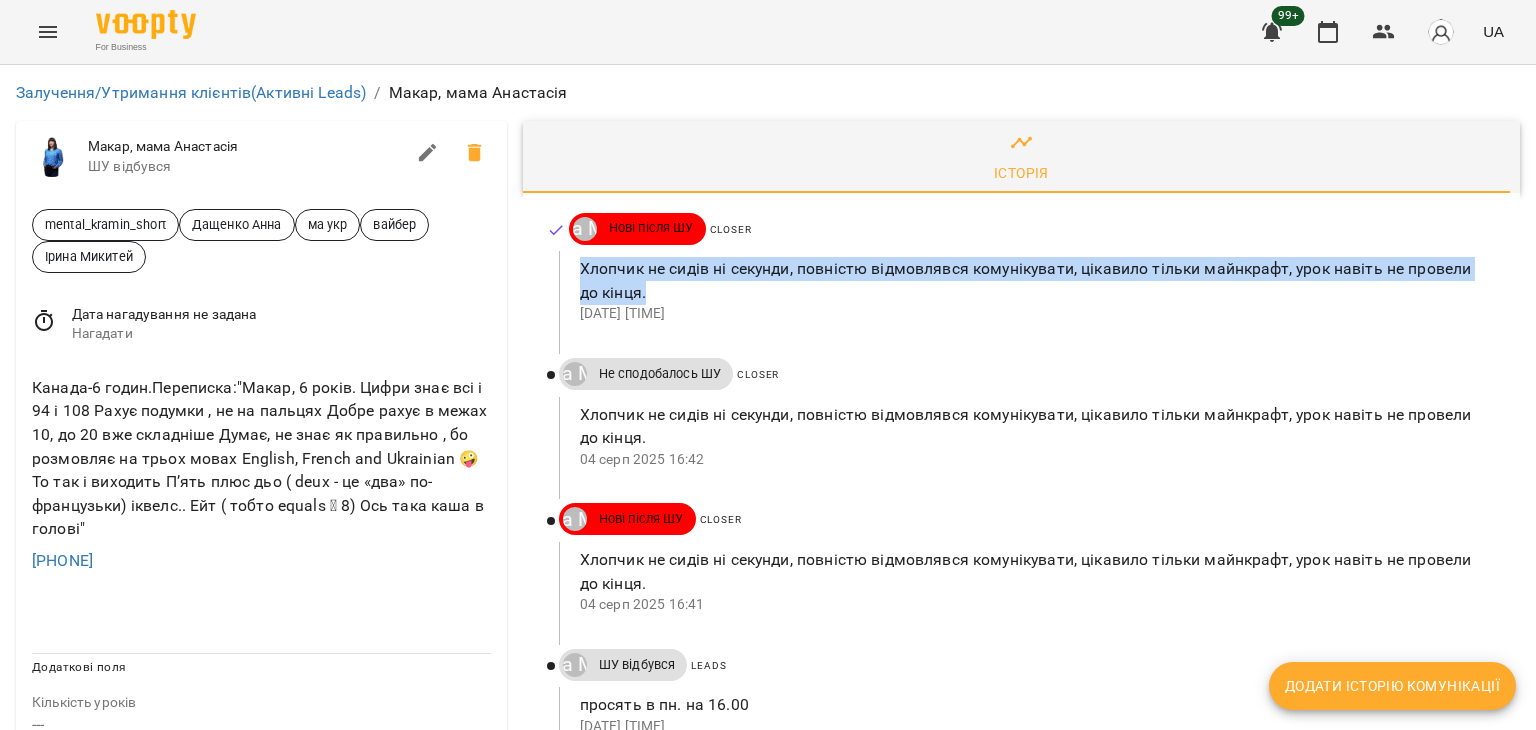 drag, startPoint x: 573, startPoint y: 261, endPoint x: 658, endPoint y: 299, distance: 93.10747 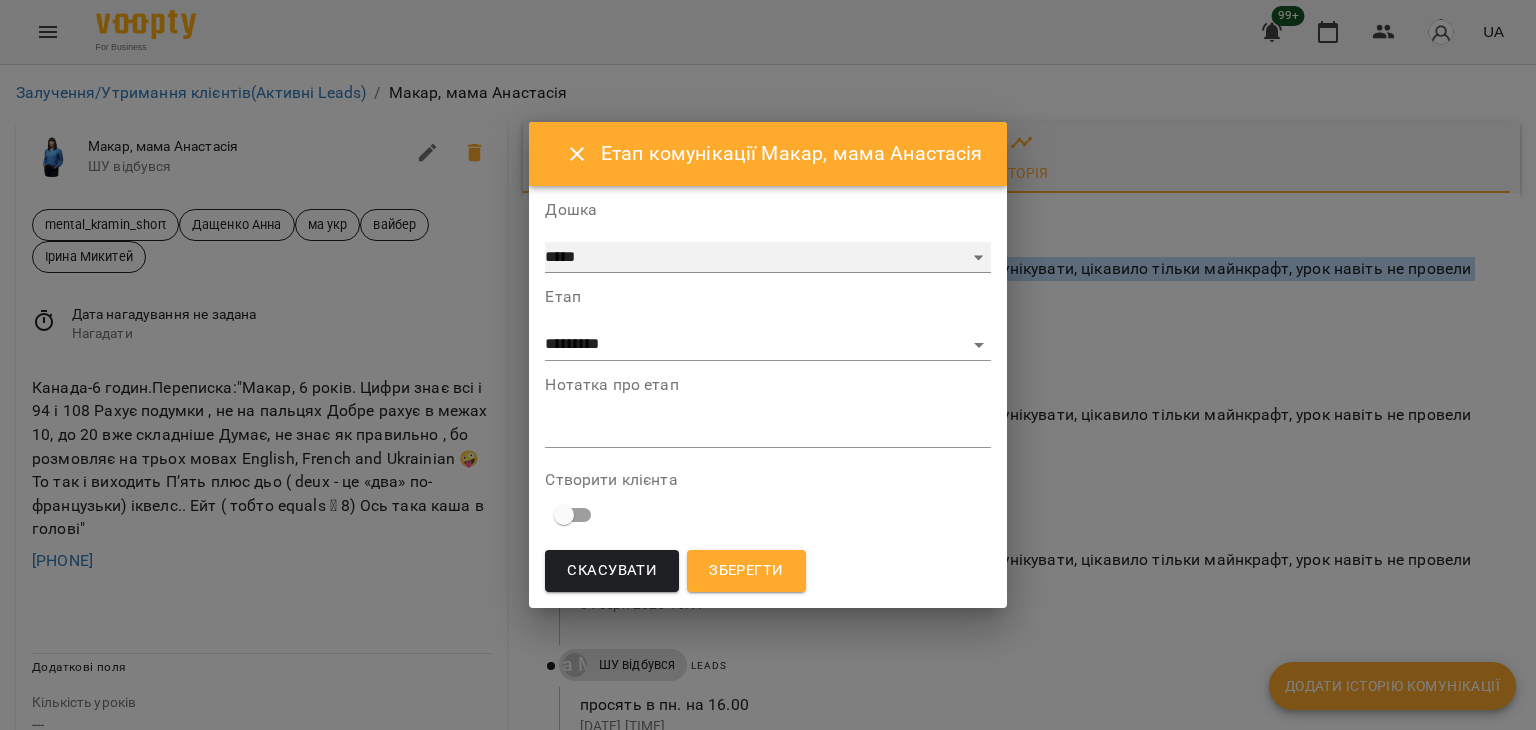 click on "***** ******** ****** ********" at bounding box center [767, 258] 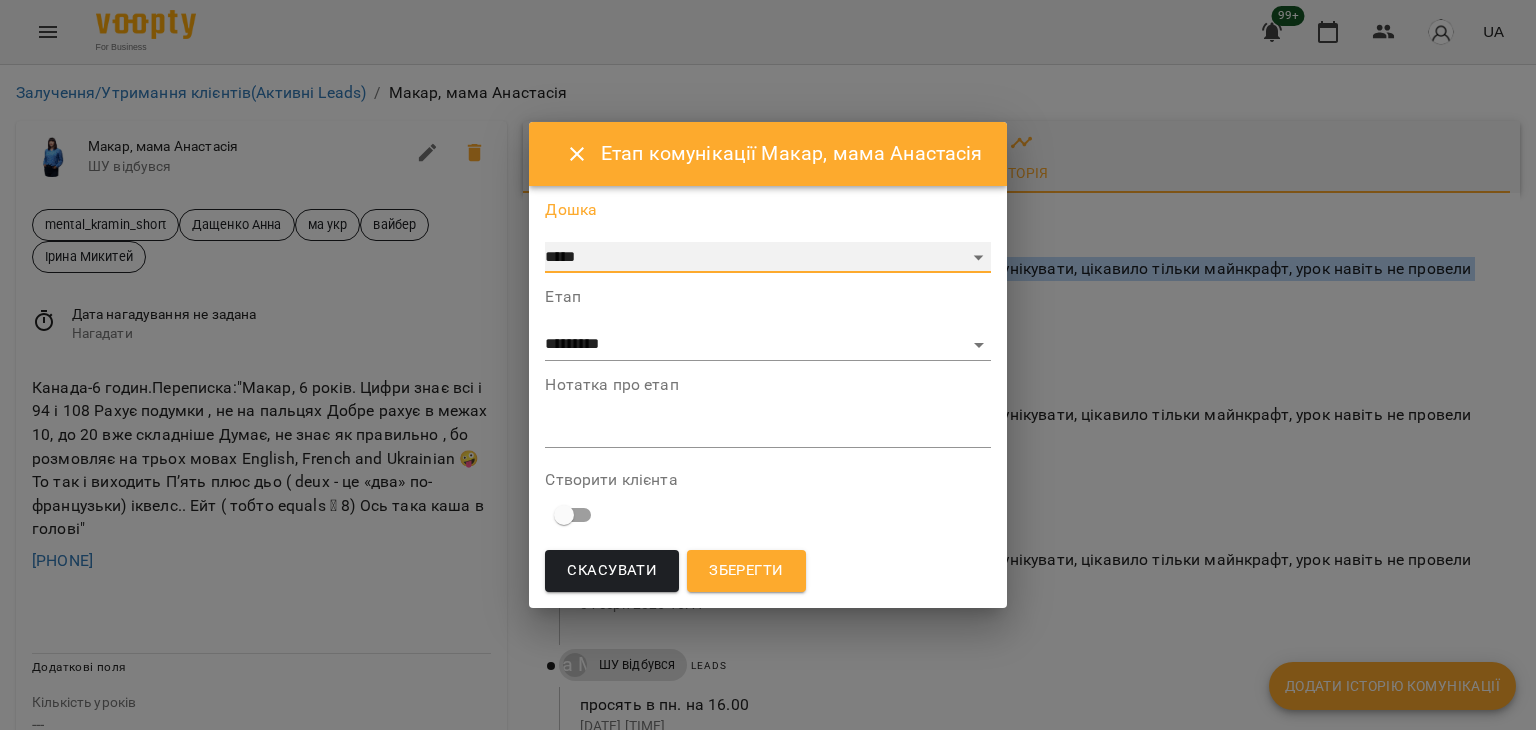 select on "**********" 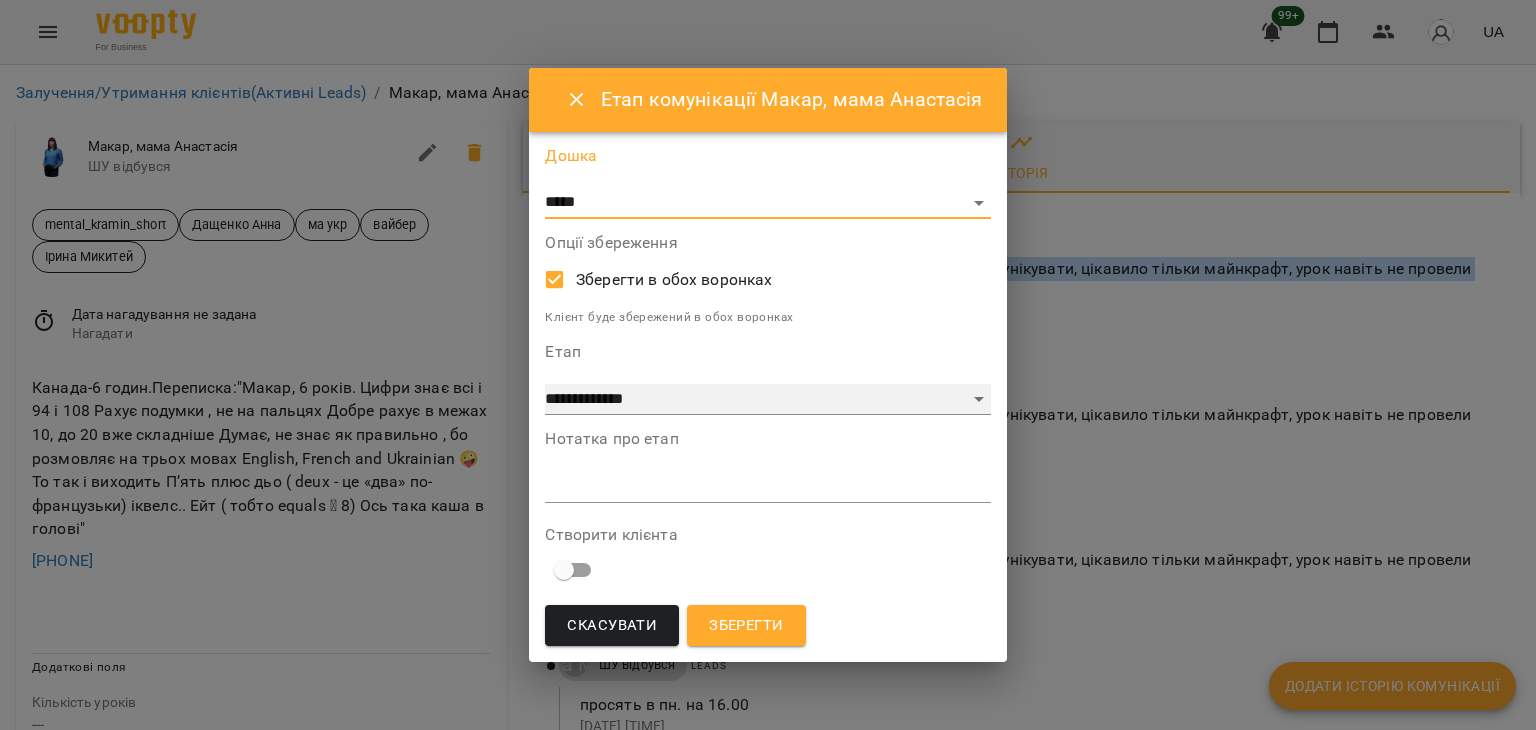 click on "**********" at bounding box center (767, 400) 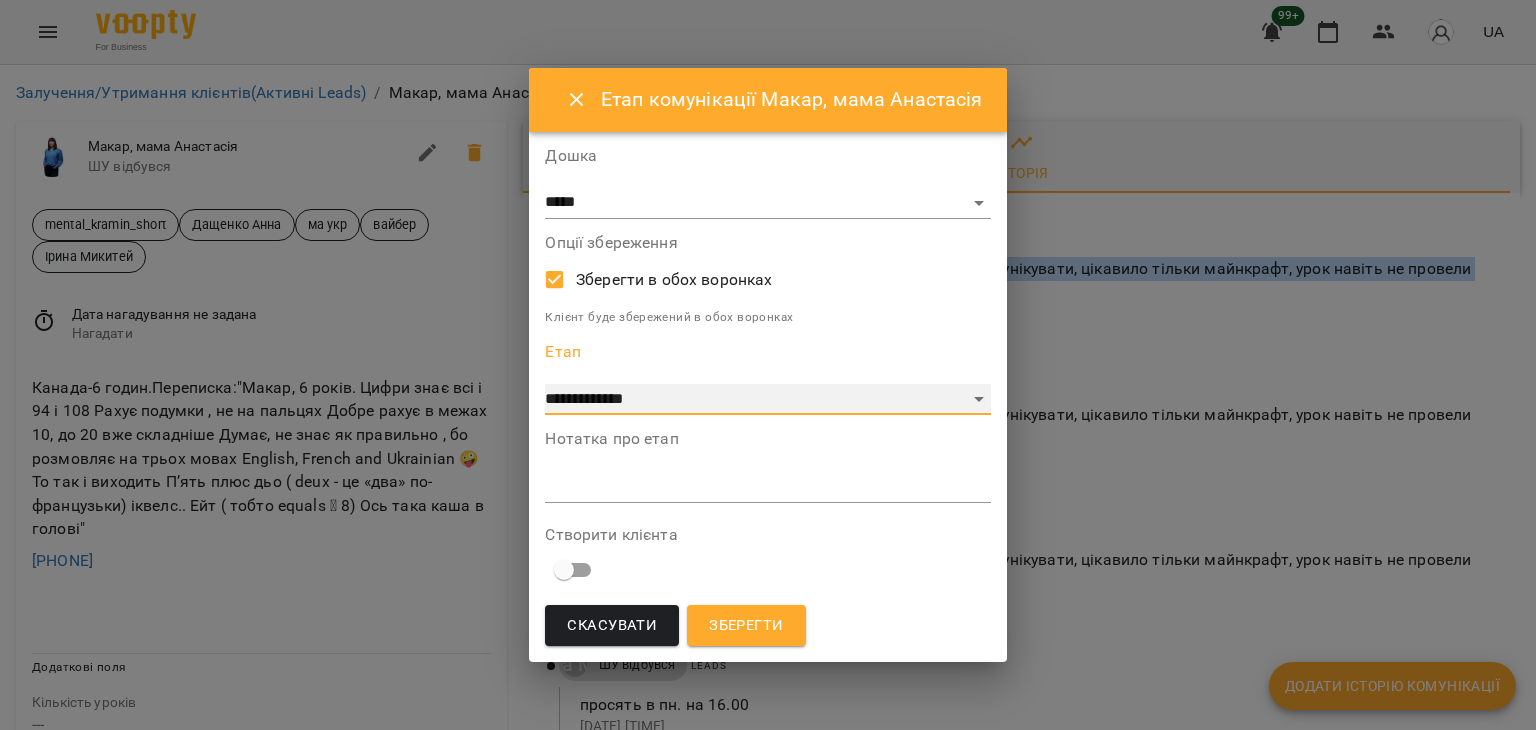 select on "*" 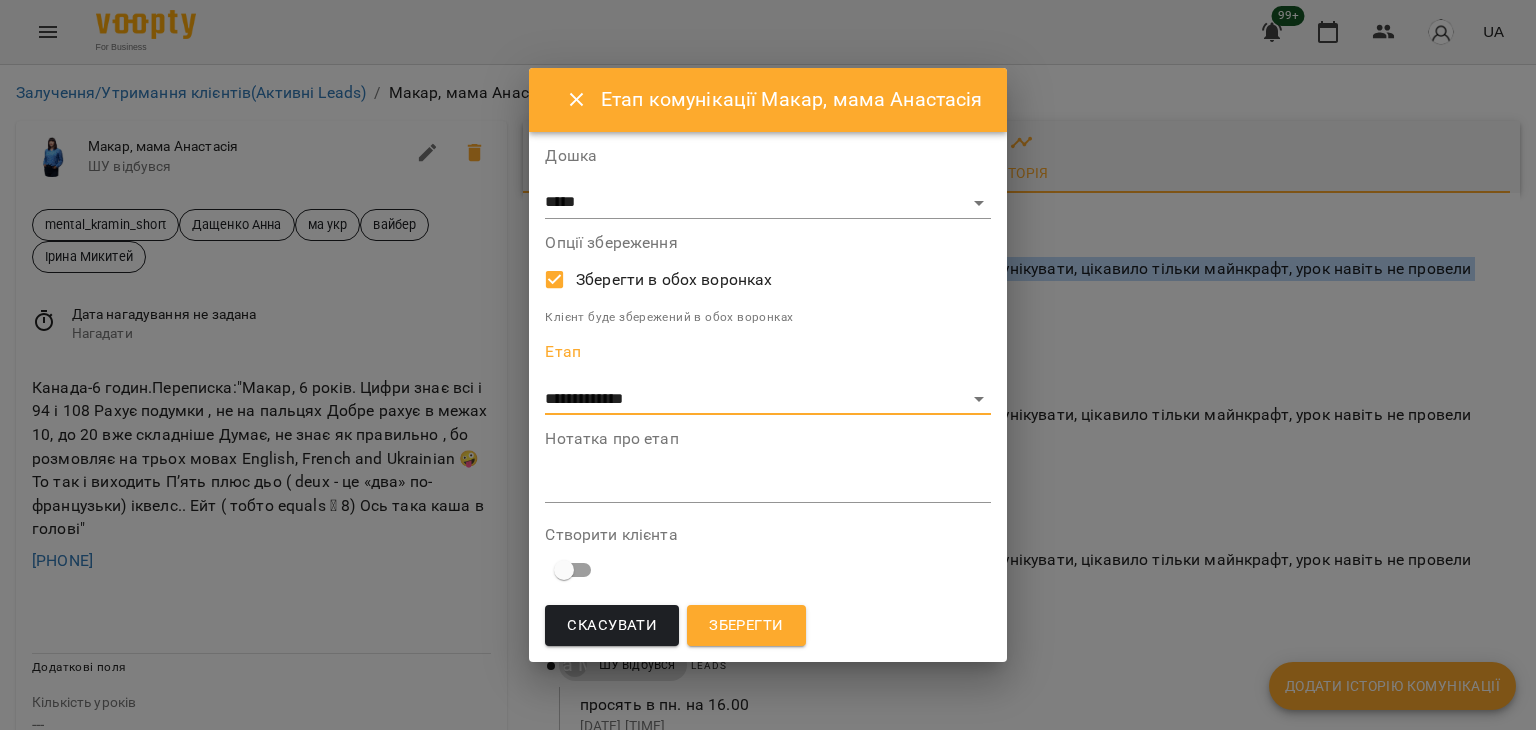 click on "Зберегти" at bounding box center (746, 626) 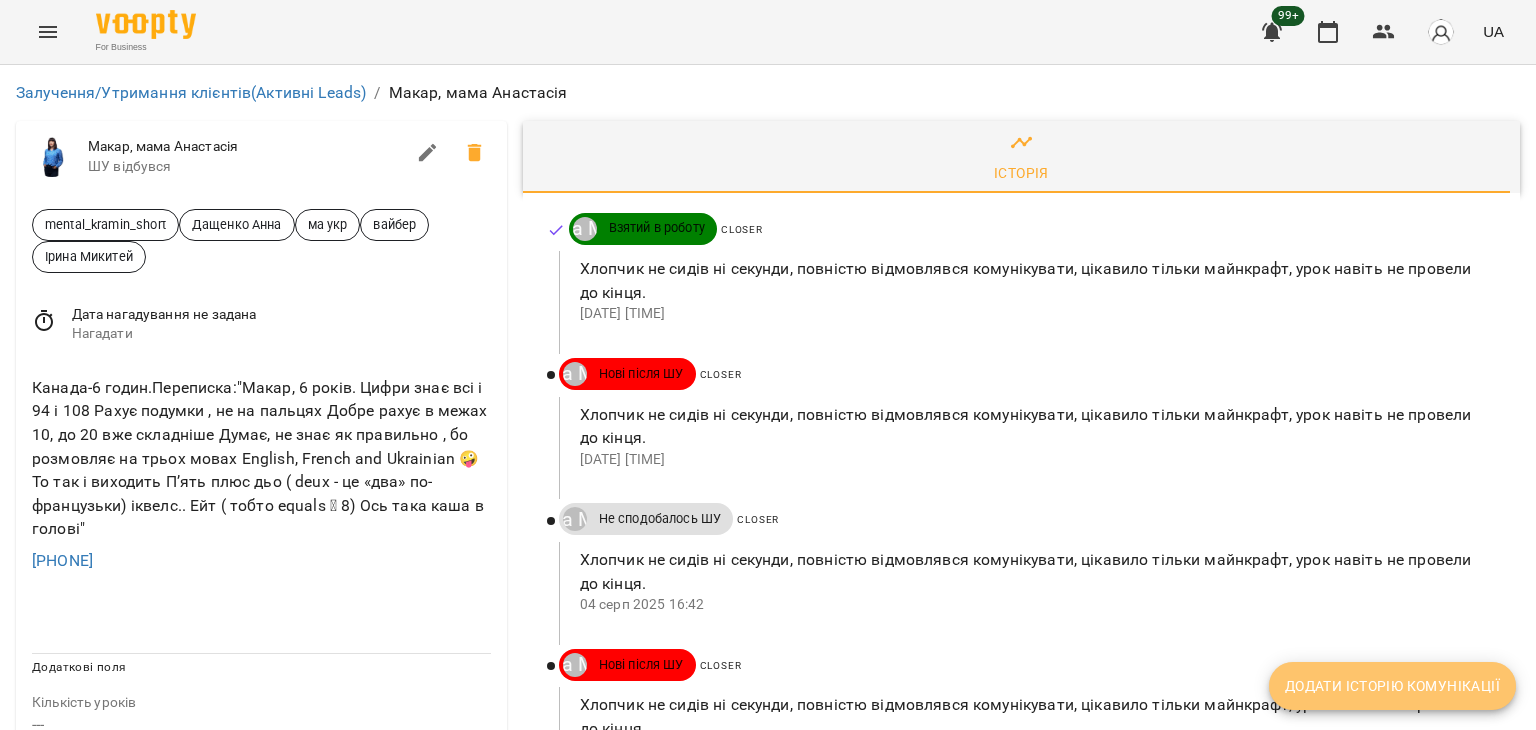click on "Додати історію комунікації" at bounding box center (1392, 686) 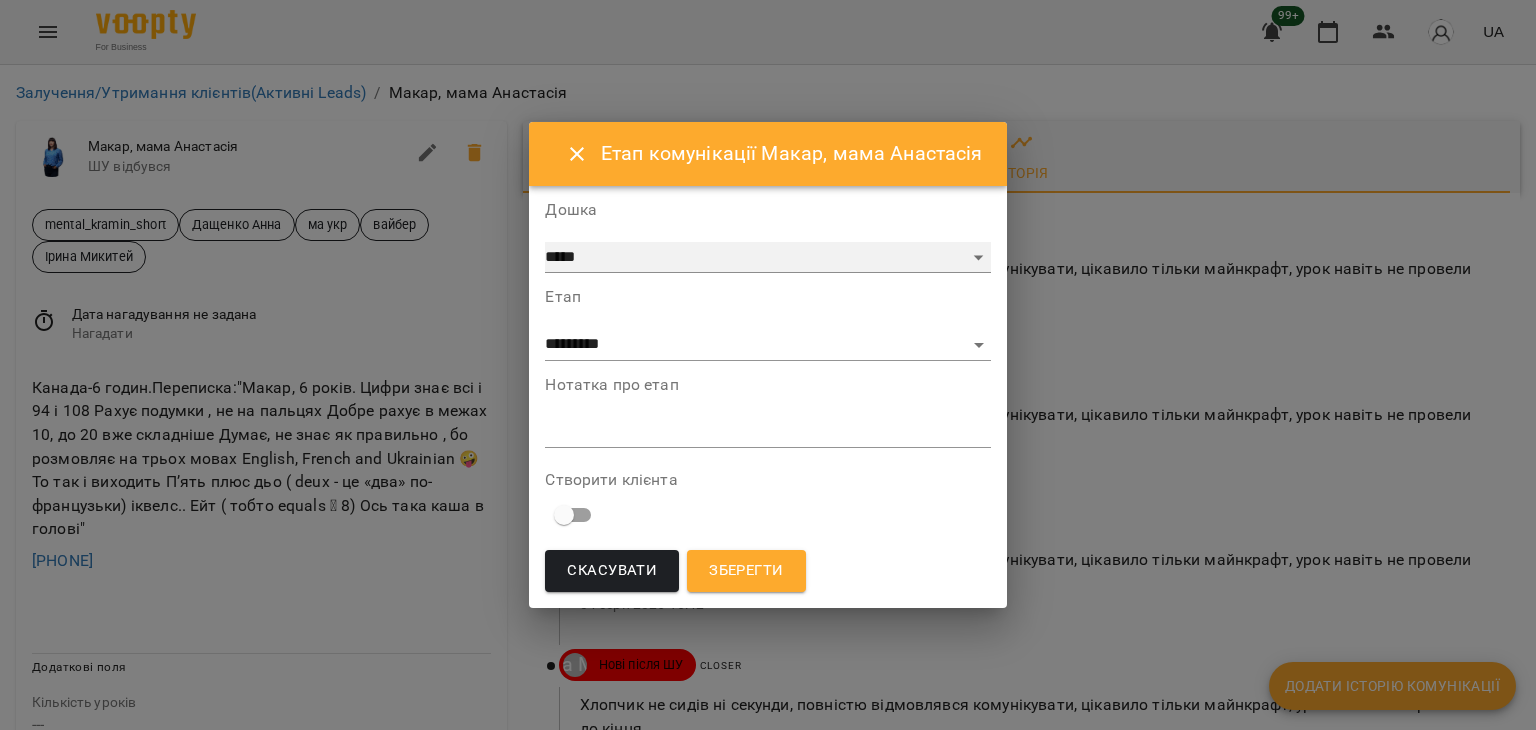 click on "***** ******** ****** ********" at bounding box center (767, 258) 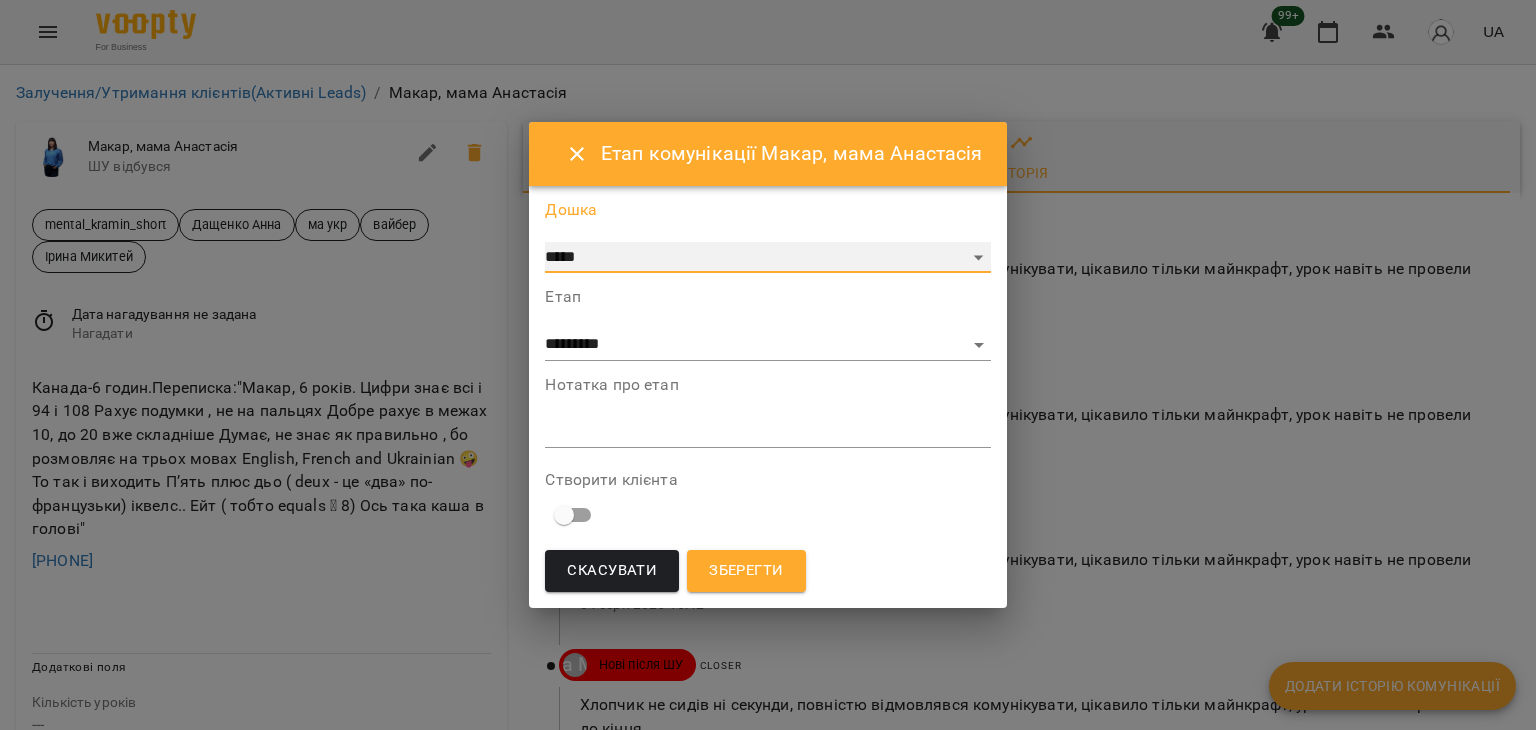 select on "**********" 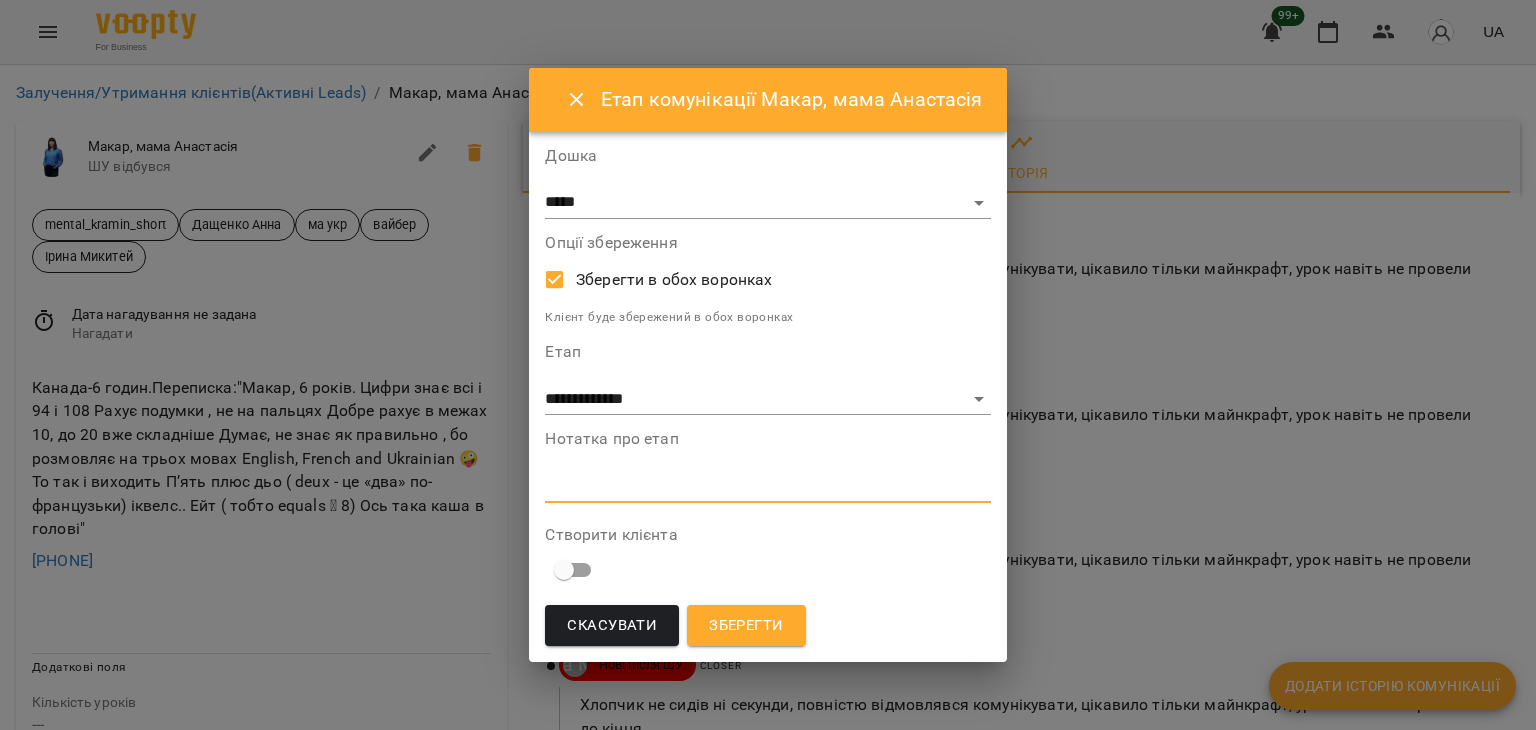 paste on "**********" 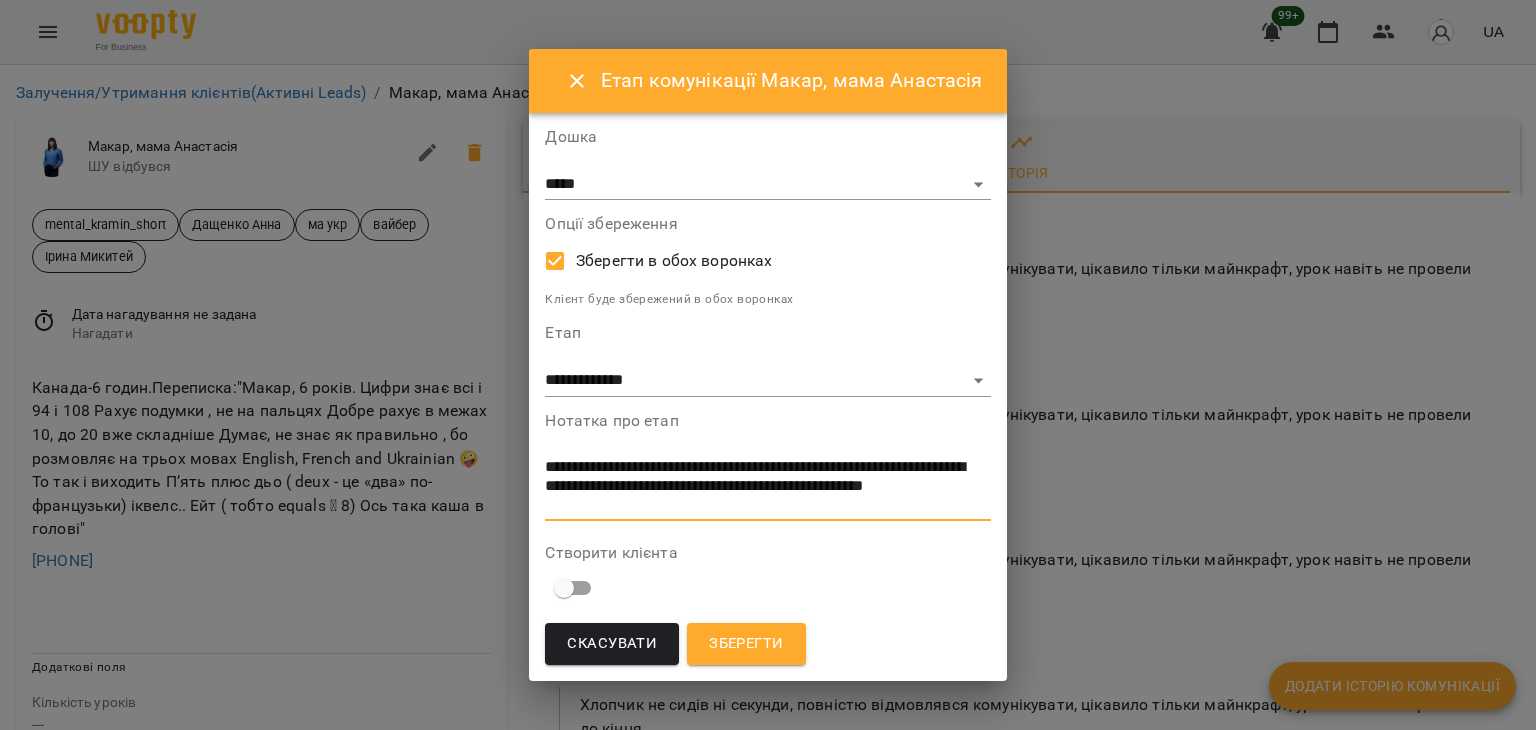 type on "**********" 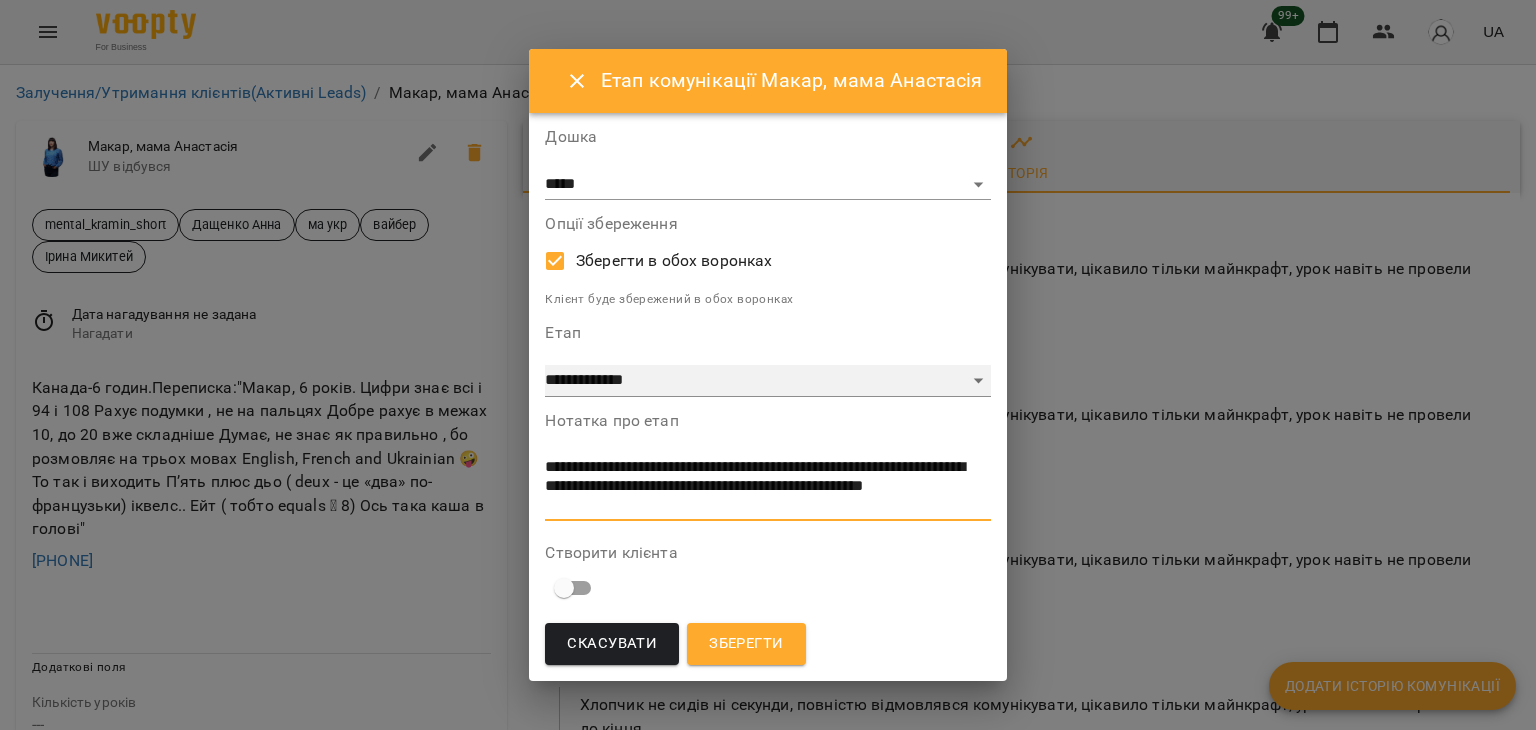 click on "**********" at bounding box center [767, 381] 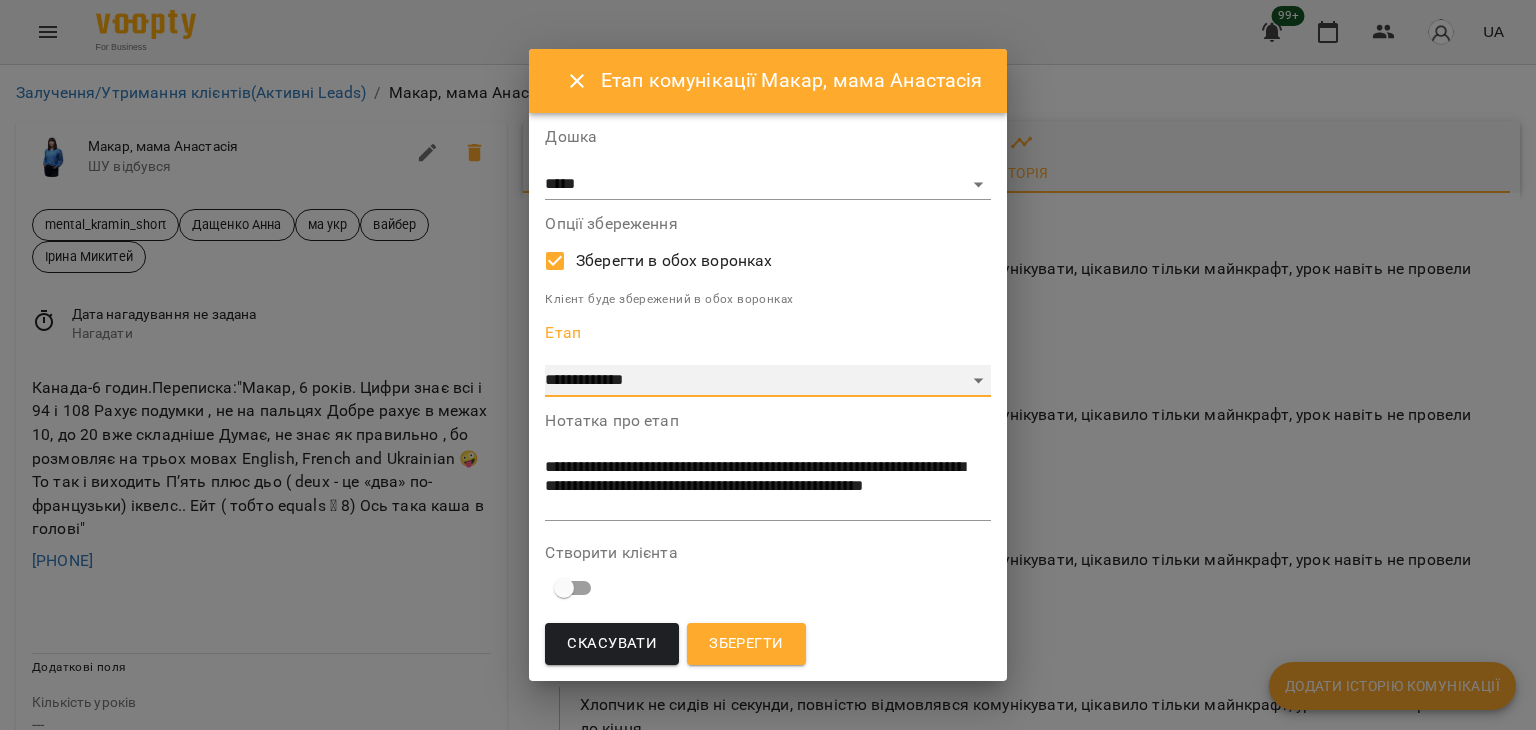 select on "**" 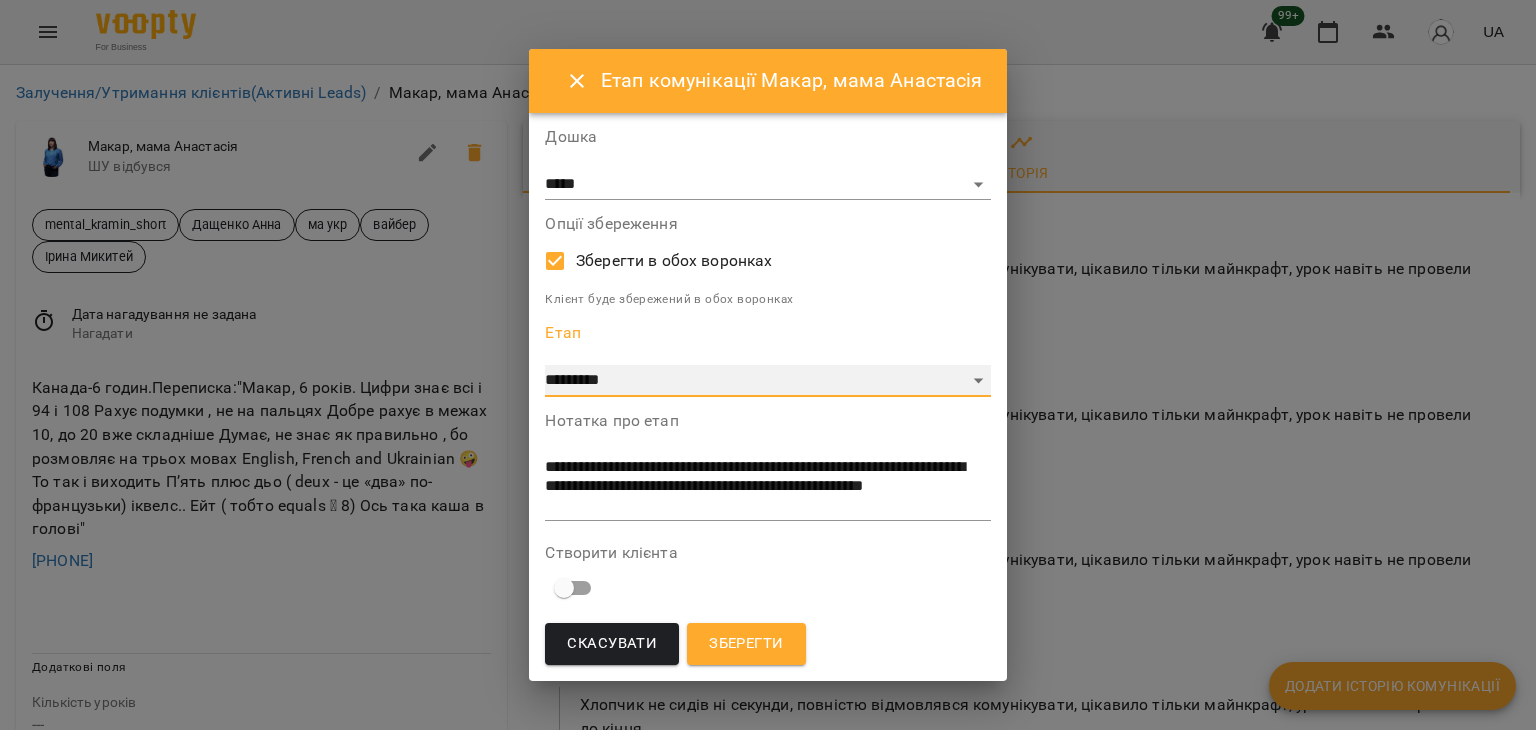 click on "**********" at bounding box center [767, 381] 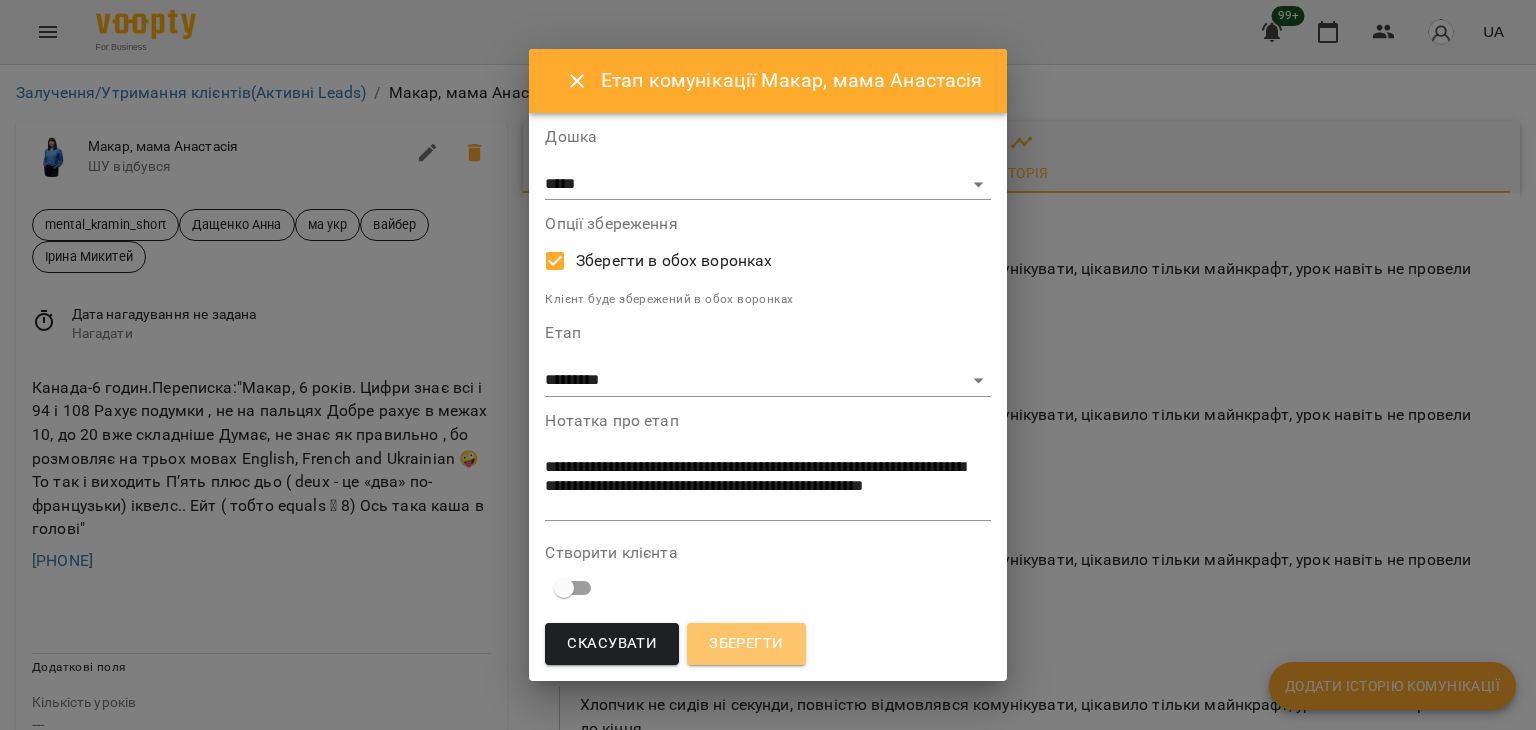 click on "Зберегти" at bounding box center [746, 644] 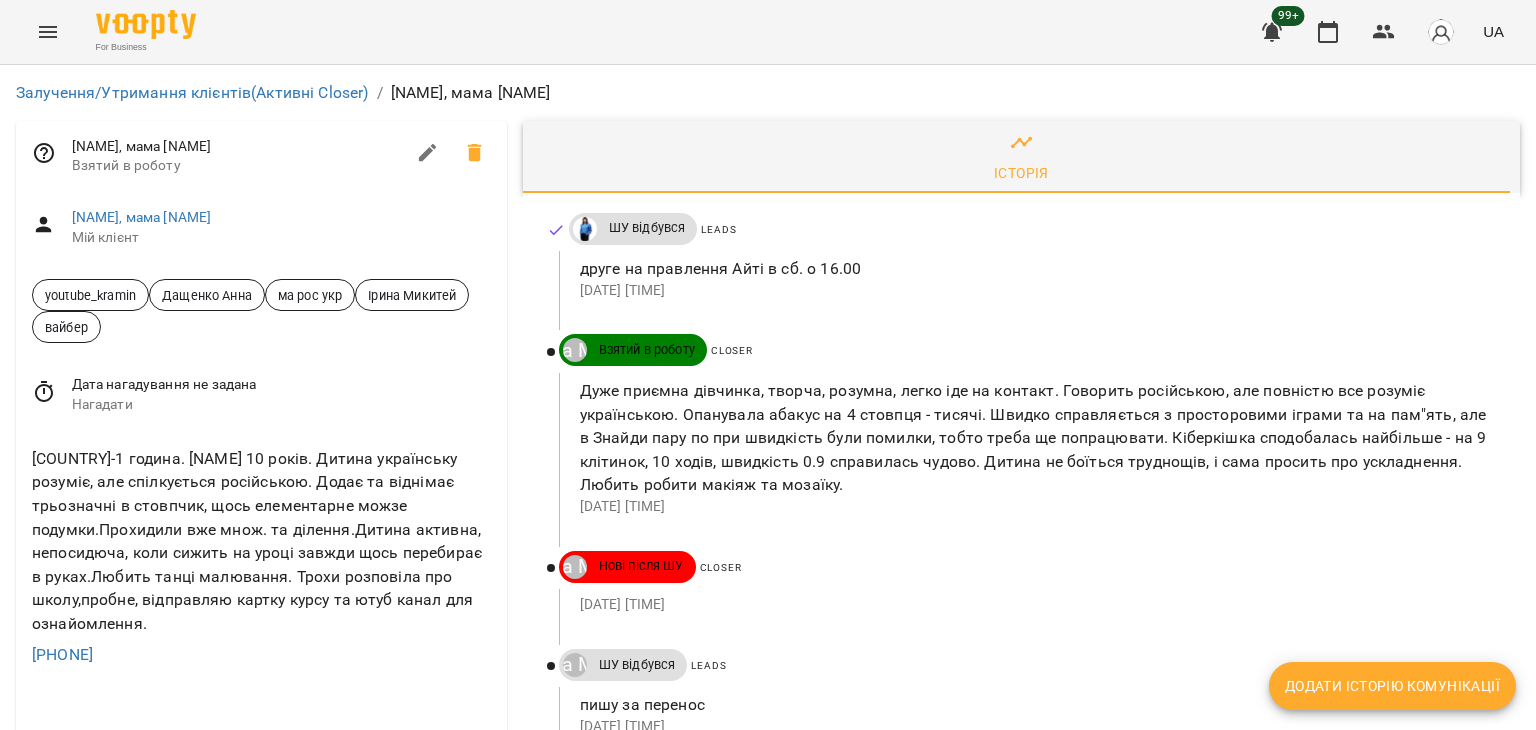 scroll, scrollTop: 0, scrollLeft: 0, axis: both 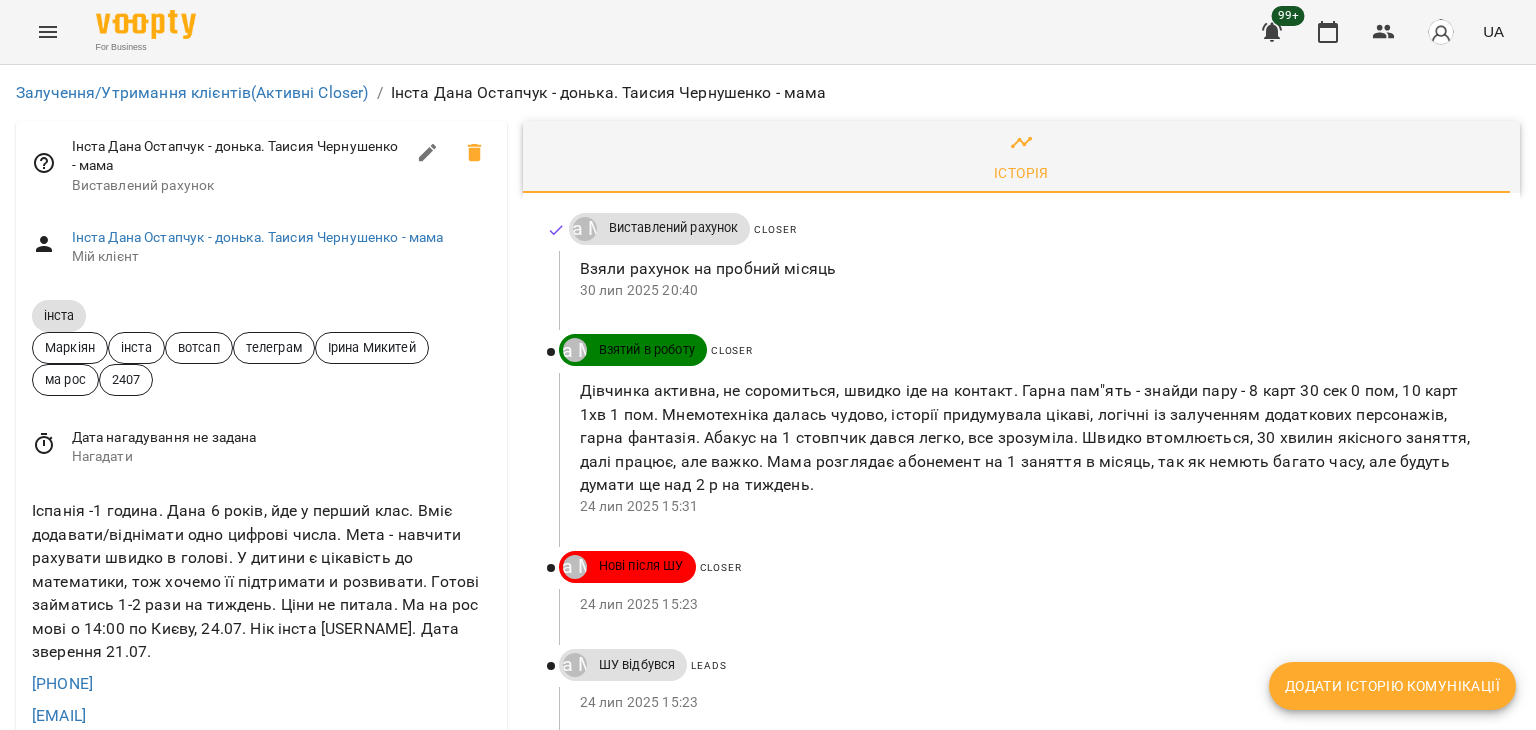 click on "Додати історію комунікації" at bounding box center (1392, 686) 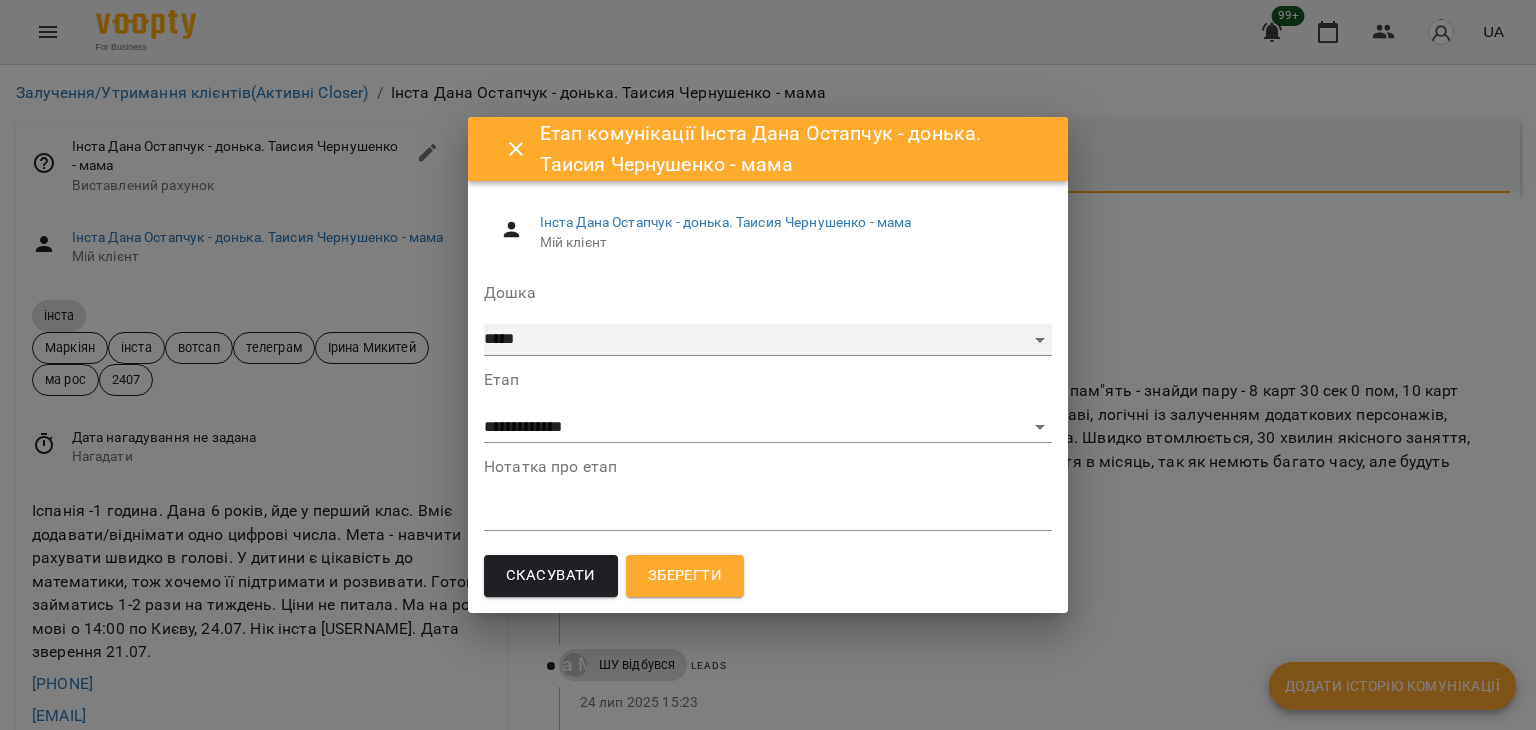 click on "***** ******** ****** ********" at bounding box center [768, 340] 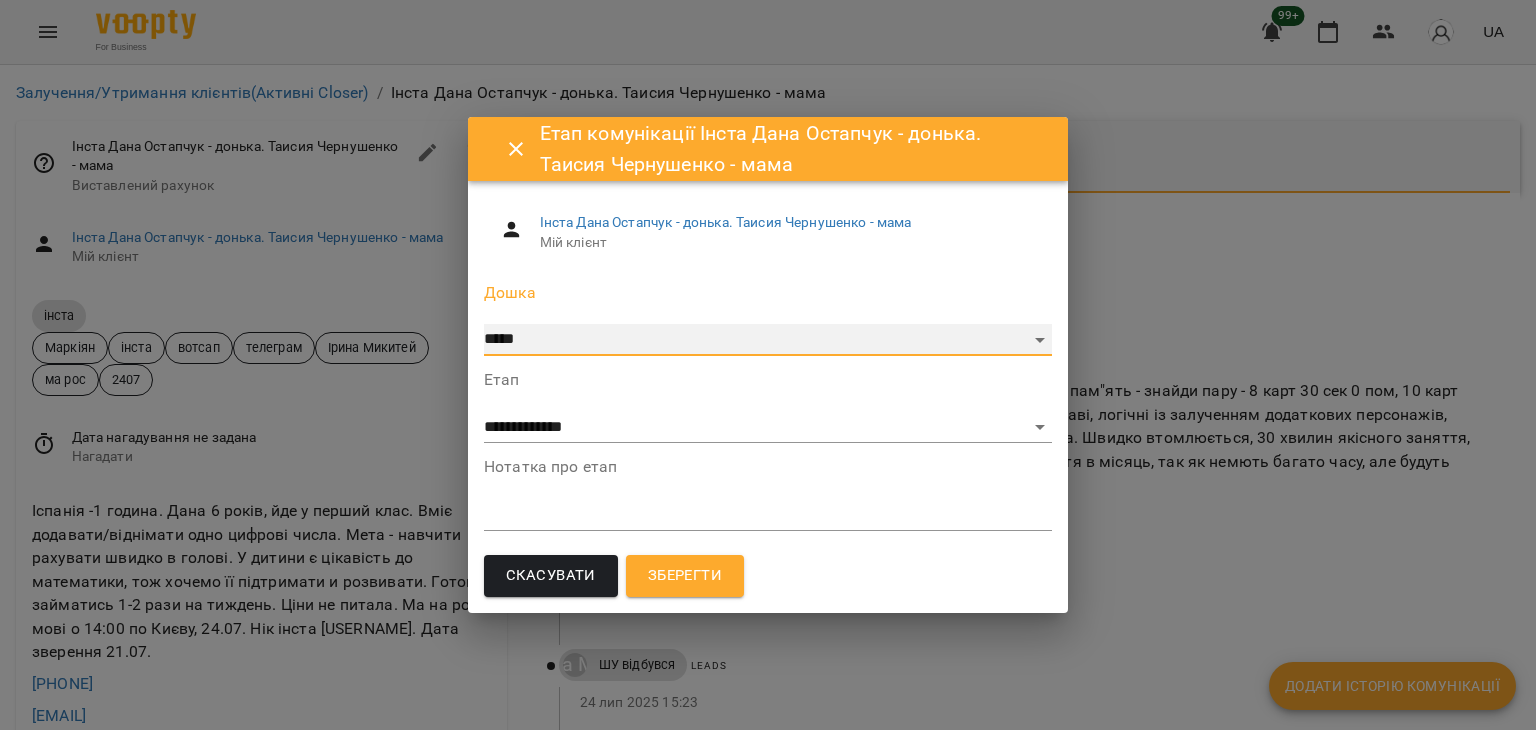 click on "***** ******** ****** ********" at bounding box center [768, 340] 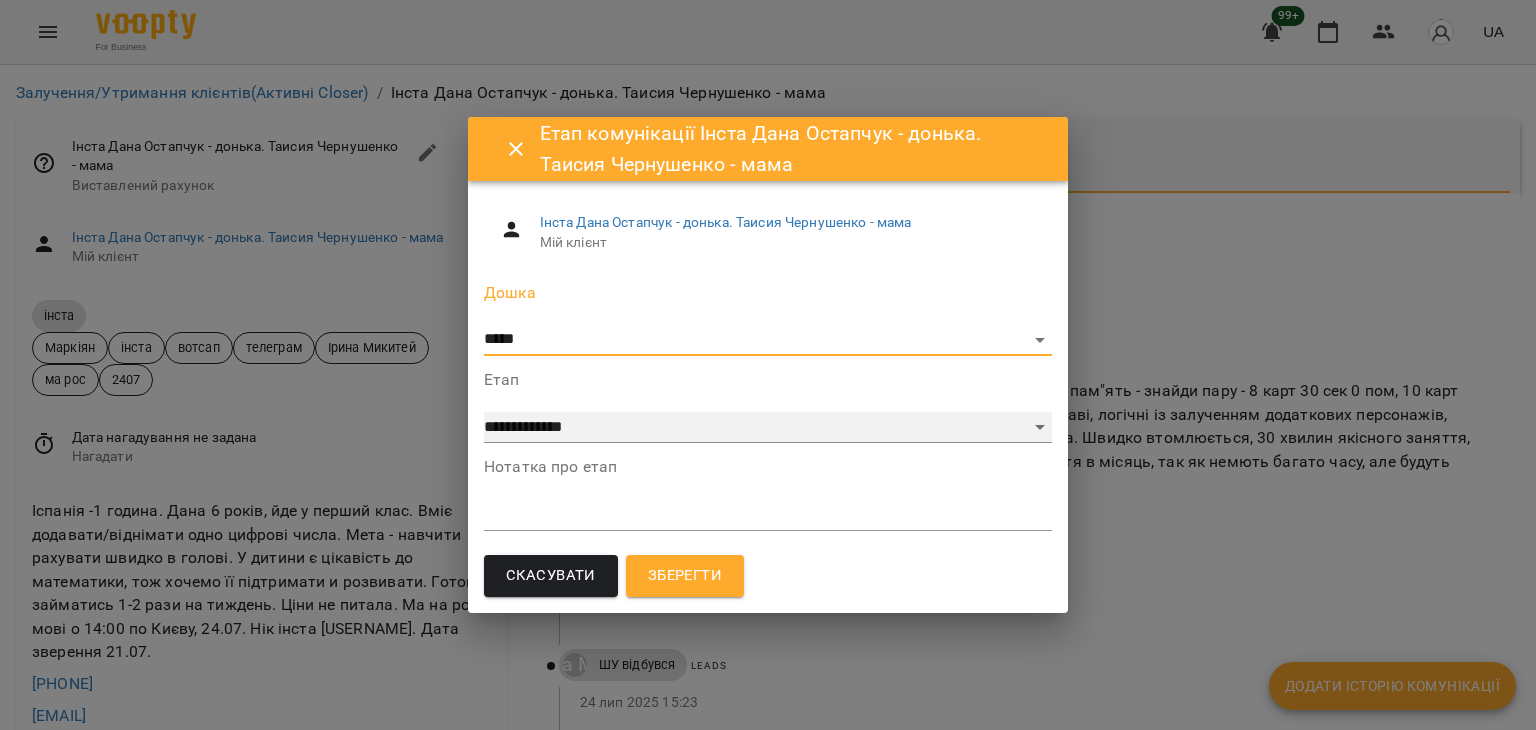 click on "**********" at bounding box center [768, 428] 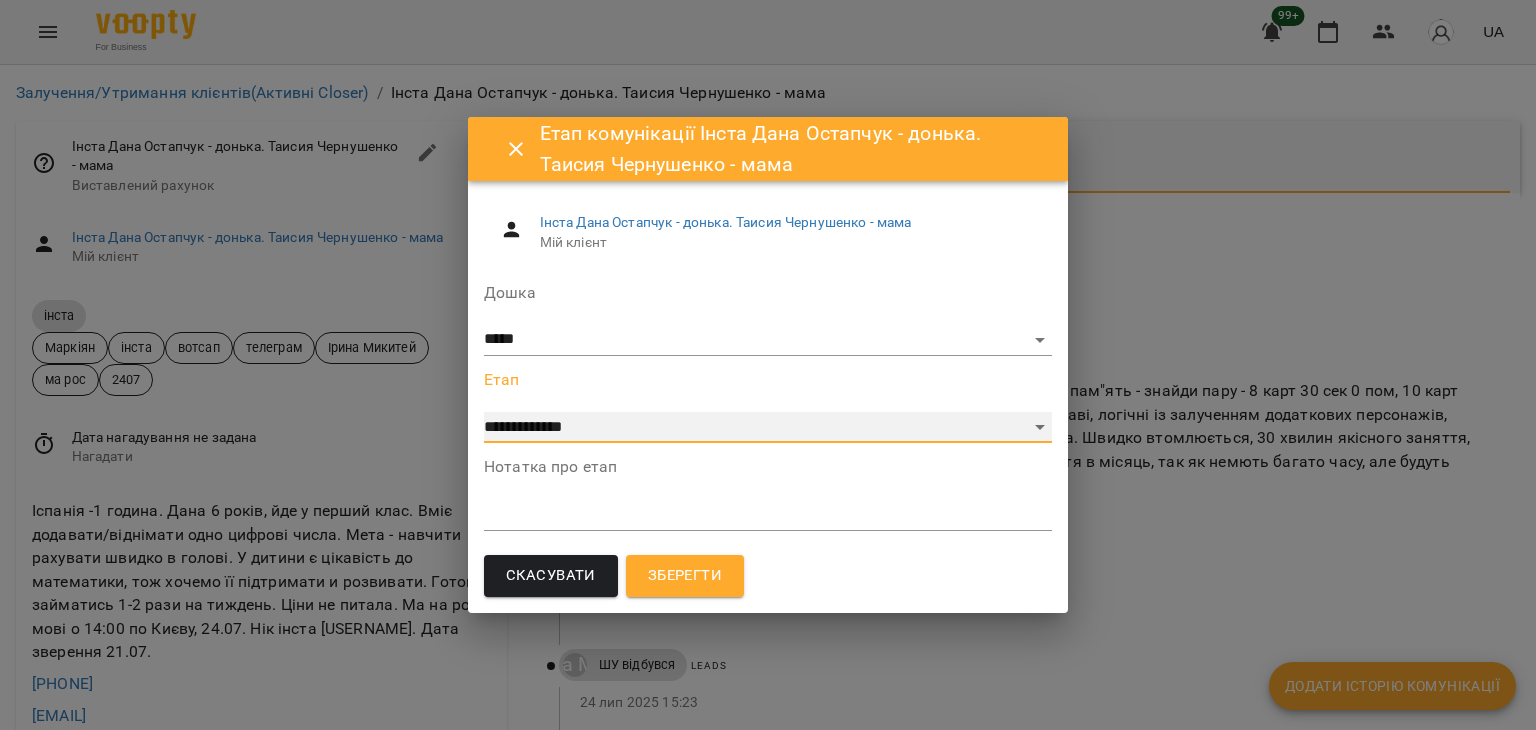 select on "*" 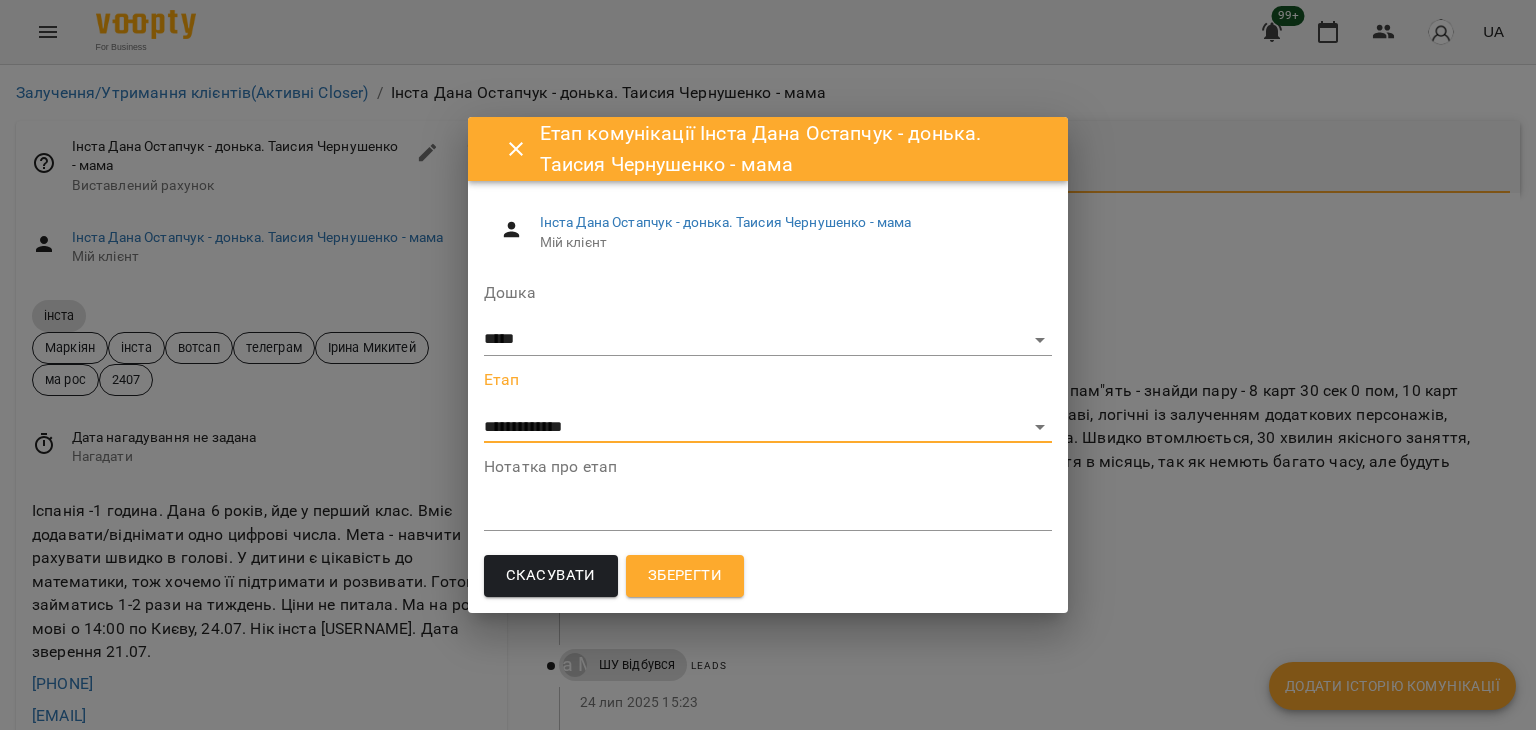 click on "Зберегти" at bounding box center (685, 576) 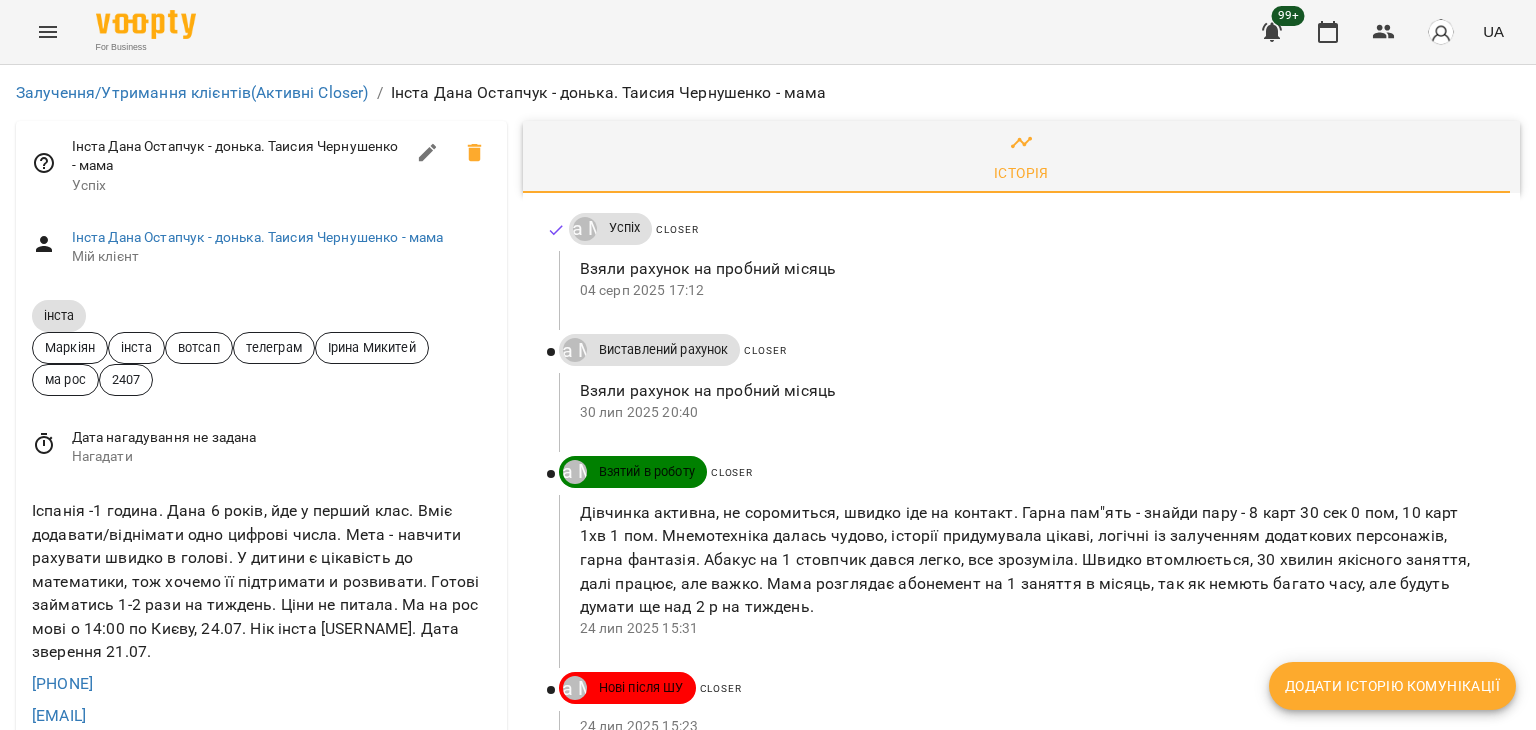 scroll, scrollTop: 0, scrollLeft: 0, axis: both 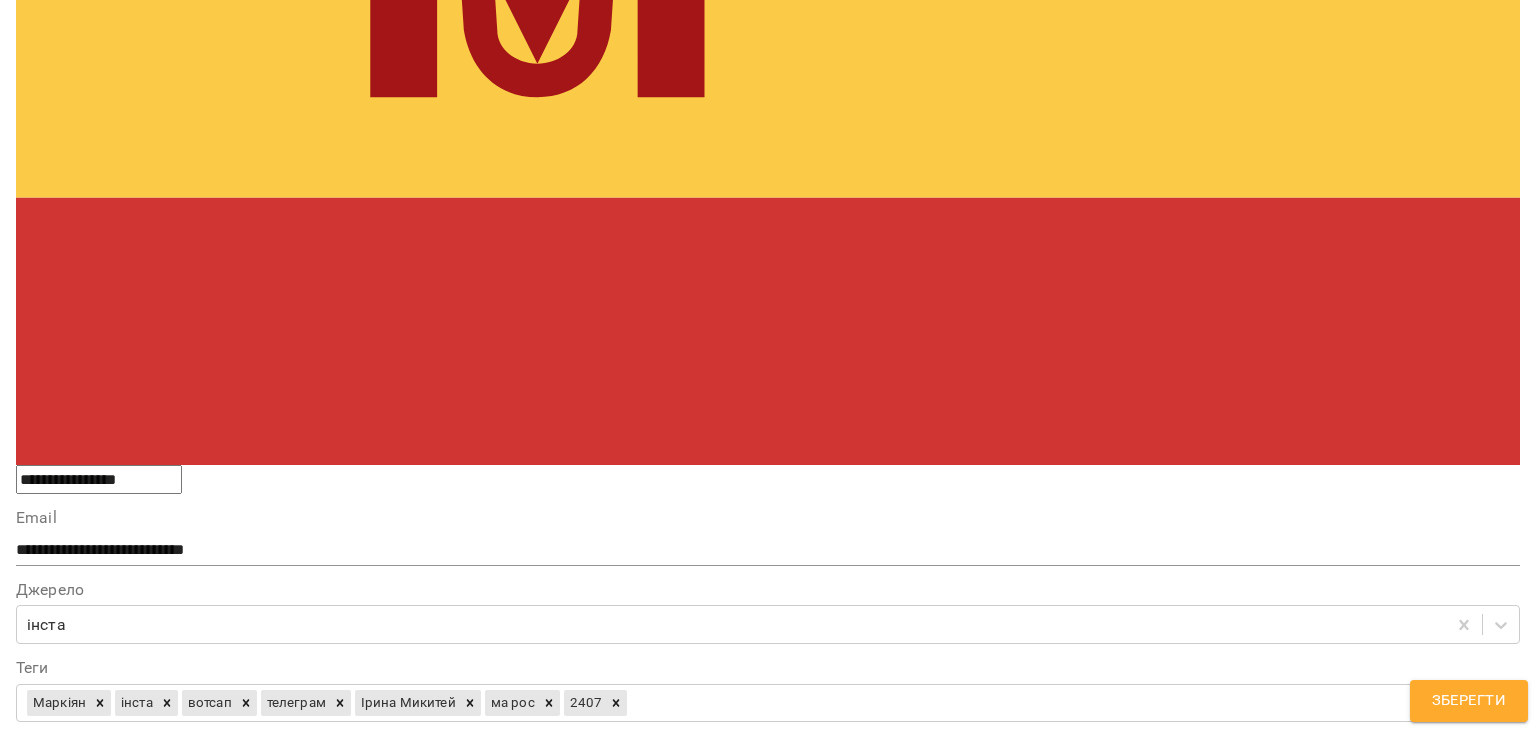 click at bounding box center [768, 1491] 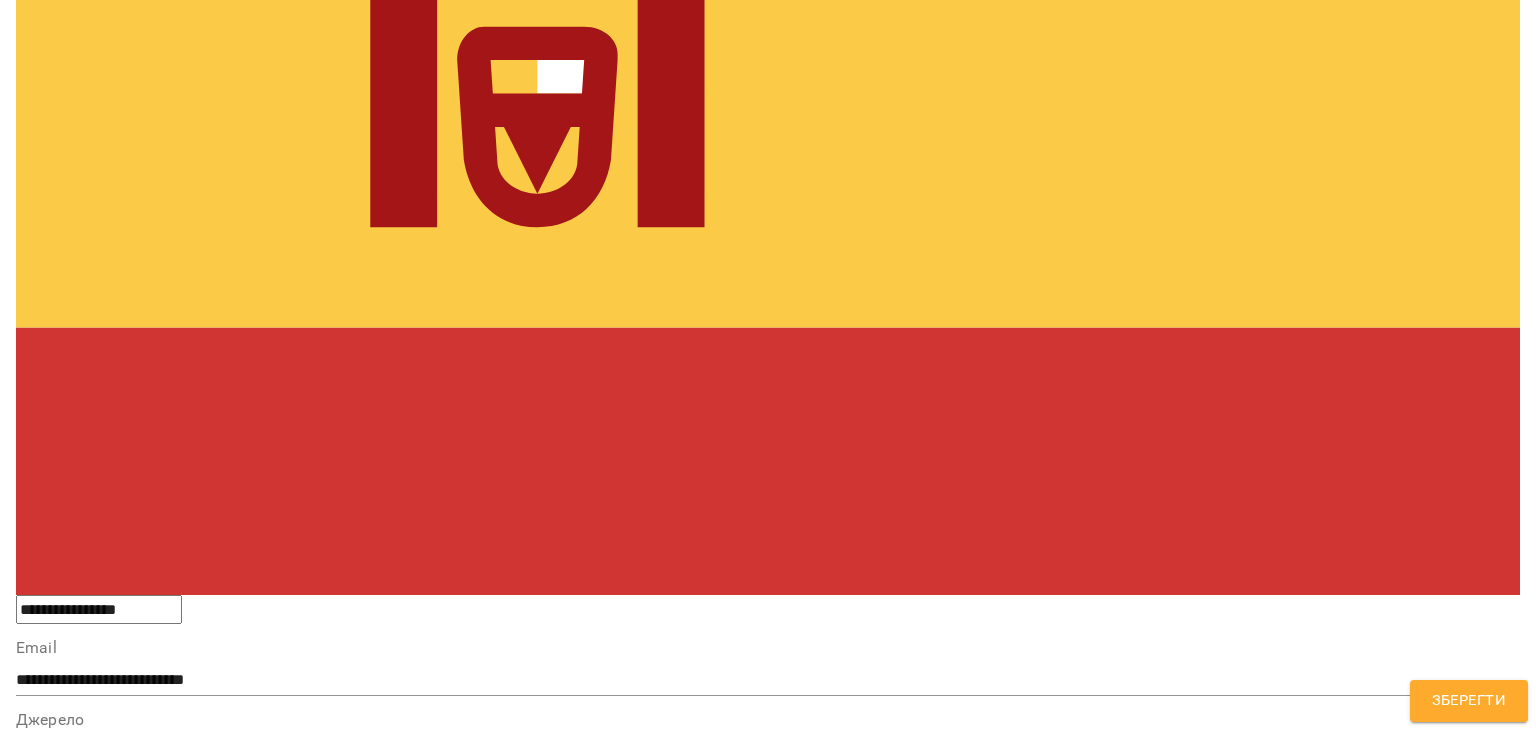 scroll, scrollTop: 500, scrollLeft: 0, axis: vertical 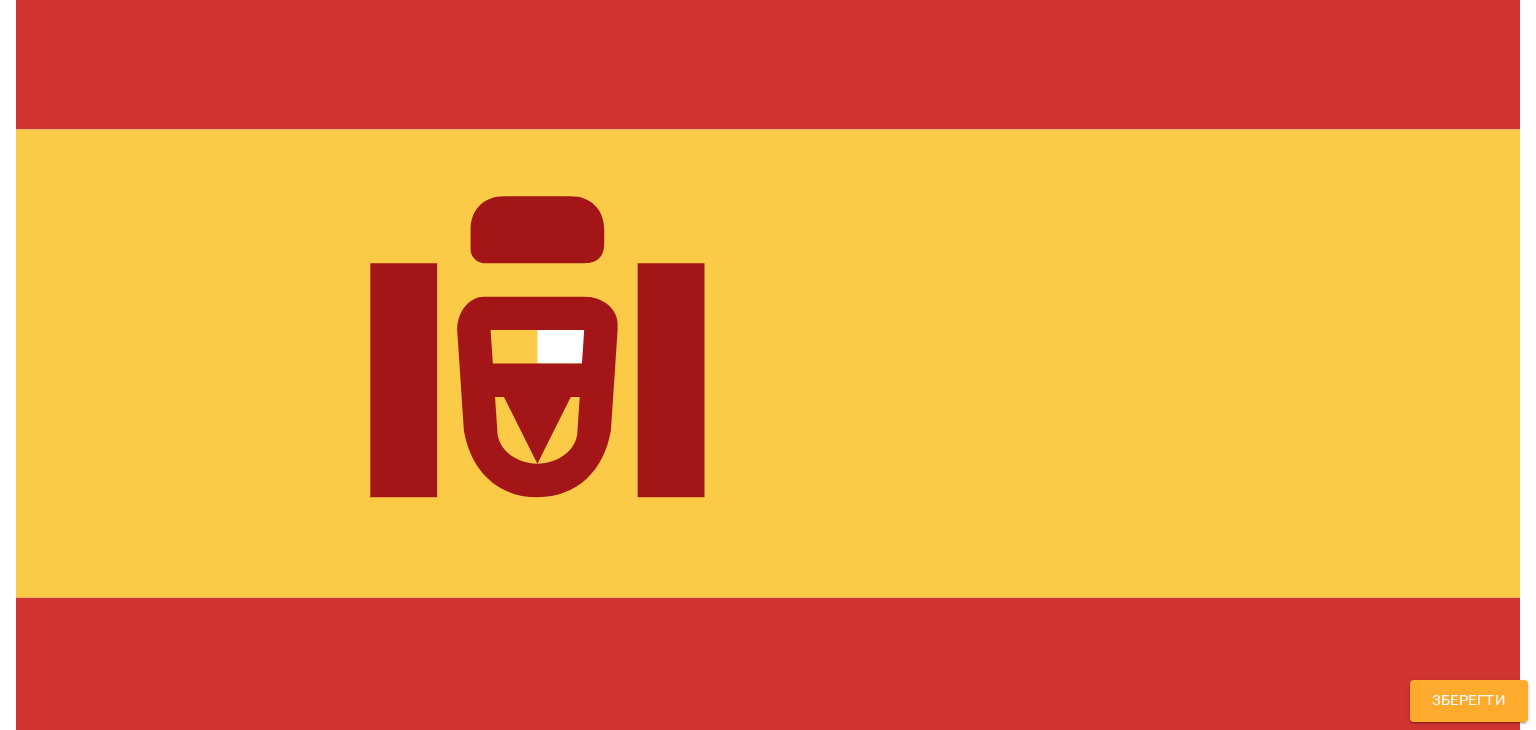 drag, startPoint x: 12, startPoint y: 382, endPoint x: 44, endPoint y: 398, distance: 35.77709 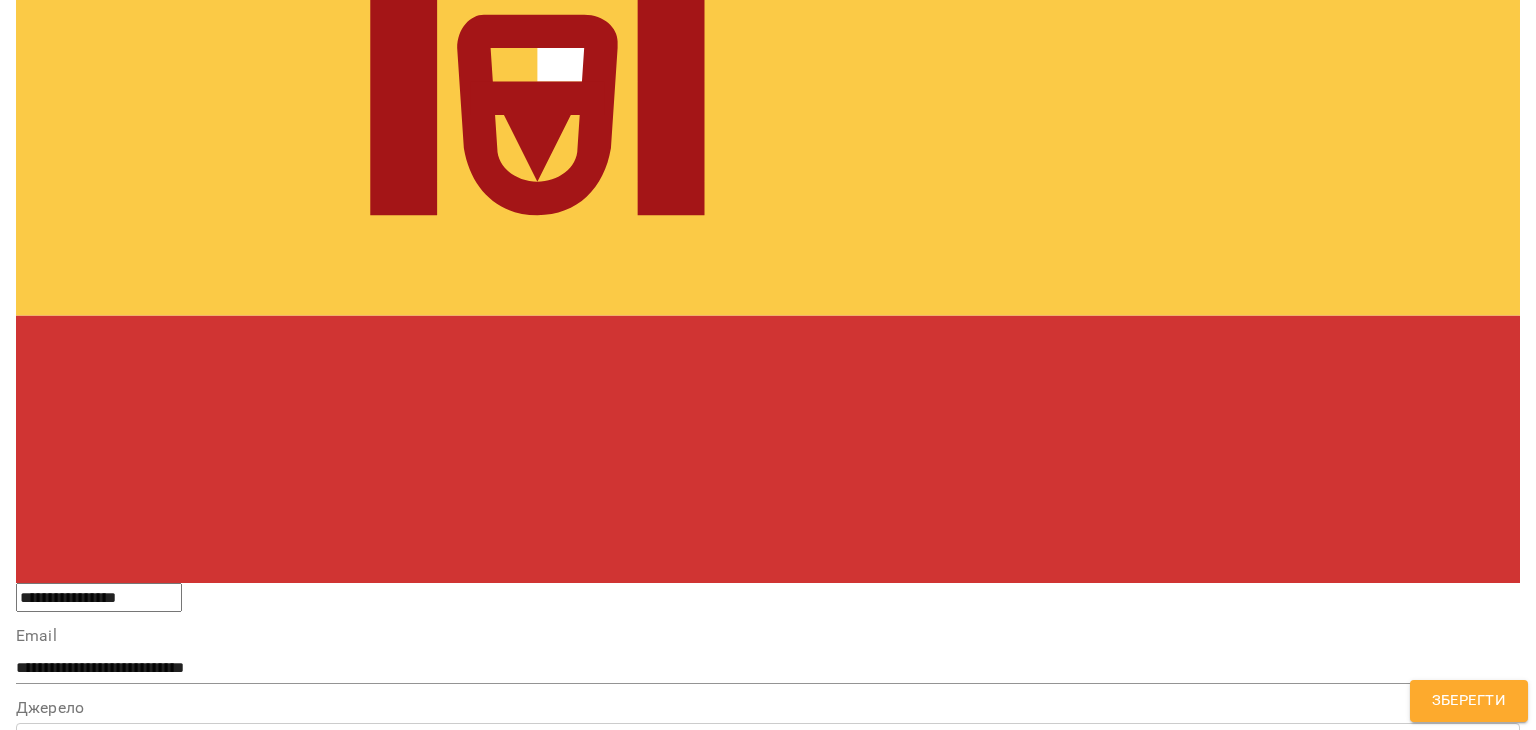 scroll, scrollTop: 900, scrollLeft: 0, axis: vertical 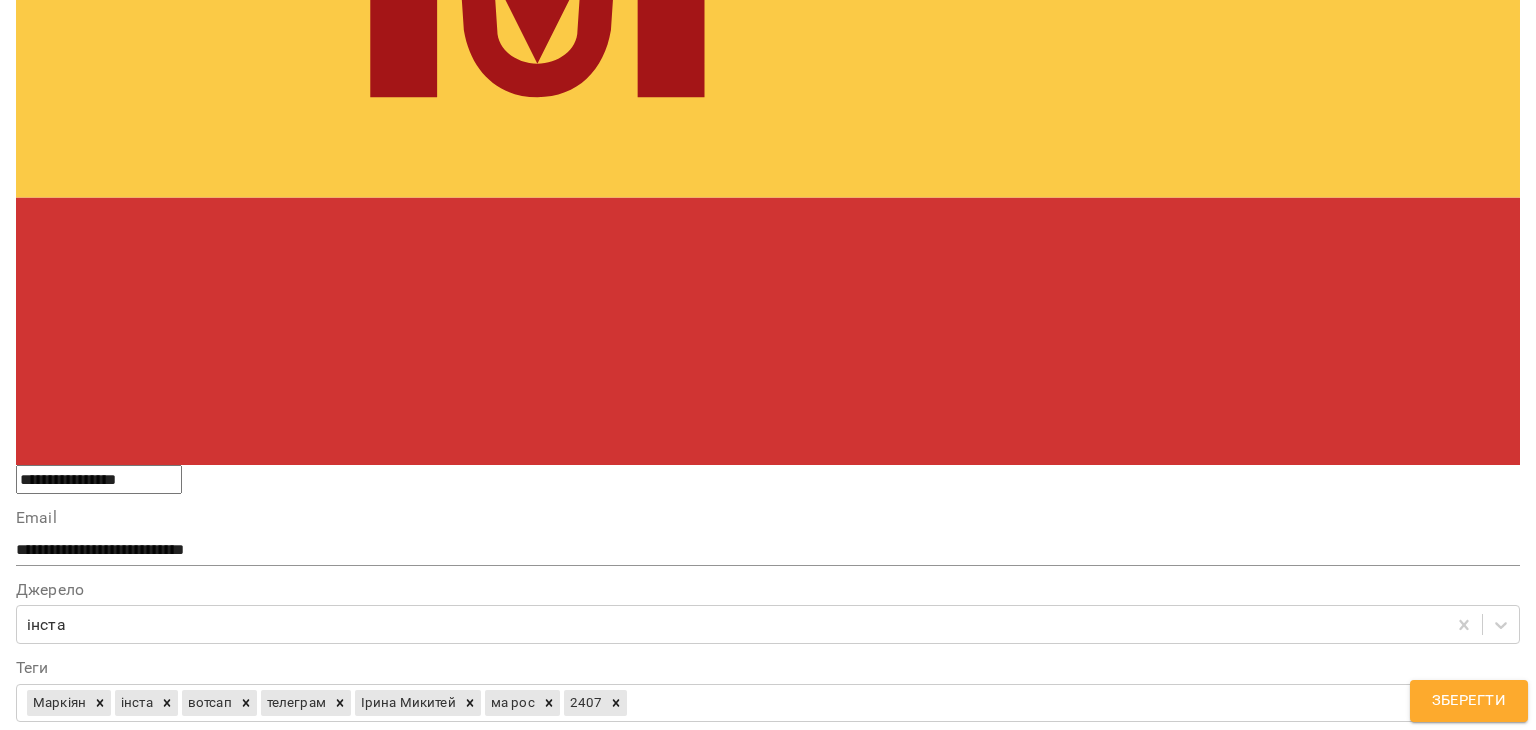 click on "**********" at bounding box center [768, 1491] 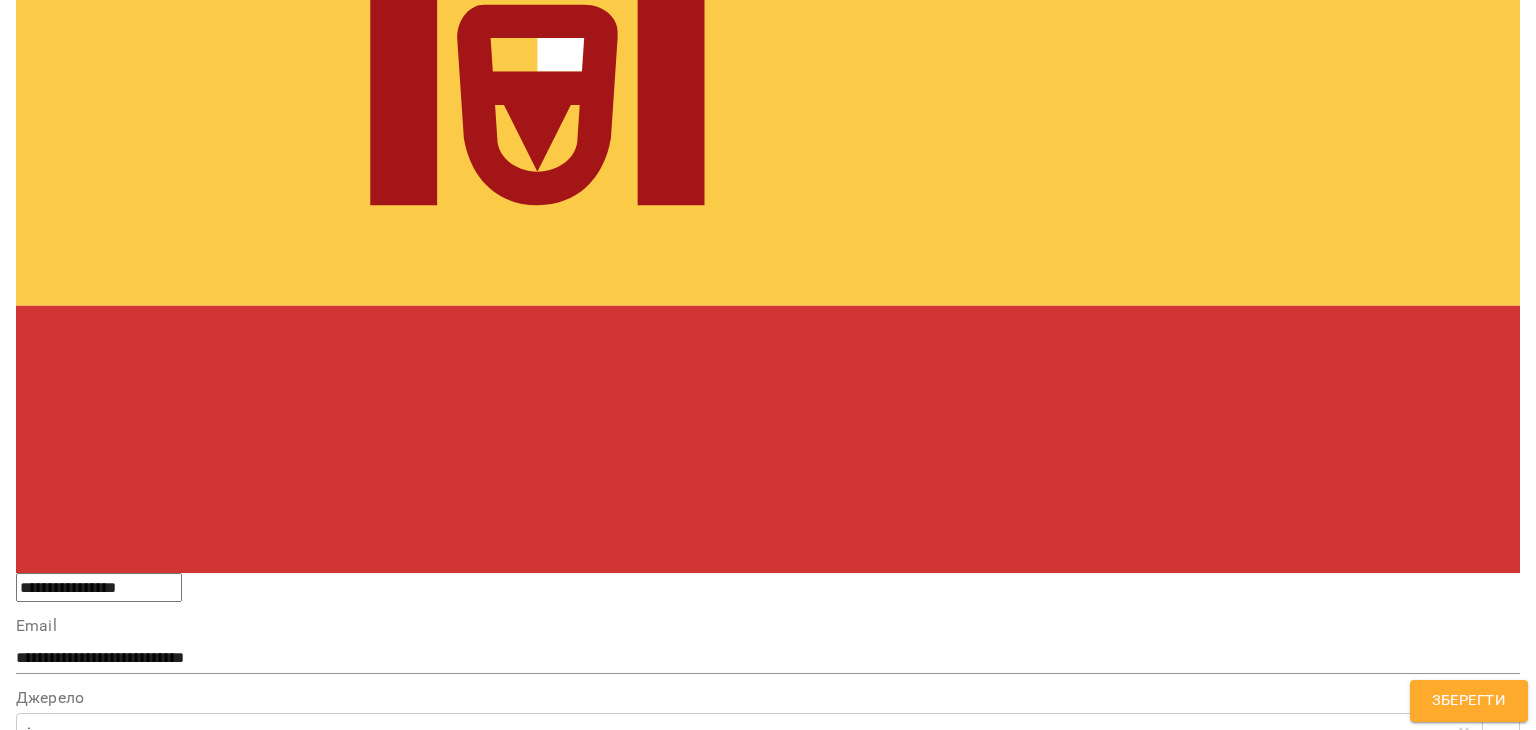 scroll, scrollTop: 500, scrollLeft: 0, axis: vertical 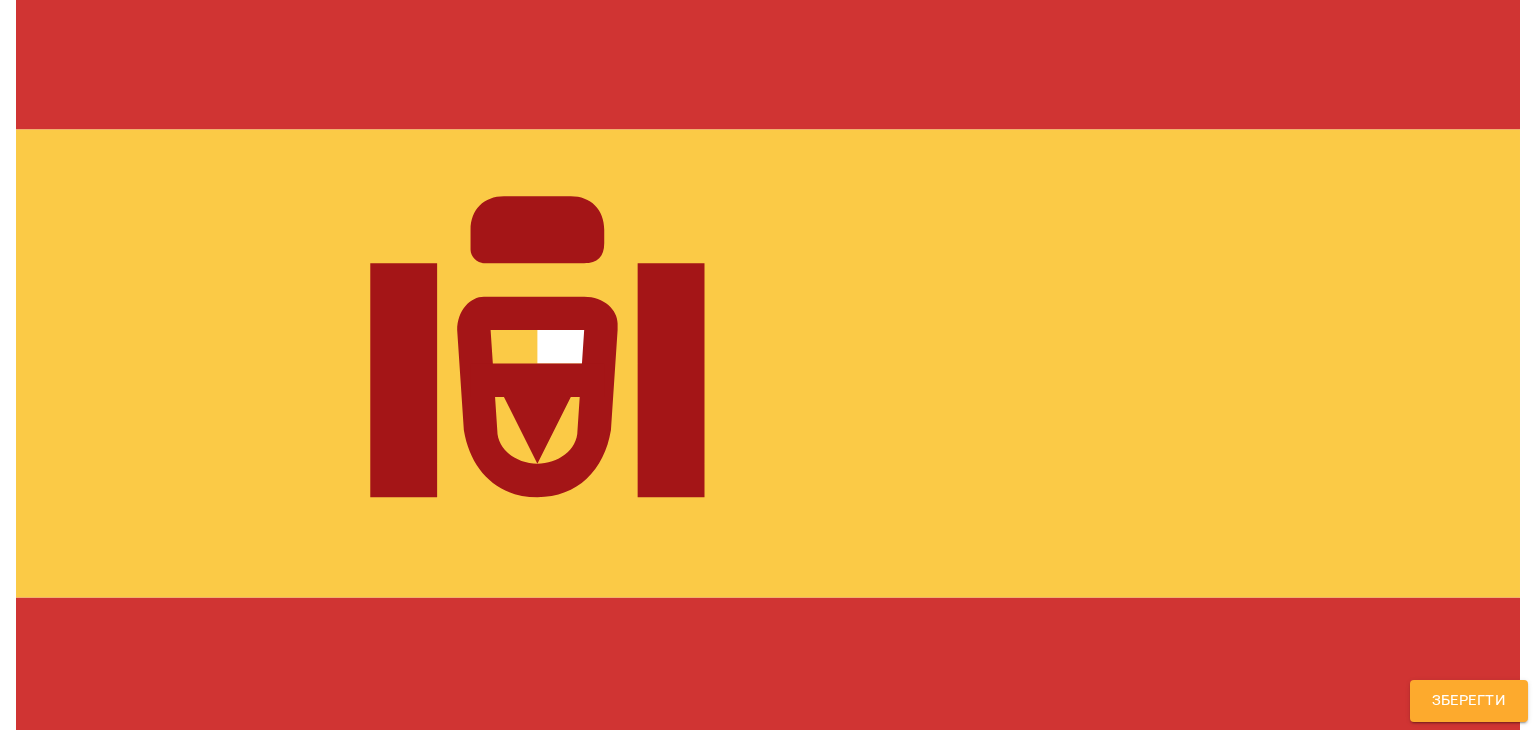 drag, startPoint x: 399, startPoint y: 387, endPoint x: 1352, endPoint y: 384, distance: 953.0047 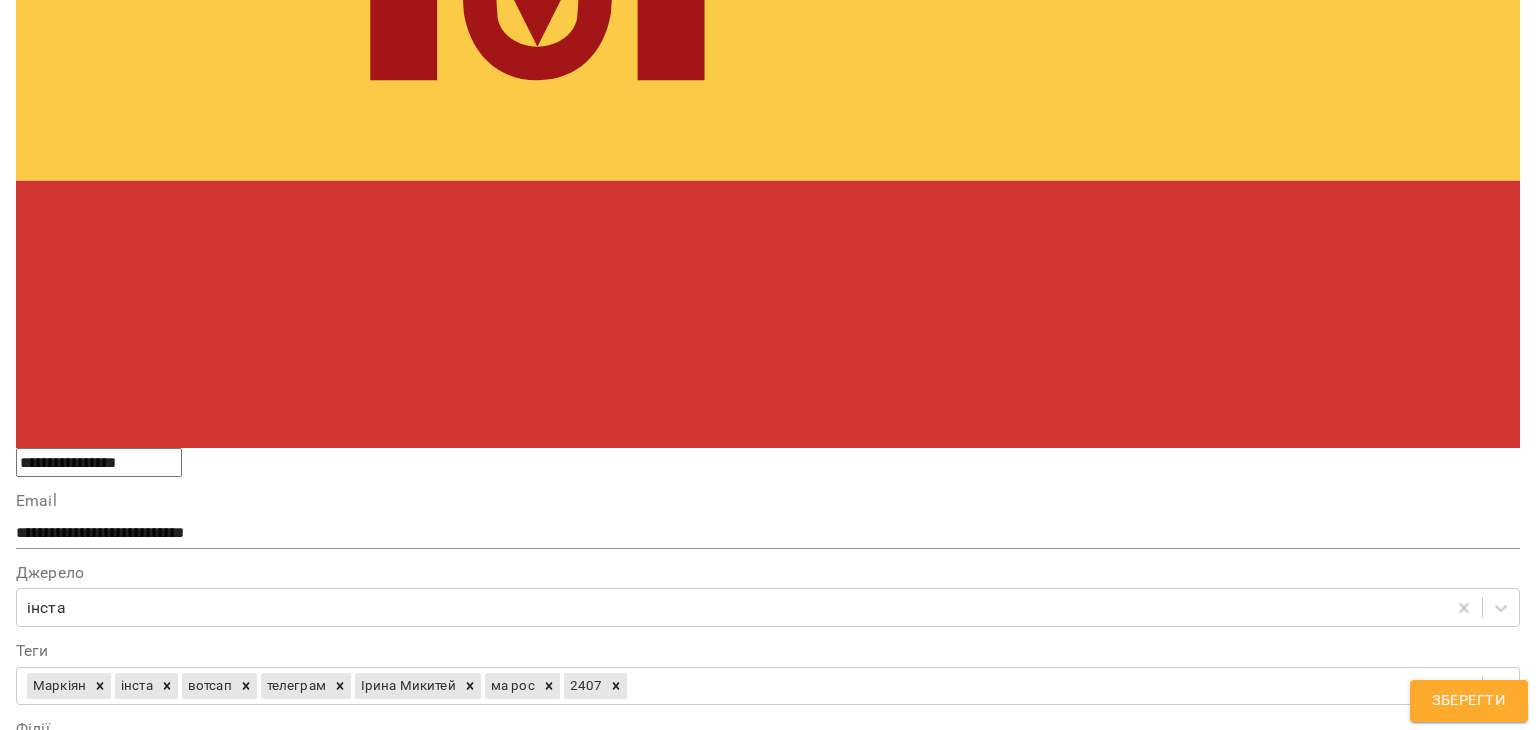 scroll, scrollTop: 1000, scrollLeft: 0, axis: vertical 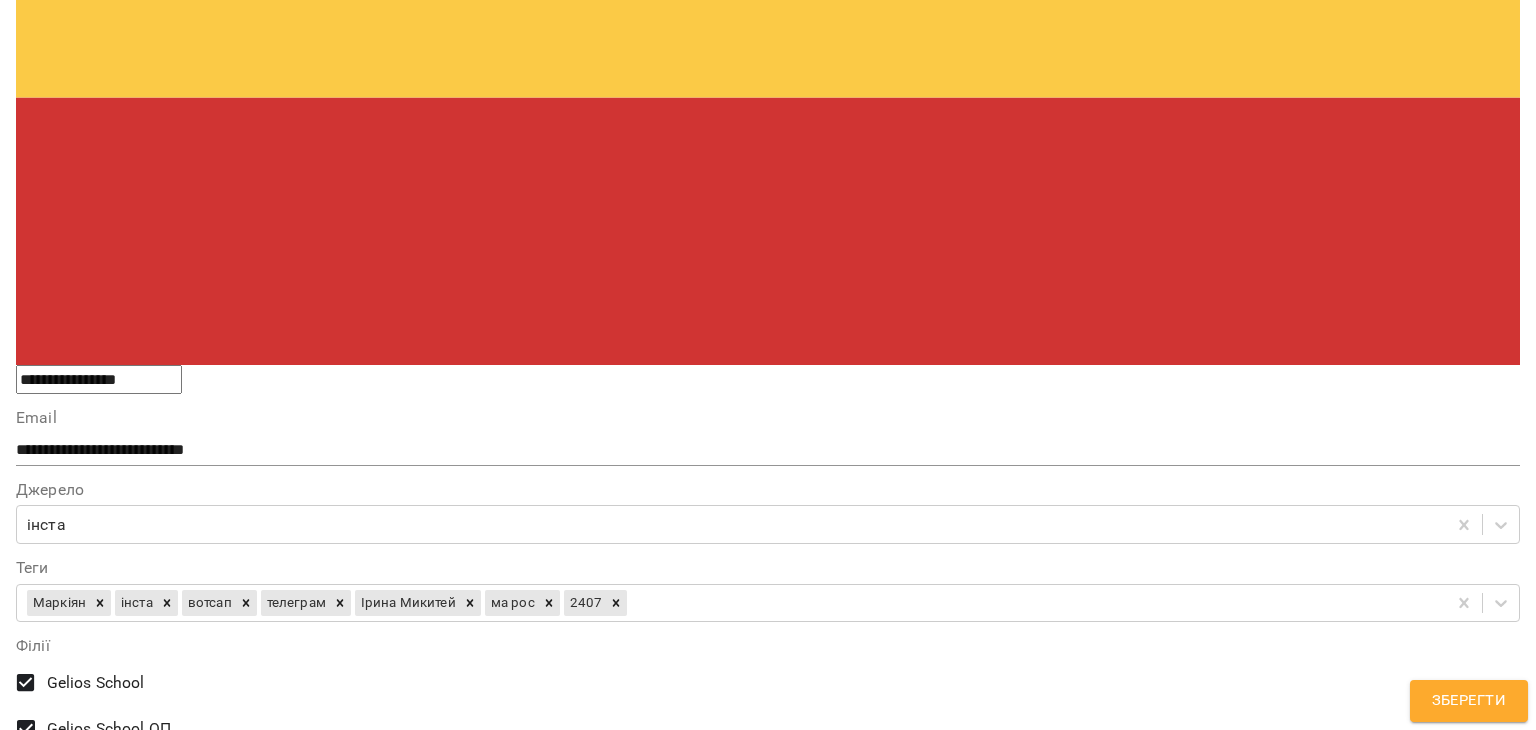 click on "**********" at bounding box center [768, 1391] 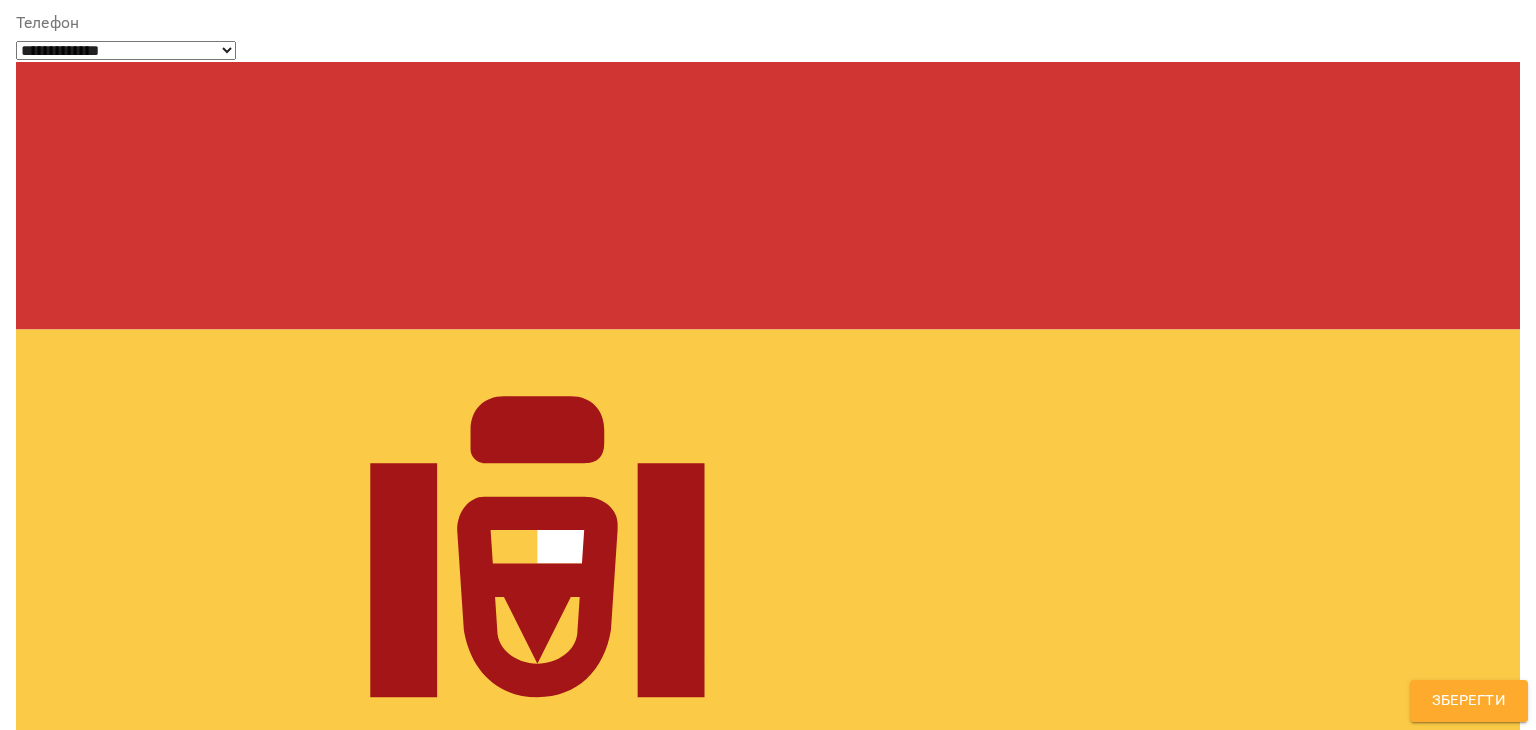 scroll, scrollTop: 500, scrollLeft: 0, axis: vertical 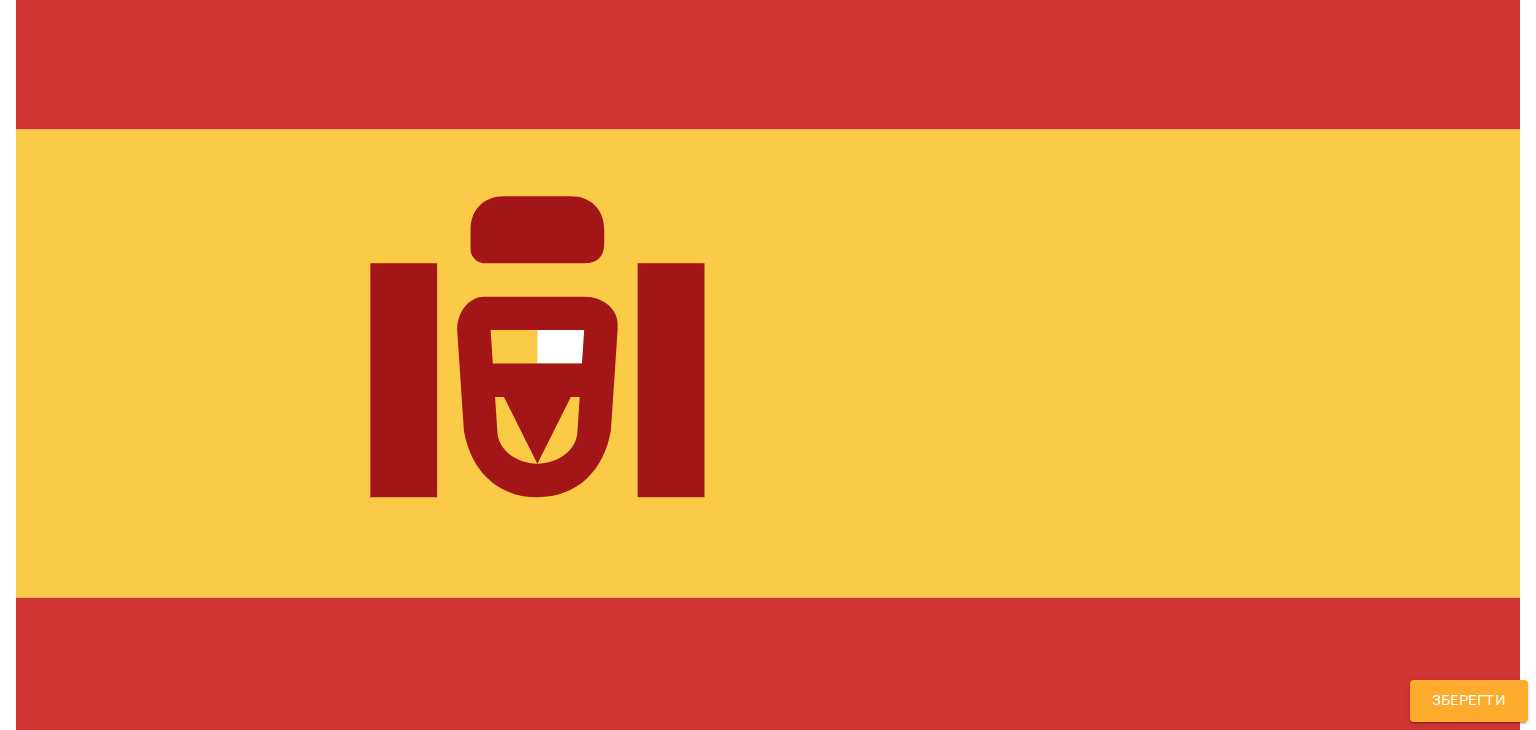drag, startPoint x: 254, startPoint y: 382, endPoint x: 400, endPoint y: 386, distance: 146.05478 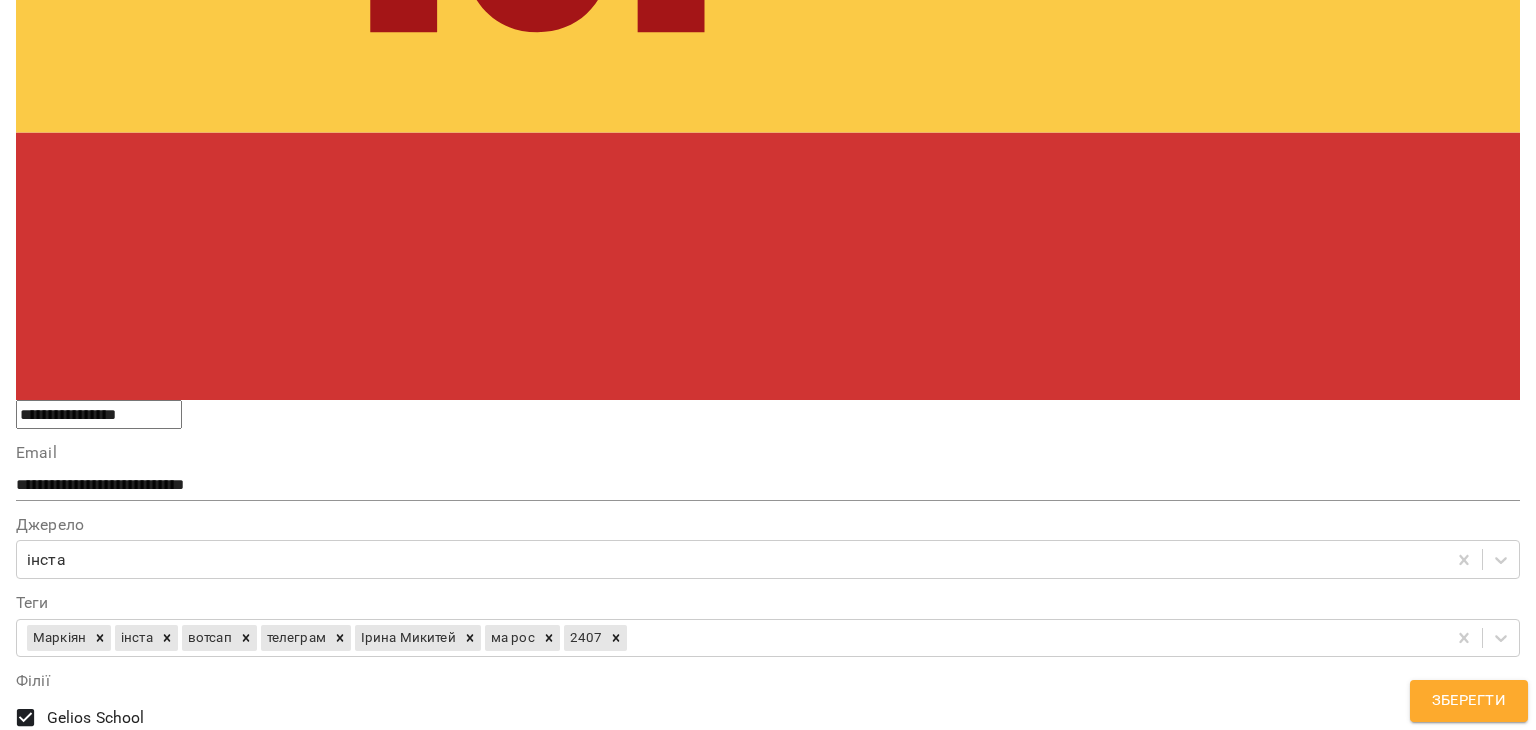 scroll, scrollTop: 1000, scrollLeft: 0, axis: vertical 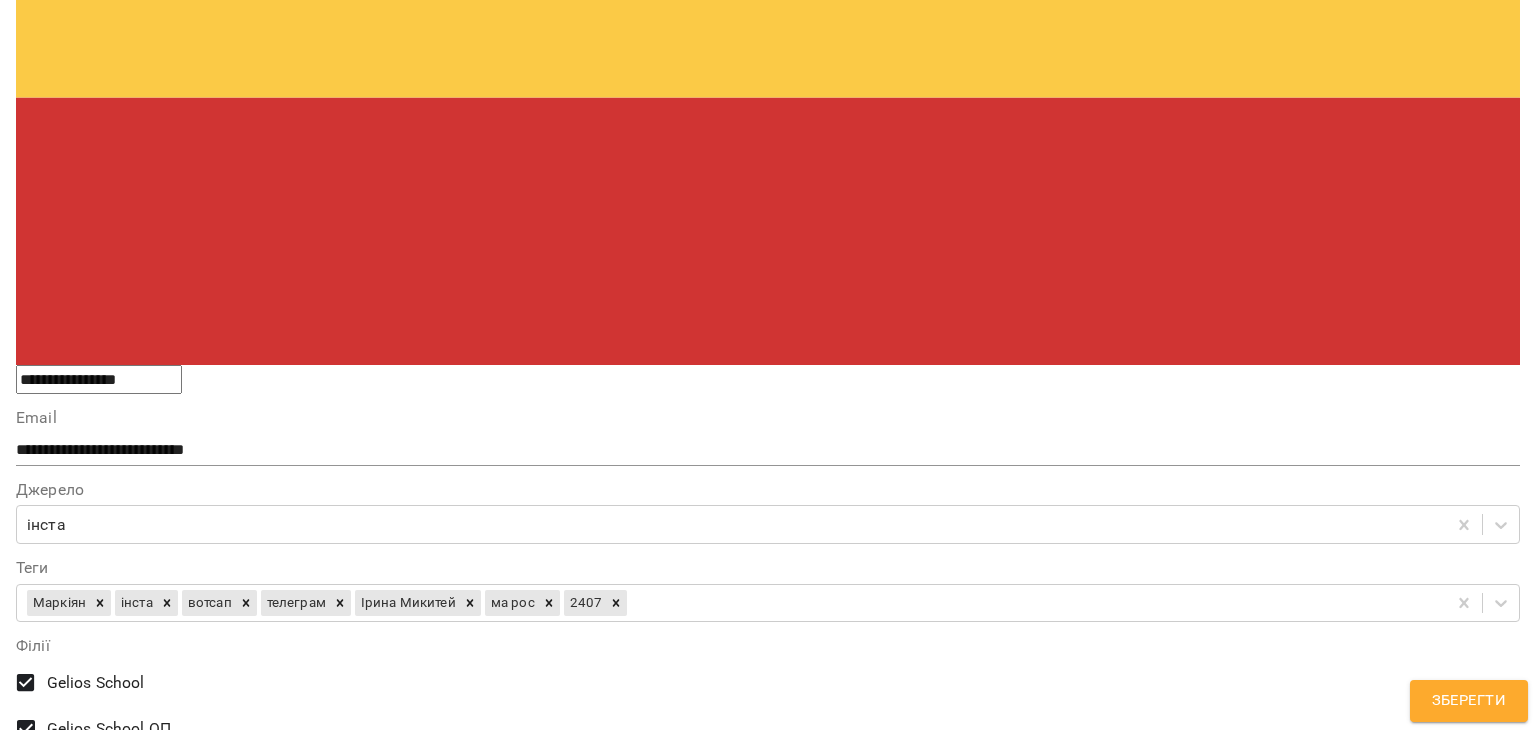 drag, startPoint x: 1466, startPoint y: 393, endPoint x: 1535, endPoint y: 374, distance: 71.568146 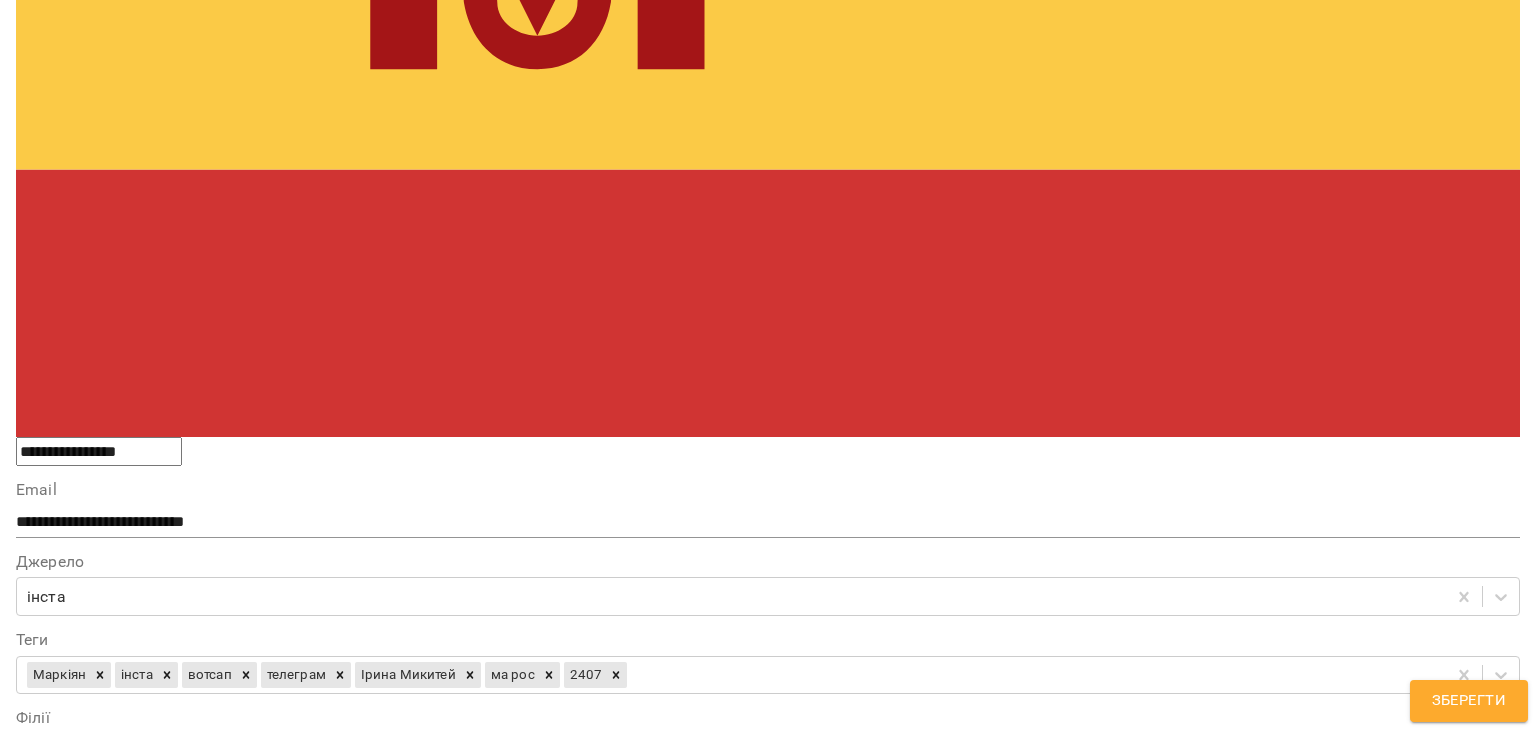 scroll, scrollTop: 1000, scrollLeft: 0, axis: vertical 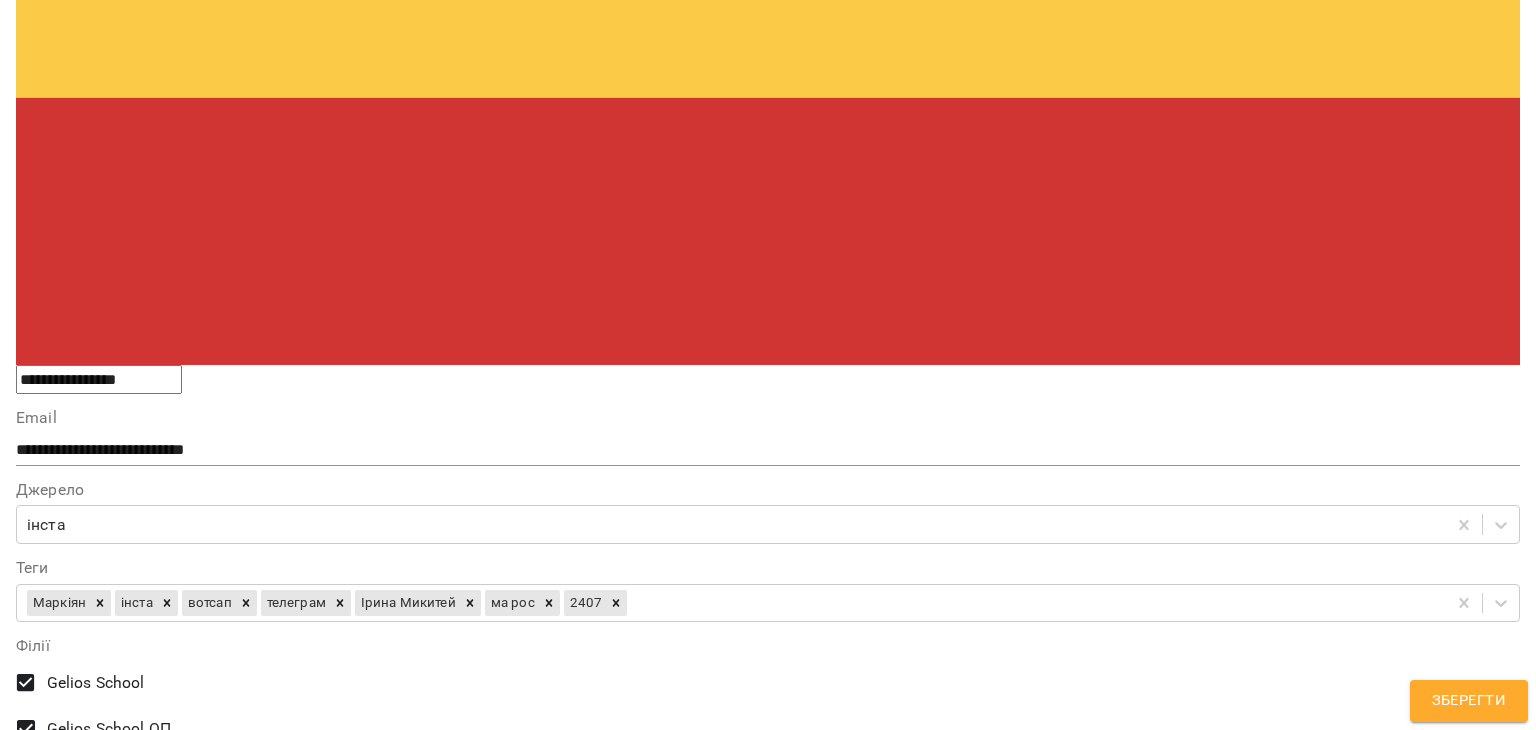 drag, startPoint x: 1174, startPoint y: 401, endPoint x: 1535, endPoint y: 393, distance: 361.08862 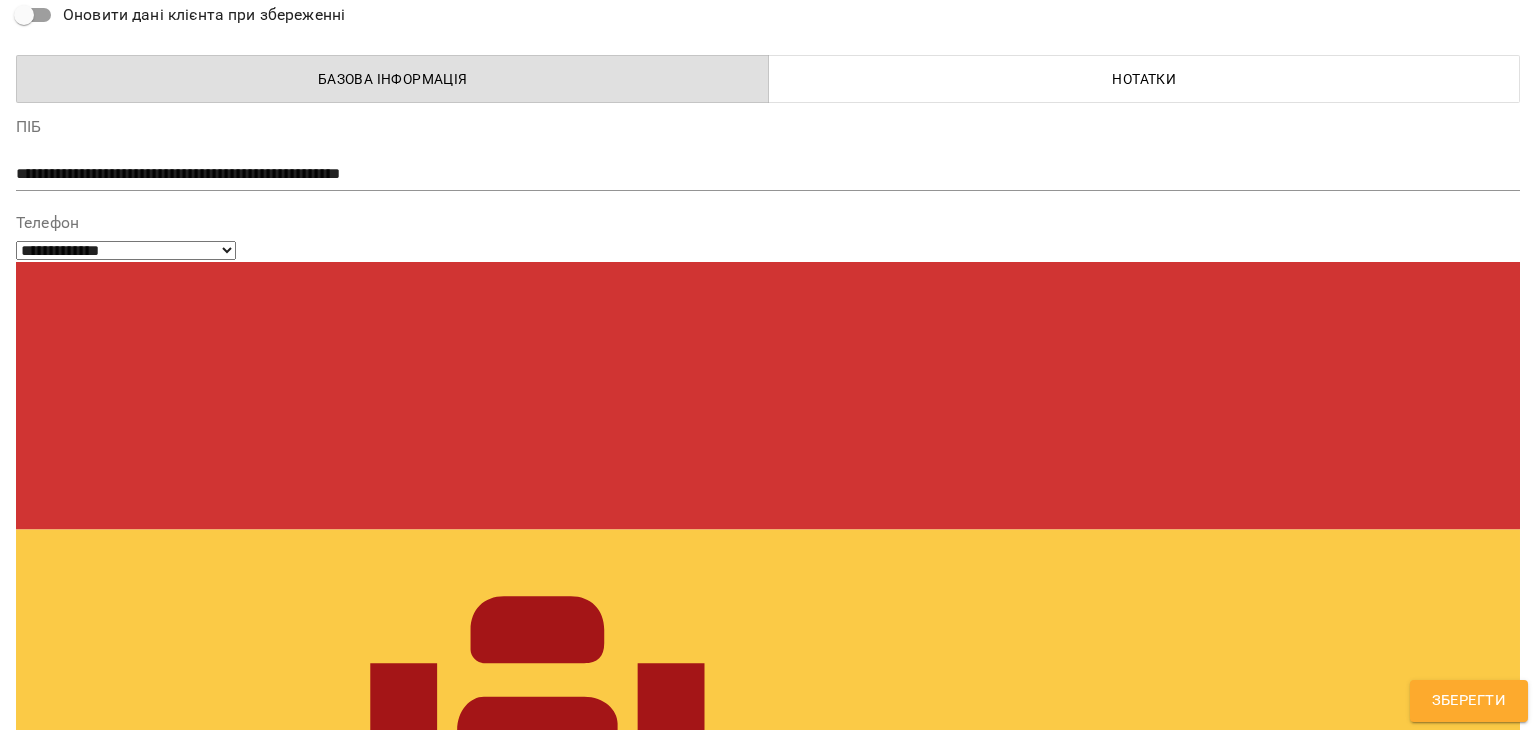 scroll, scrollTop: 0, scrollLeft: 0, axis: both 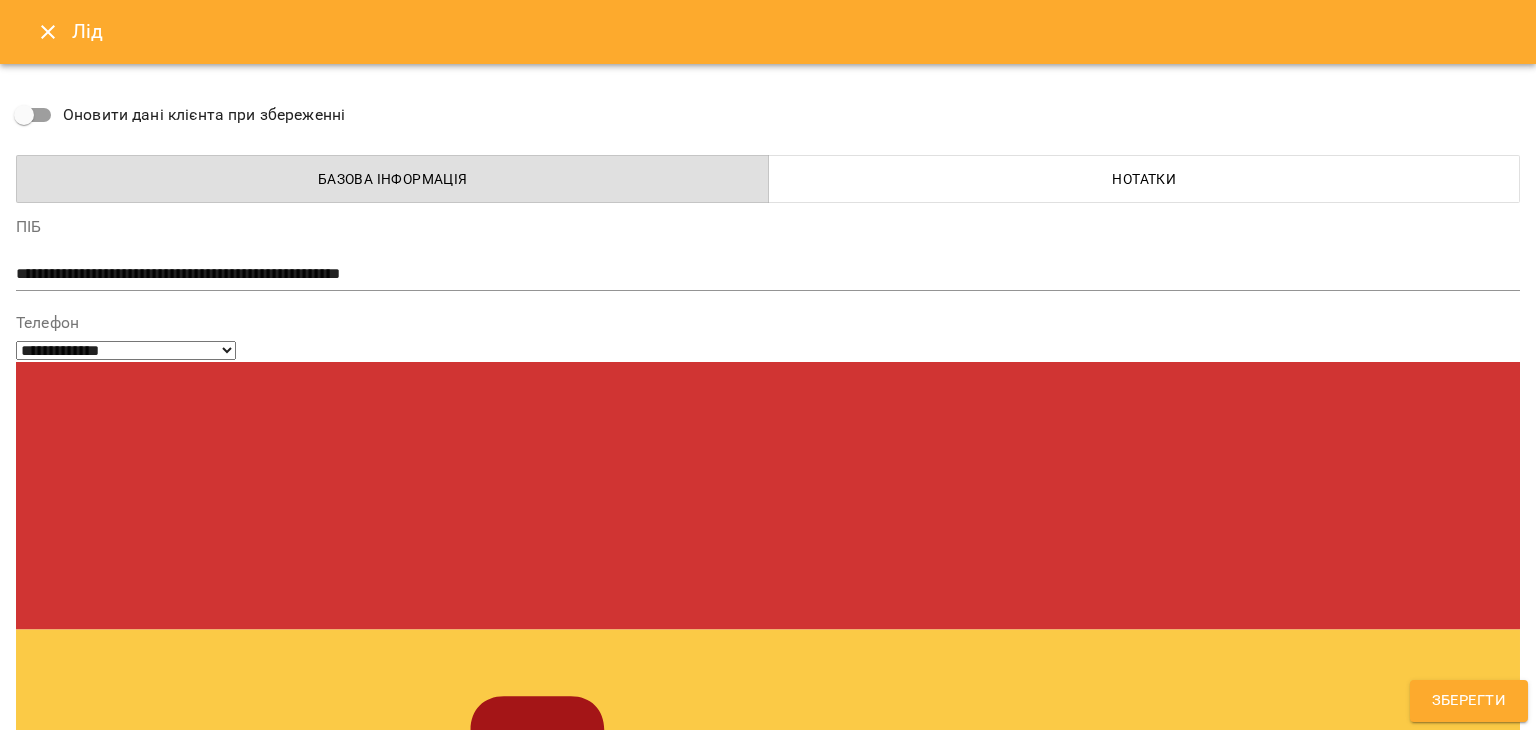 click on "Маркіян інста вотсап телеграм Ірина Микитей ма рос 2407" at bounding box center [731, 1603] 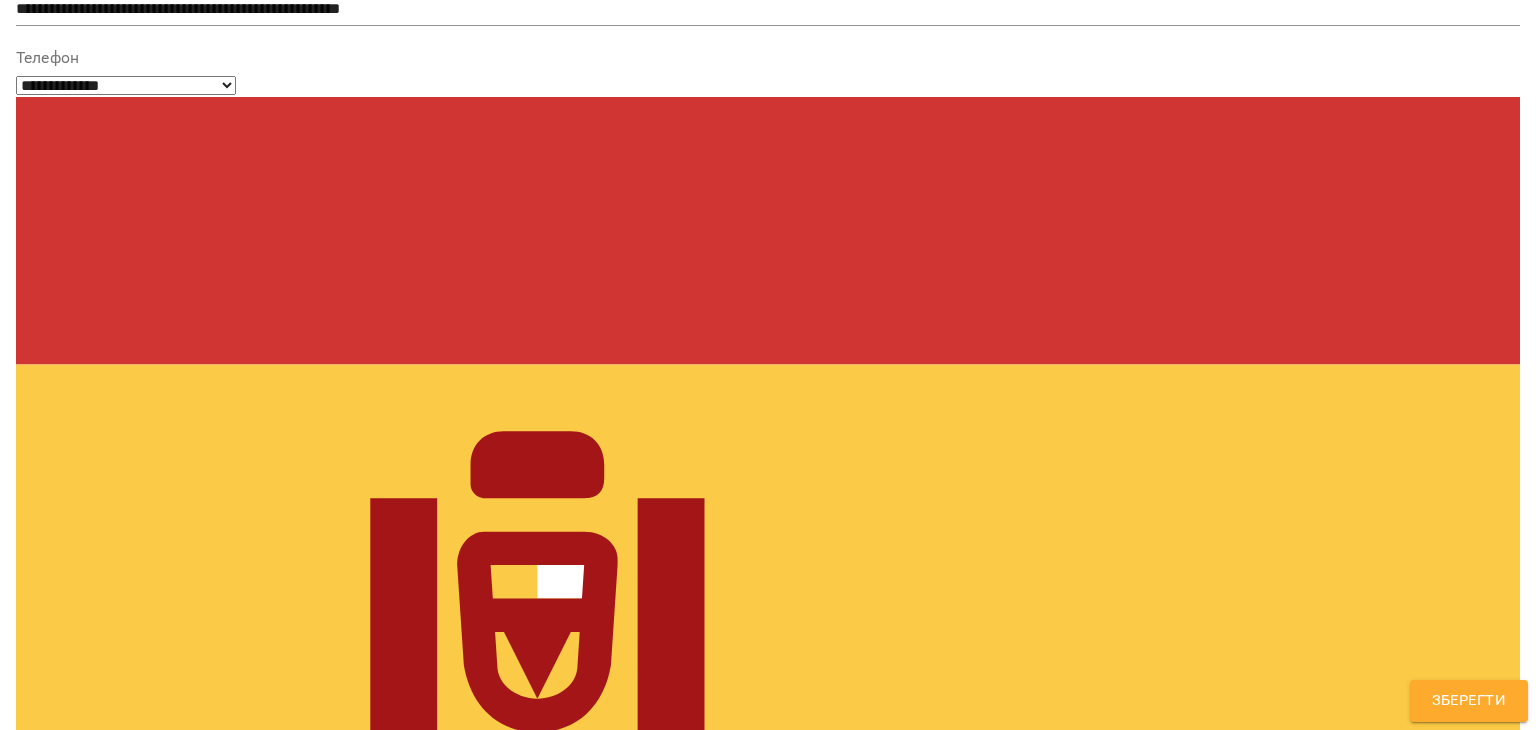 scroll, scrollTop: 300, scrollLeft: 0, axis: vertical 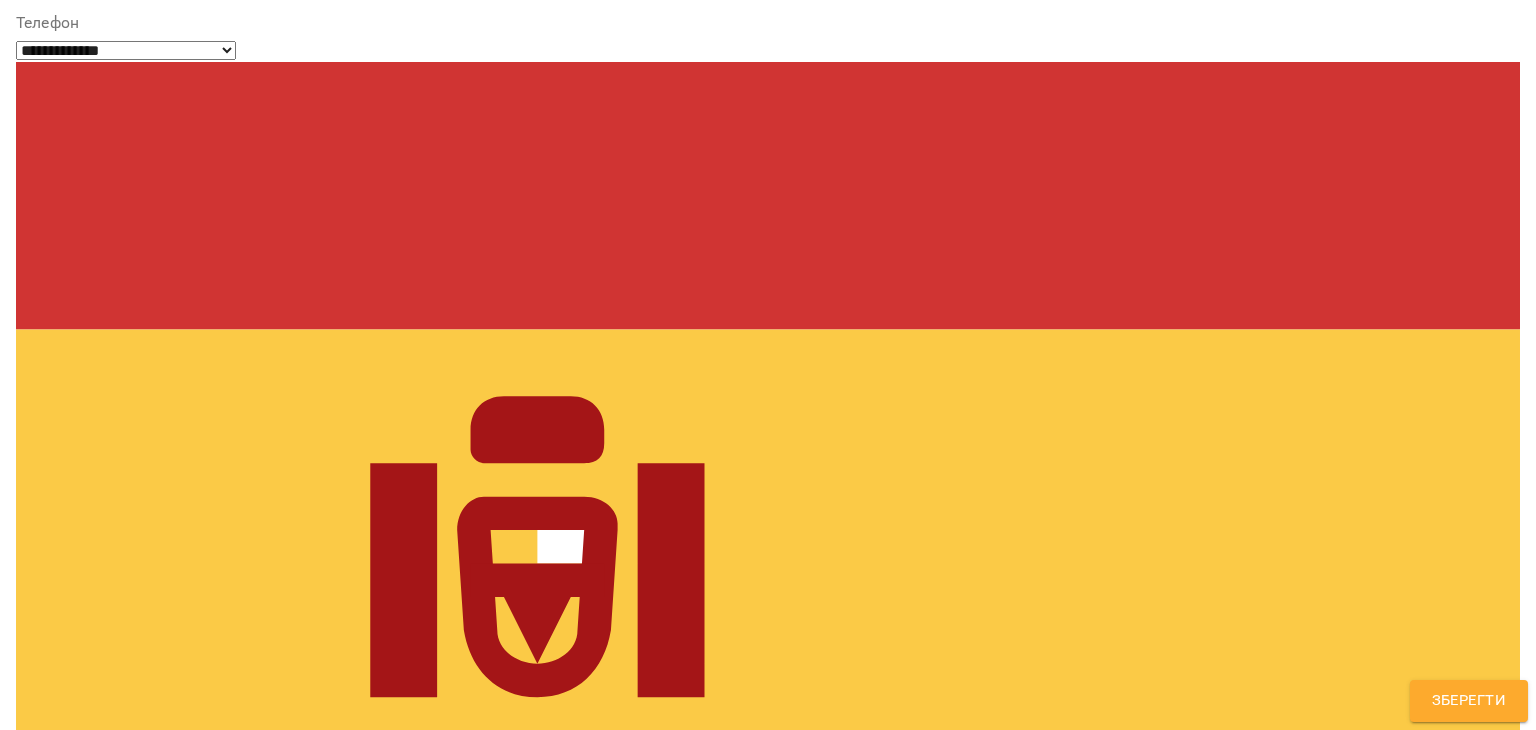 click on "**********" at bounding box center (768, 1527) 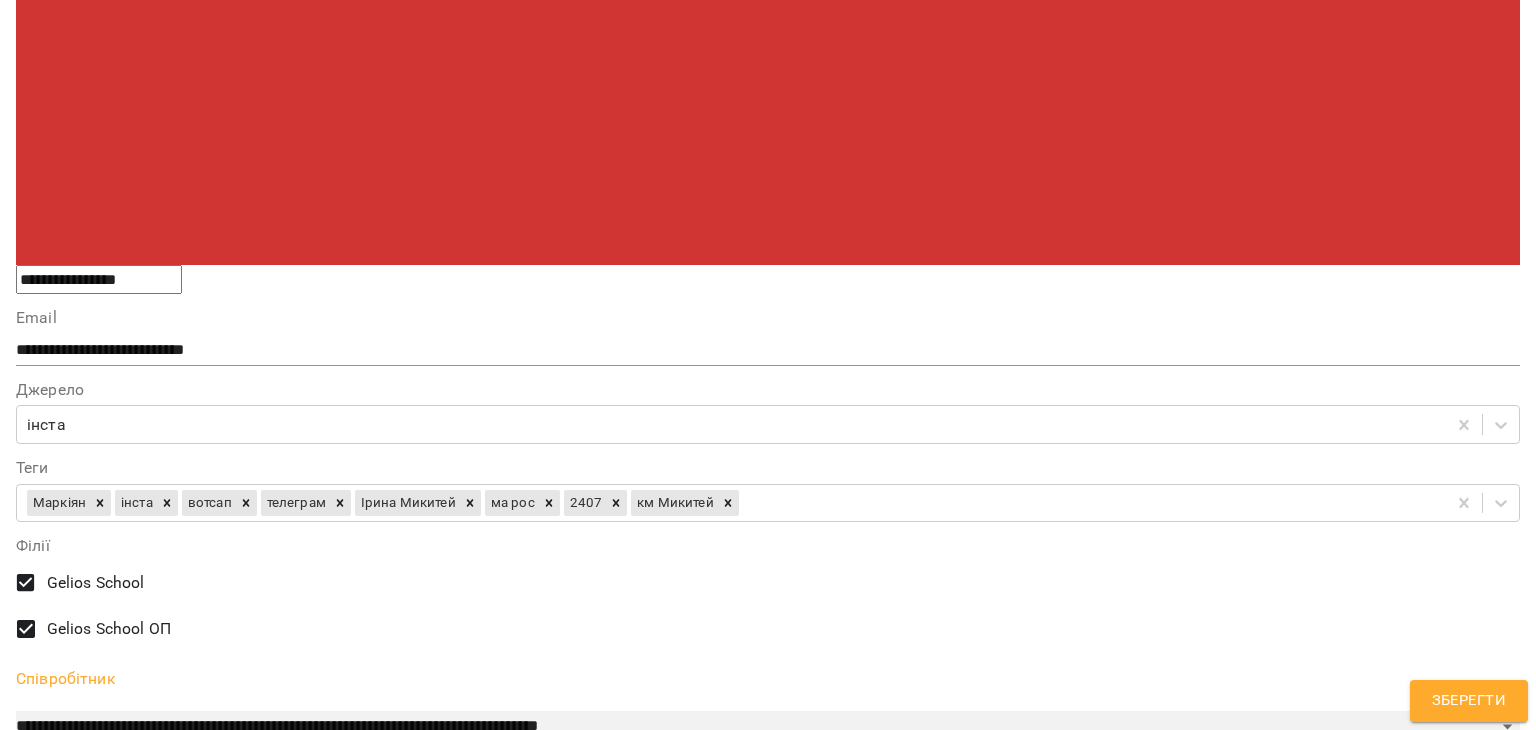scroll, scrollTop: 1300, scrollLeft: 0, axis: vertical 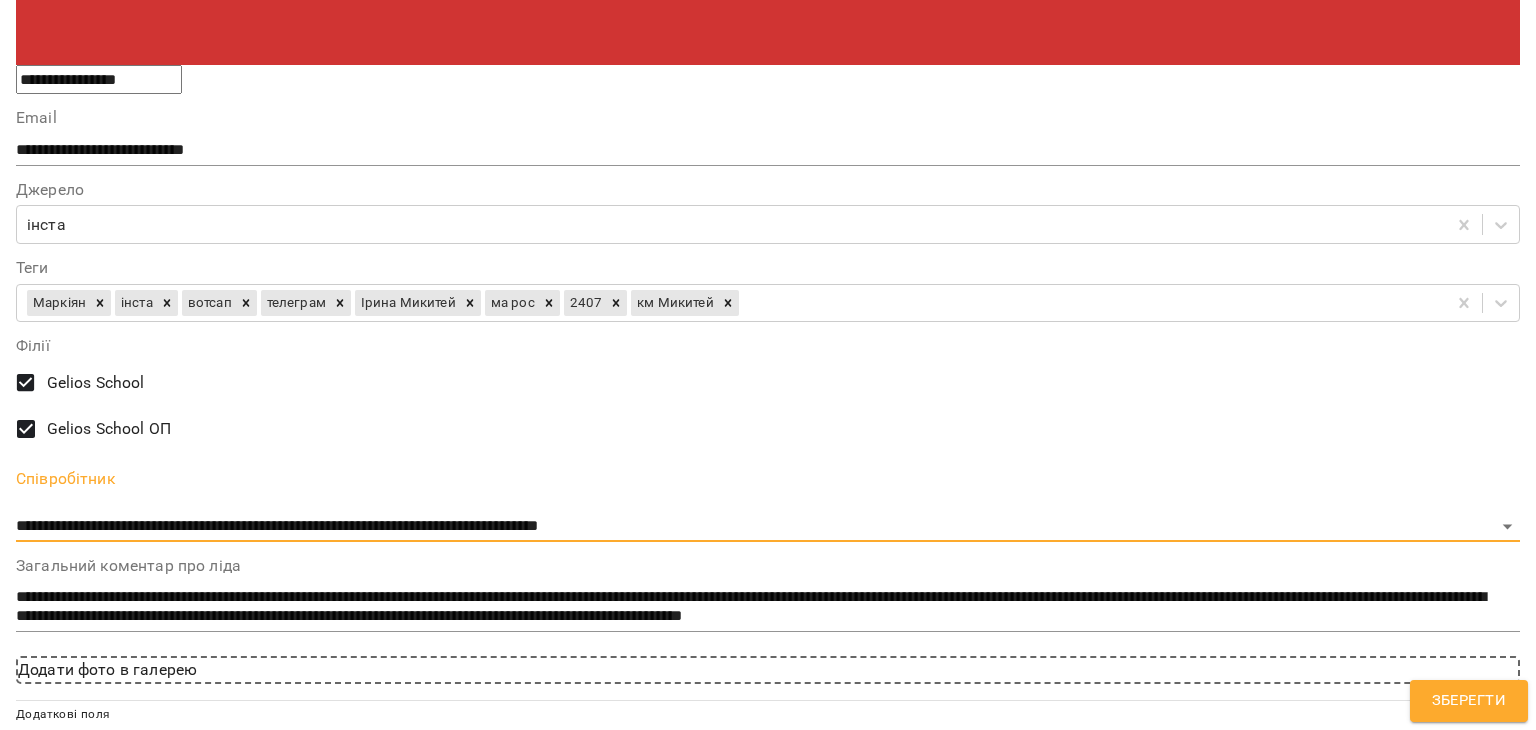 click on "Зберегти" at bounding box center [1469, 701] 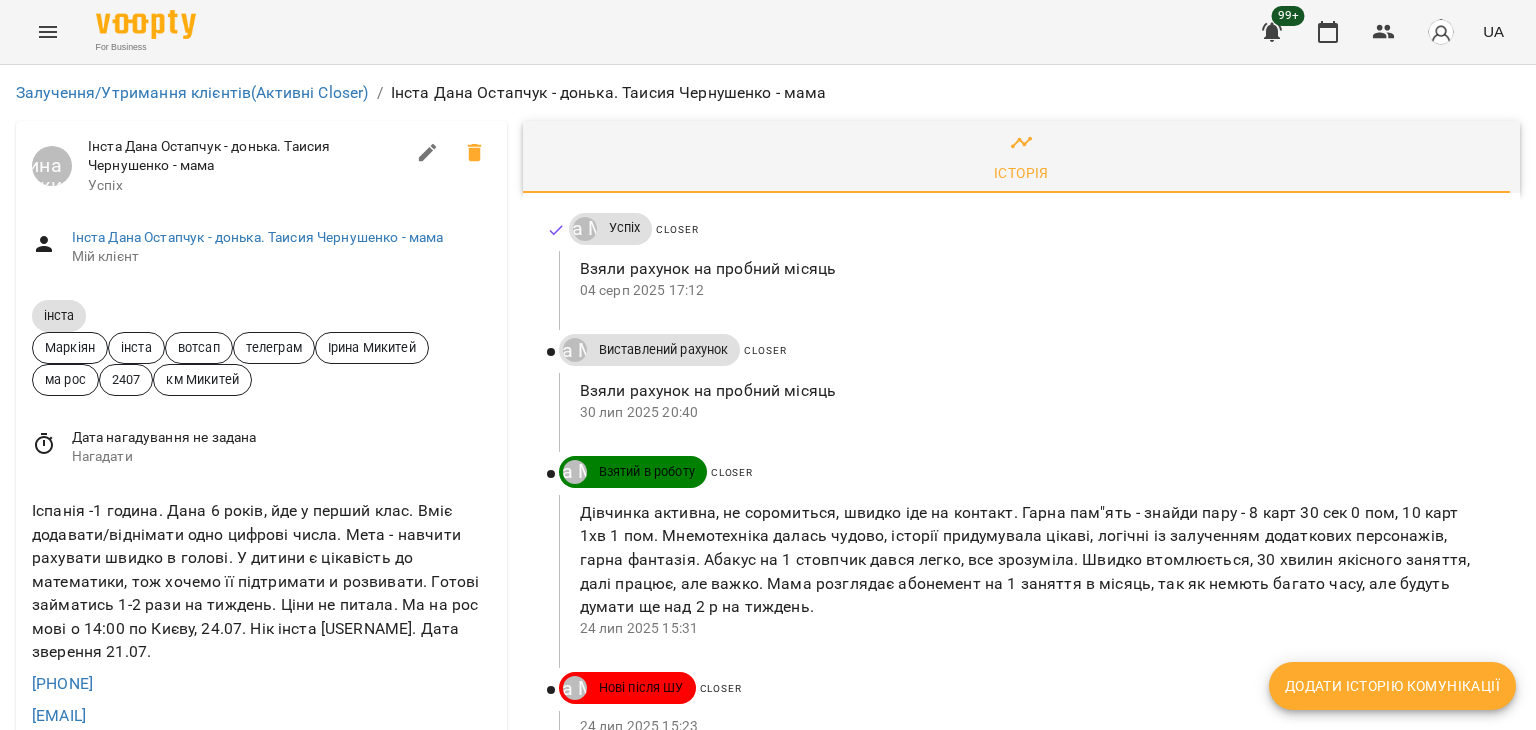 scroll, scrollTop: 700, scrollLeft: 0, axis: vertical 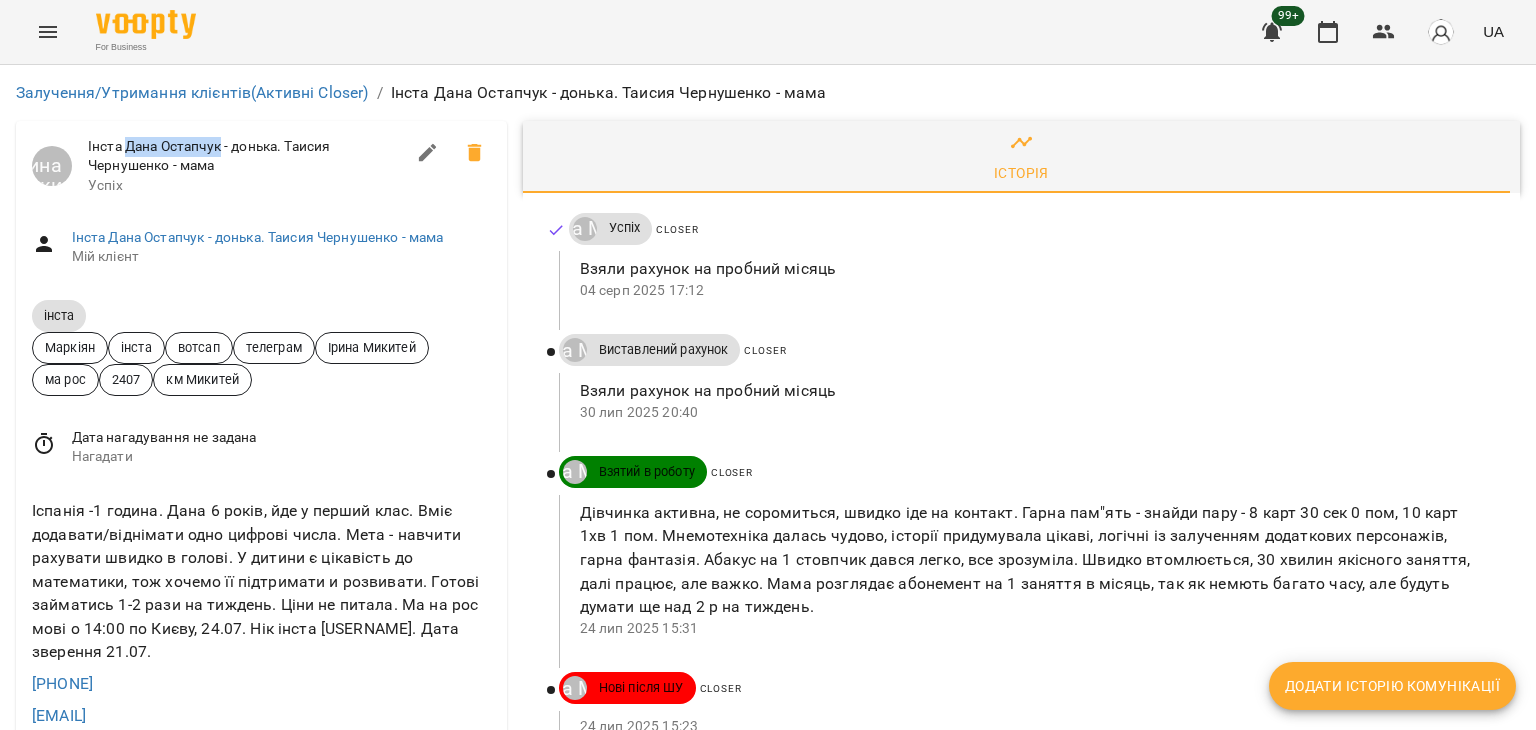 copy on "[NAME] [LAST]" 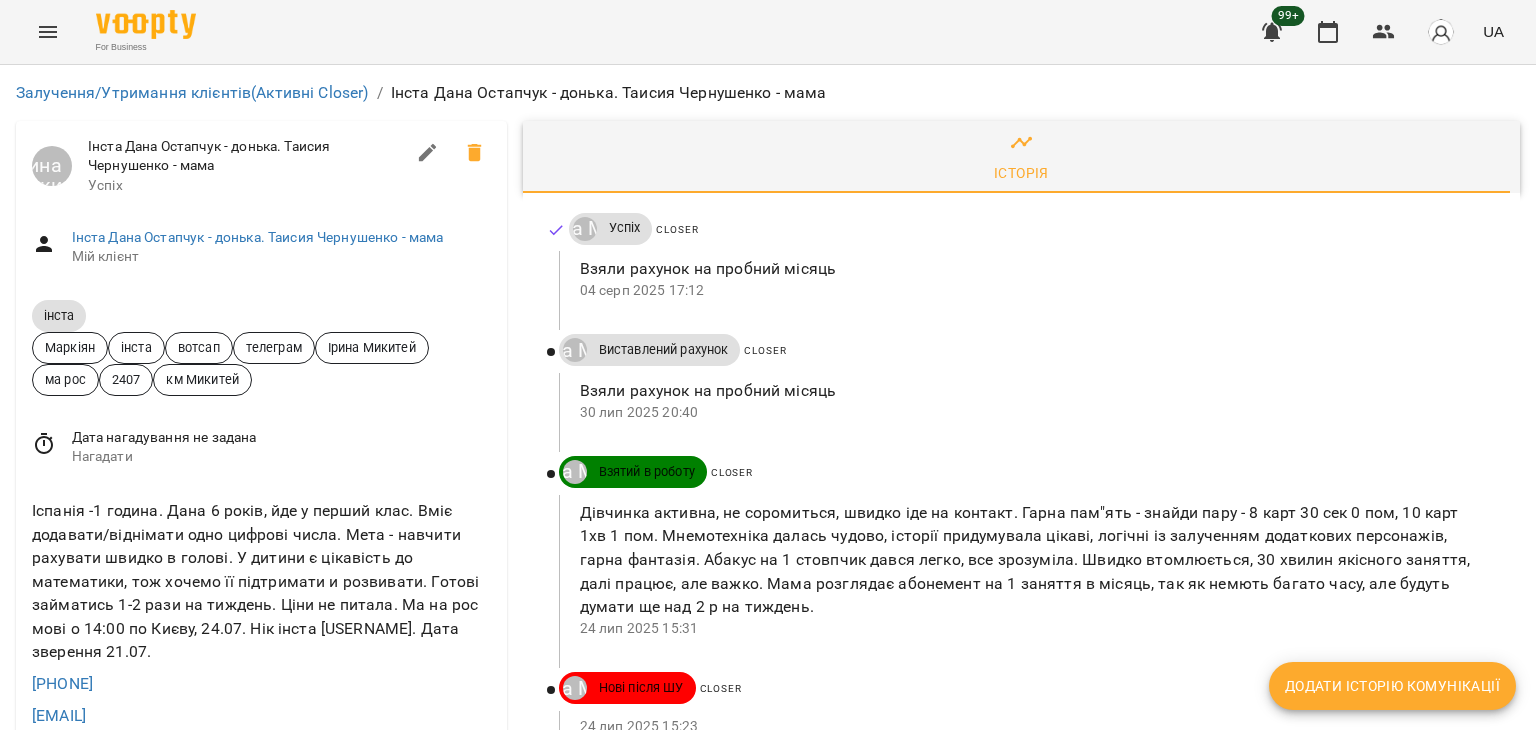 click on "Дата нагадування не задана Нагадати" at bounding box center [261, 447] 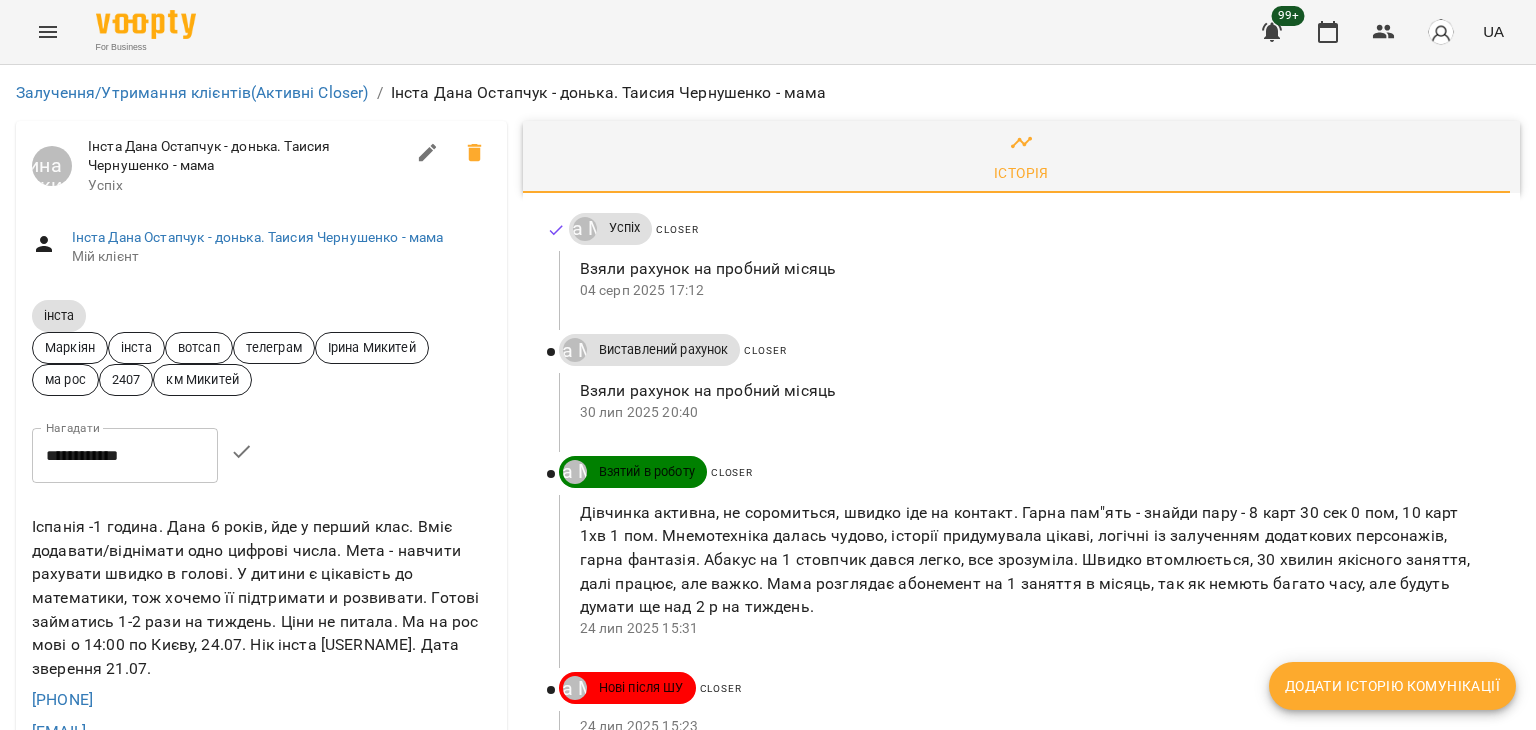 scroll, scrollTop: 100, scrollLeft: 0, axis: vertical 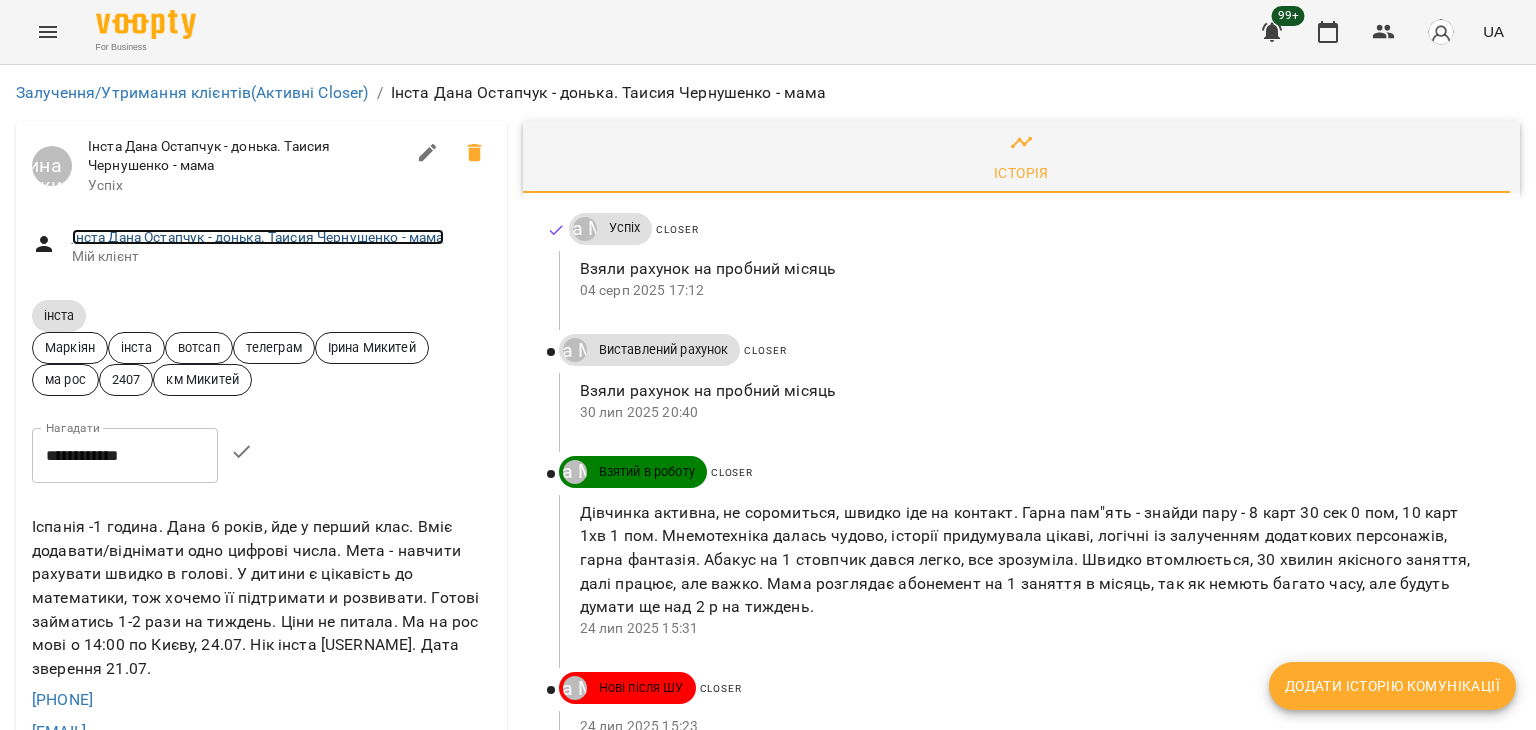 click on "Інста Дана Остапчук - донька. Таисия Чернушенко - мама" at bounding box center [258, 237] 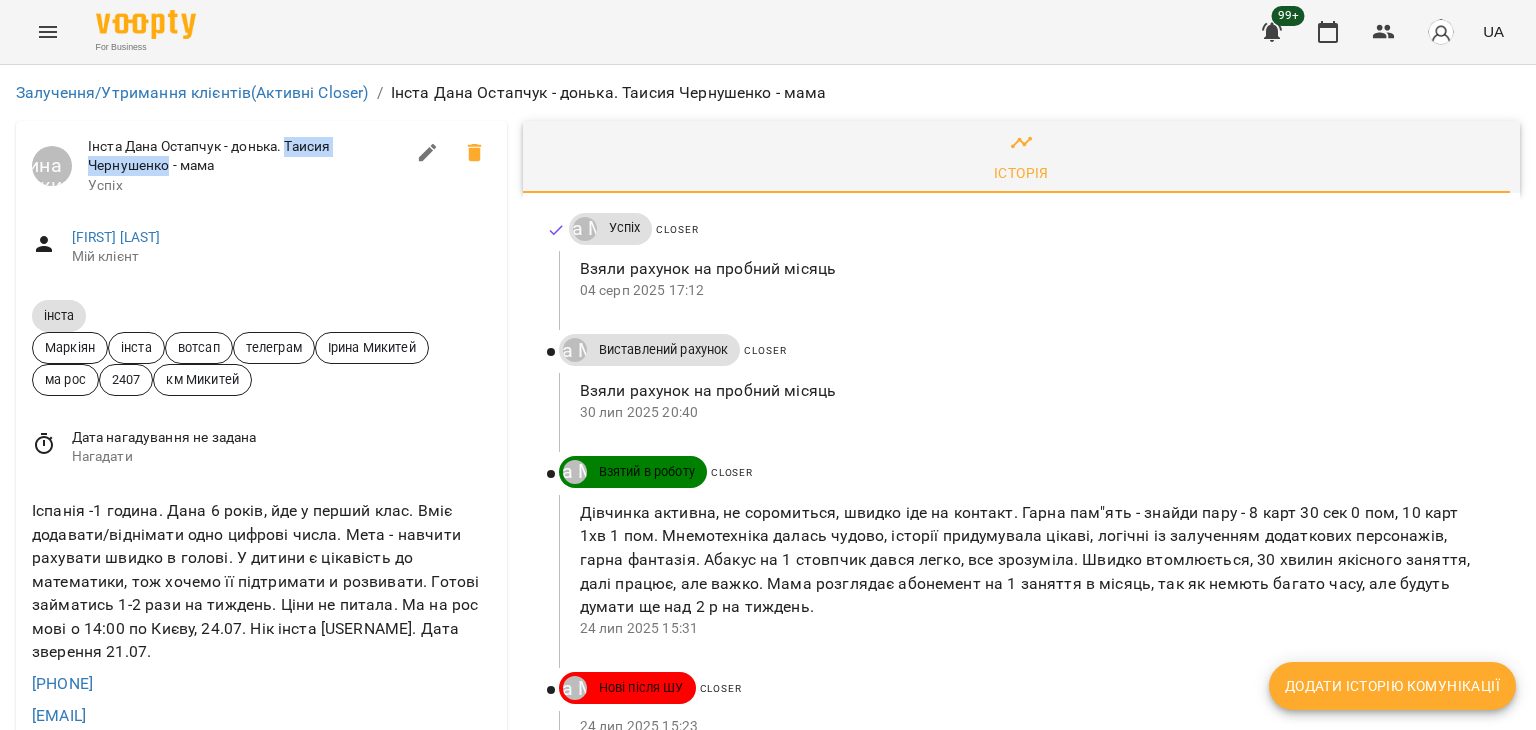drag, startPoint x: 294, startPoint y: 153, endPoint x: 166, endPoint y: 170, distance: 129.12398 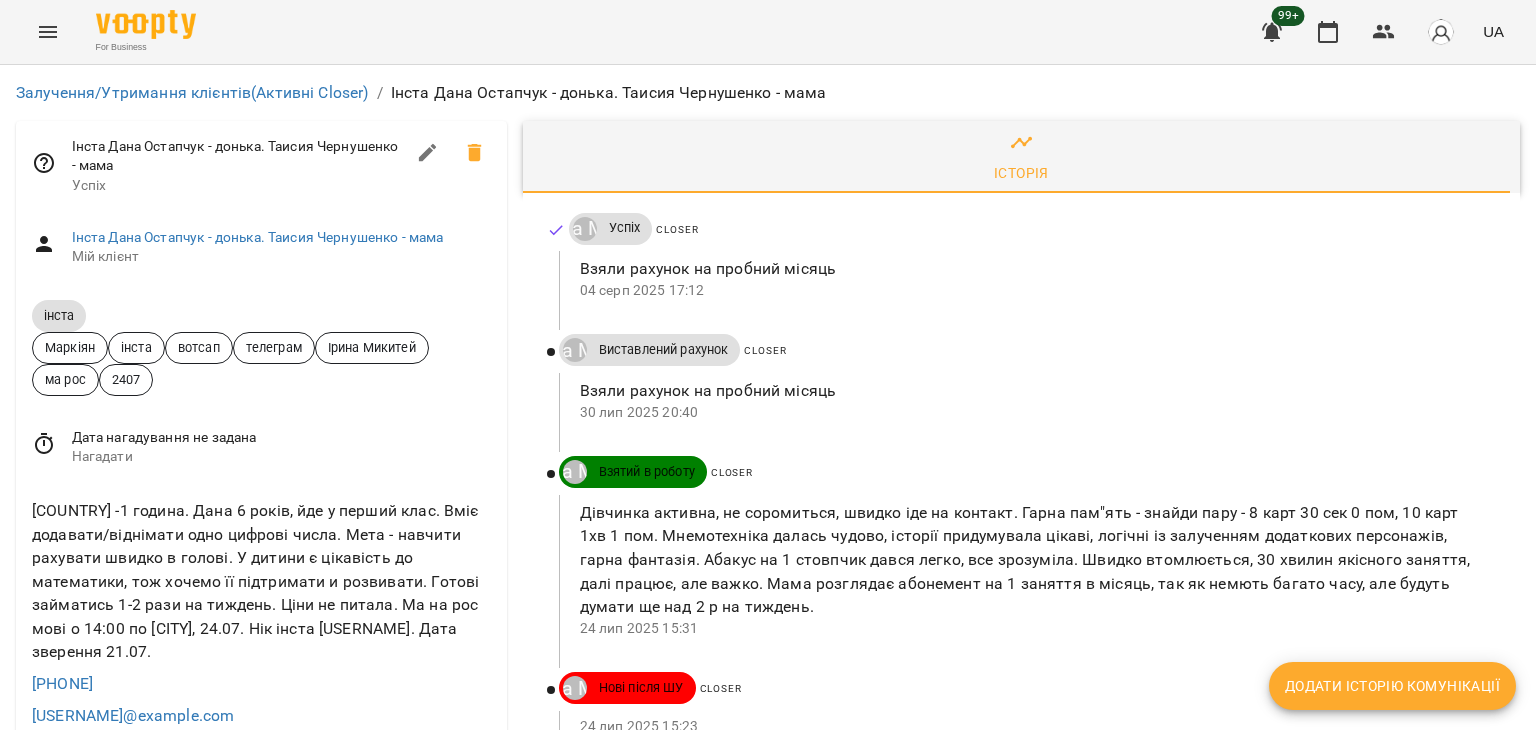 scroll, scrollTop: 0, scrollLeft: 0, axis: both 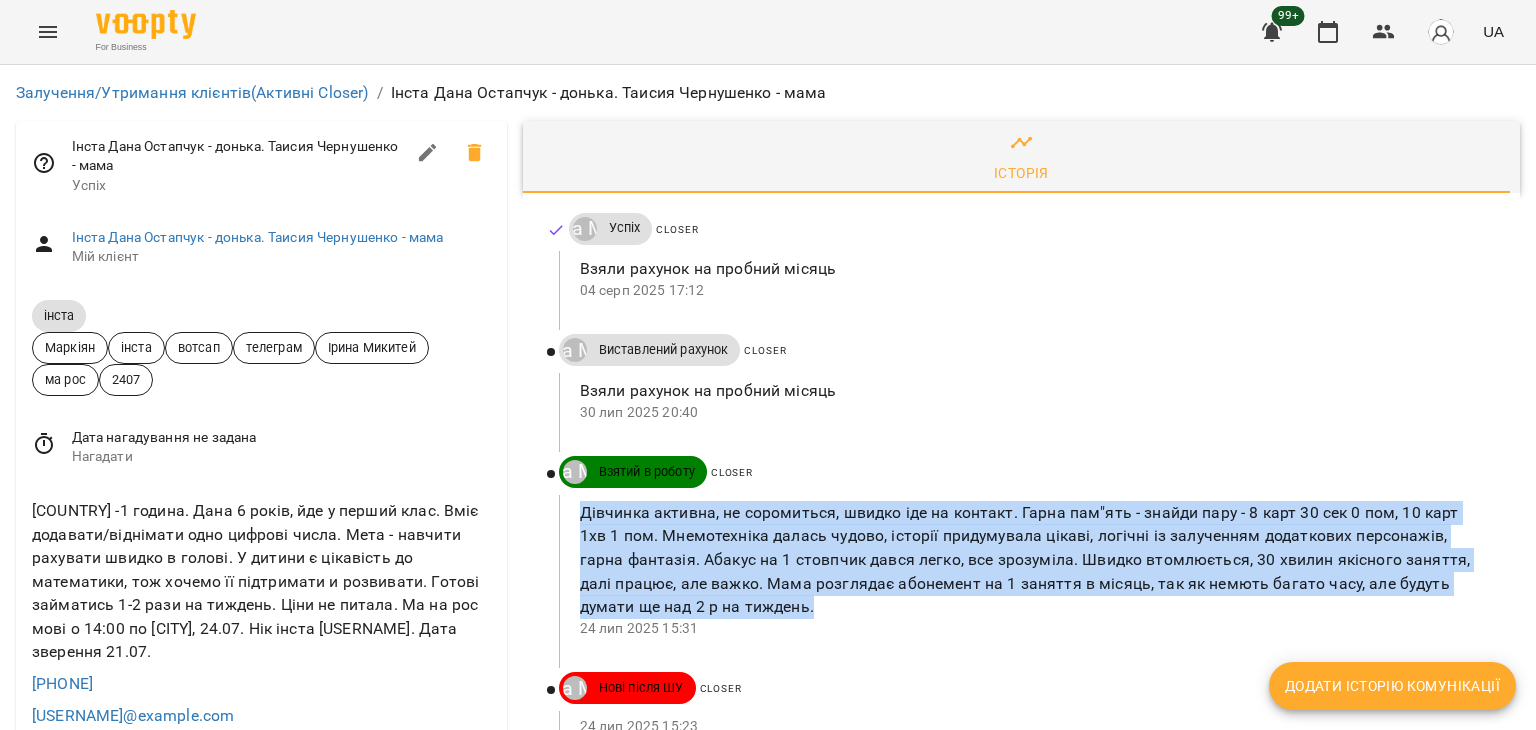 drag, startPoint x: 577, startPoint y: 306, endPoint x: 838, endPoint y: 411, distance: 281.32898 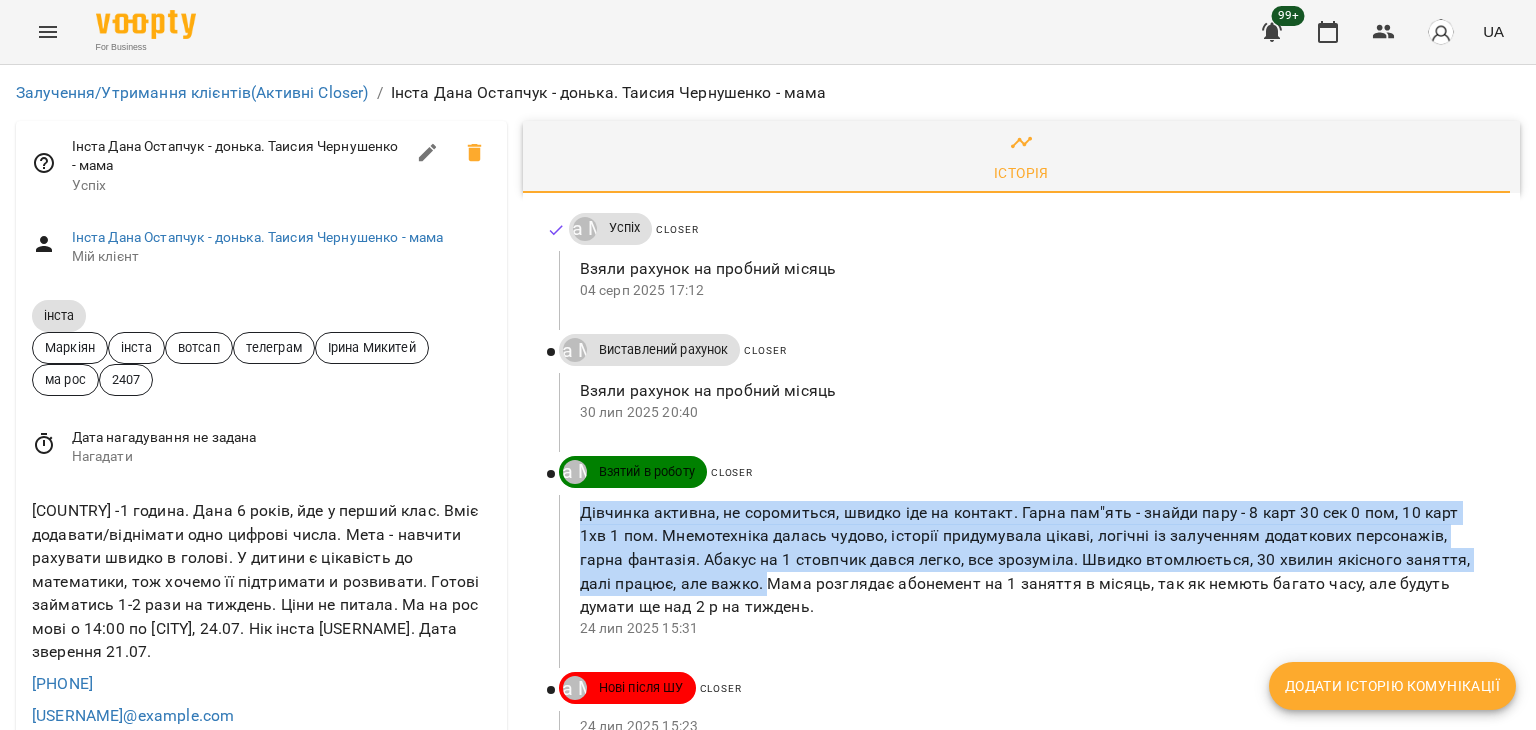 drag, startPoint x: 760, startPoint y: 389, endPoint x: 577, endPoint y: 308, distance: 200.12495 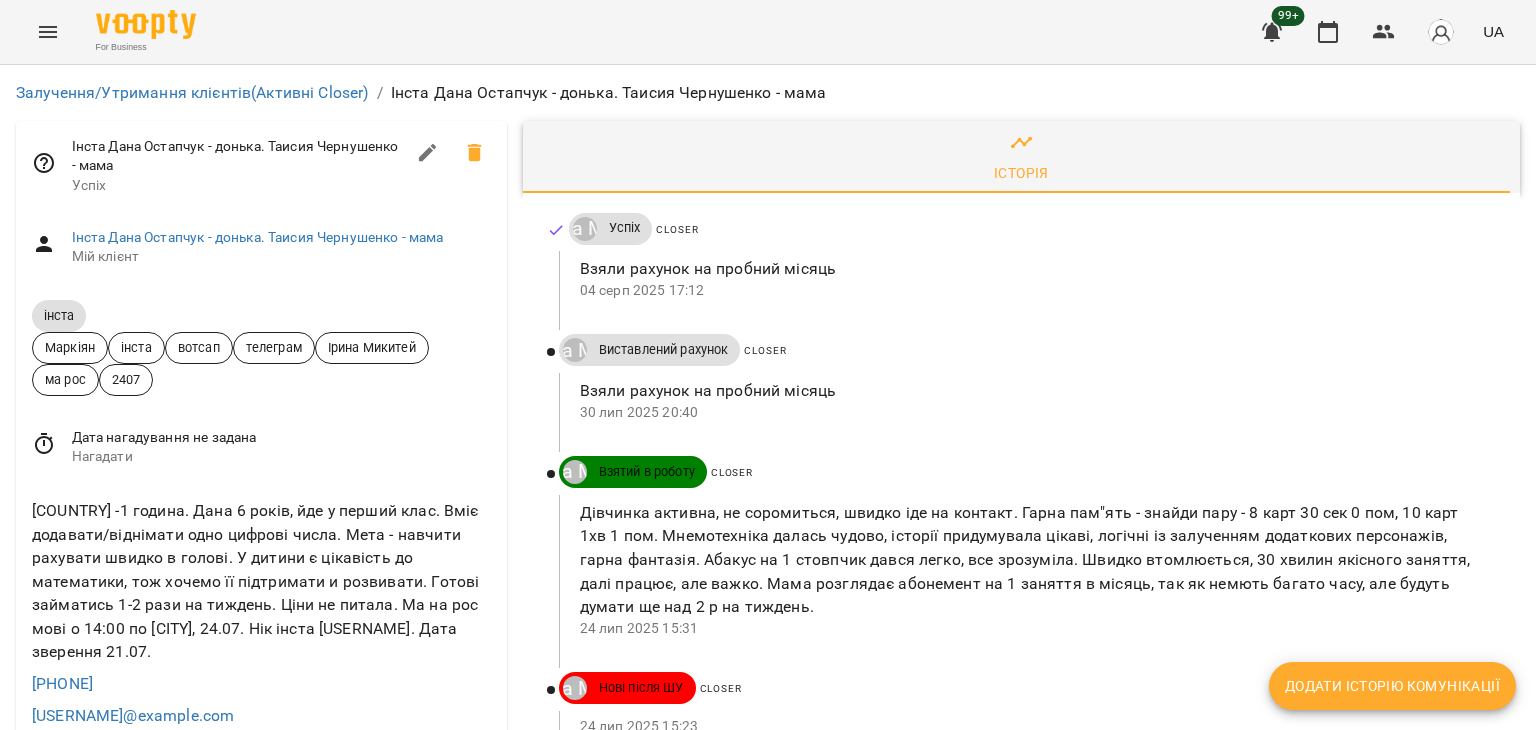 click on "Closer" at bounding box center [1120, 351] 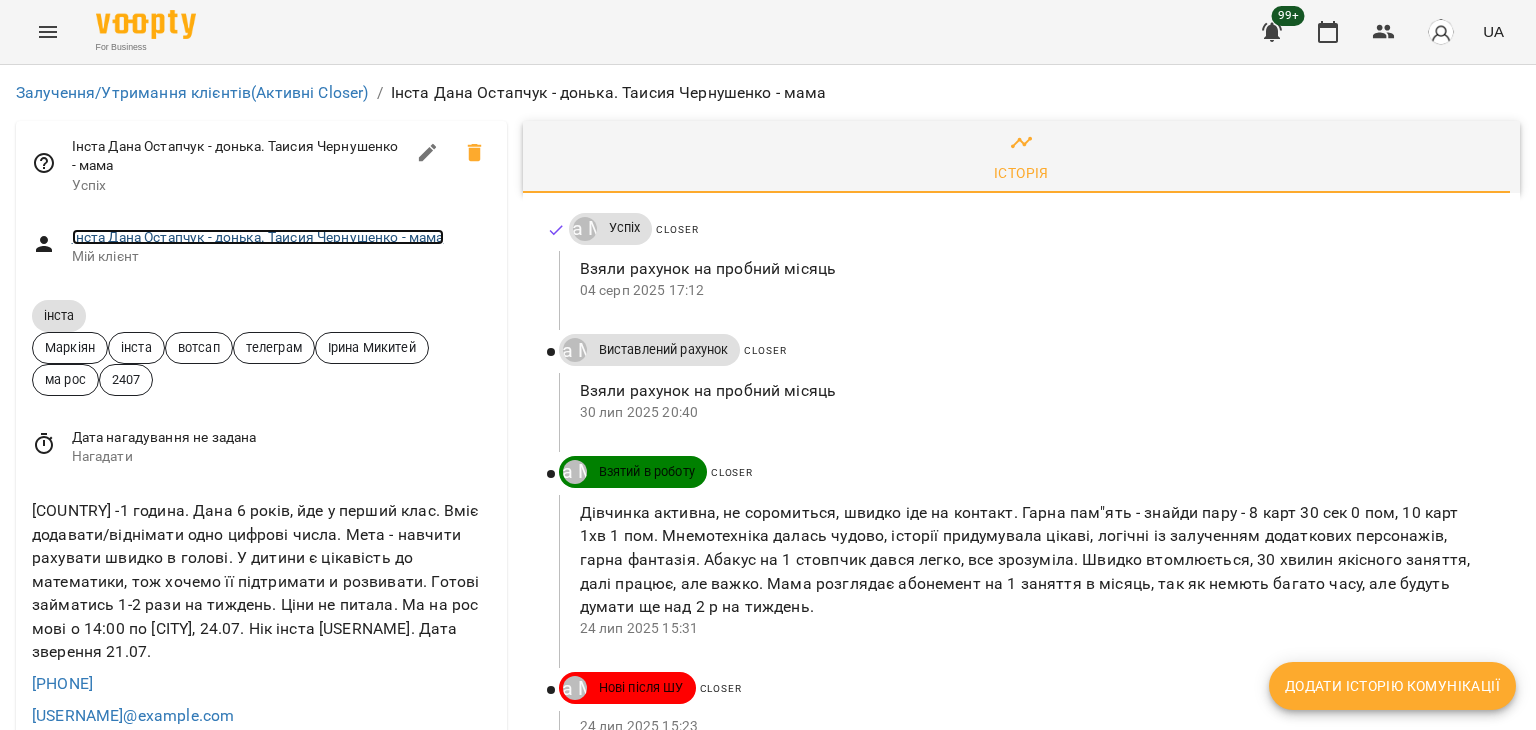 click on "Інста Дана Остапчук - донька. Таисия Чернушенко - мама" at bounding box center [258, 237] 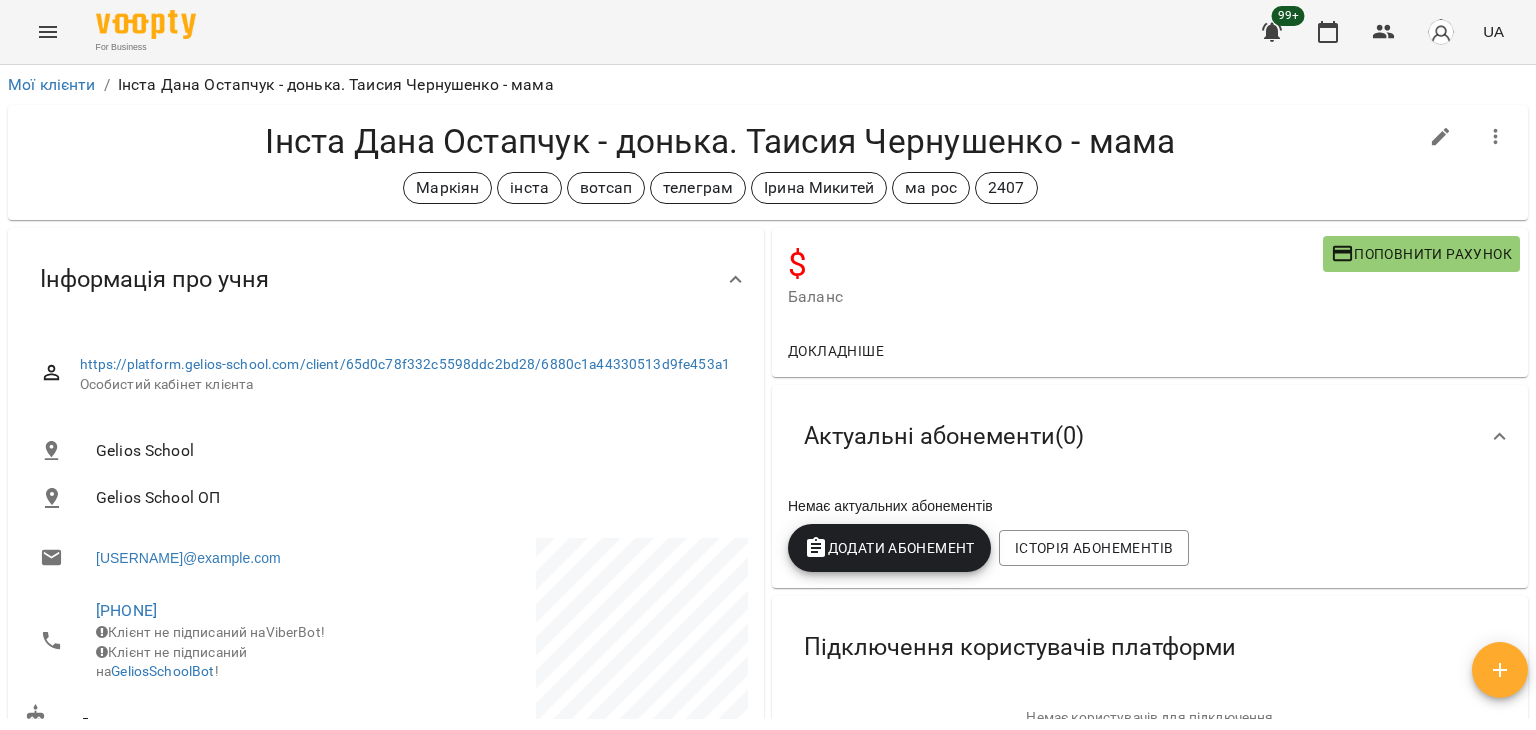click 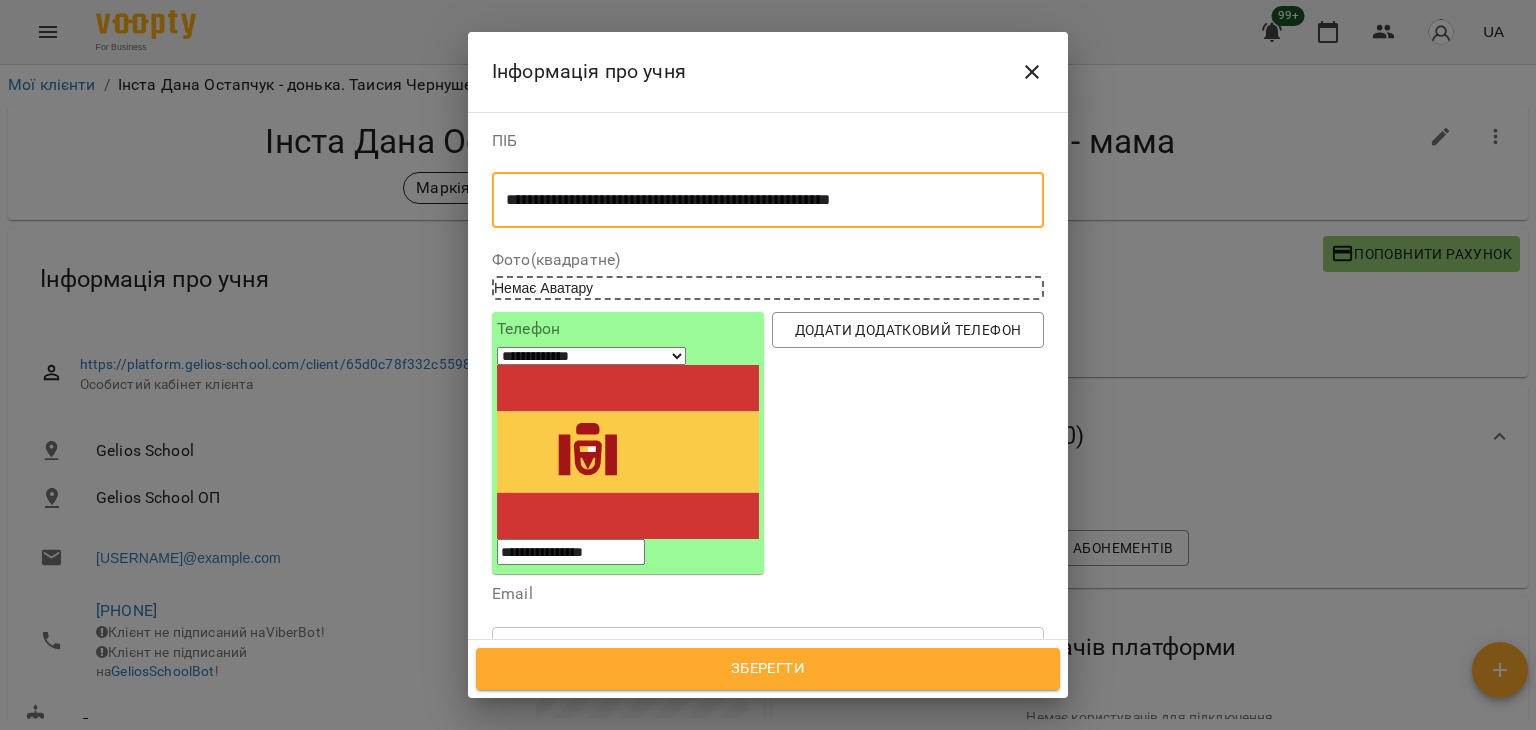 drag, startPoint x: 665, startPoint y: 198, endPoint x: 956, endPoint y: 207, distance: 291.13913 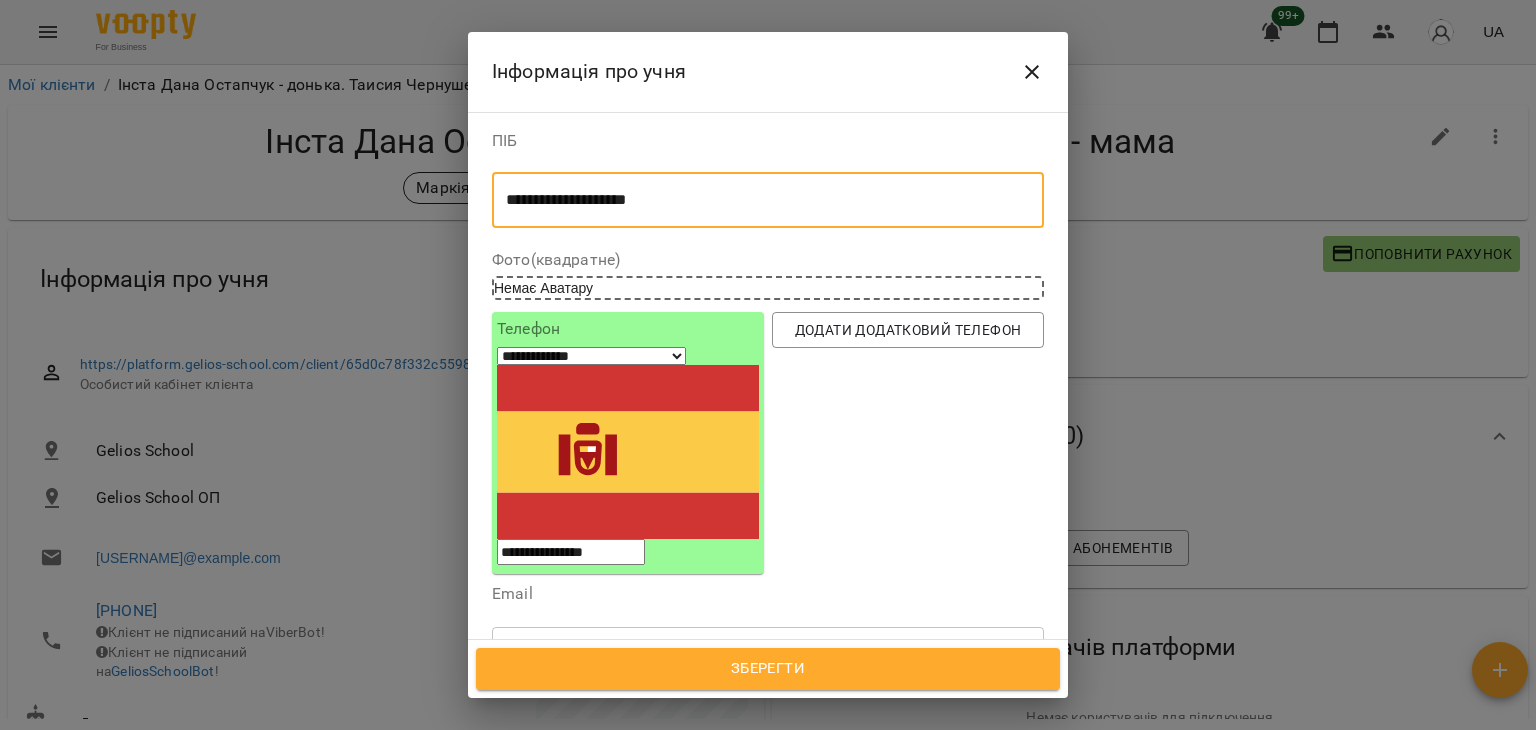 drag, startPoint x: 548, startPoint y: 201, endPoint x: 468, endPoint y: 207, distance: 80.224686 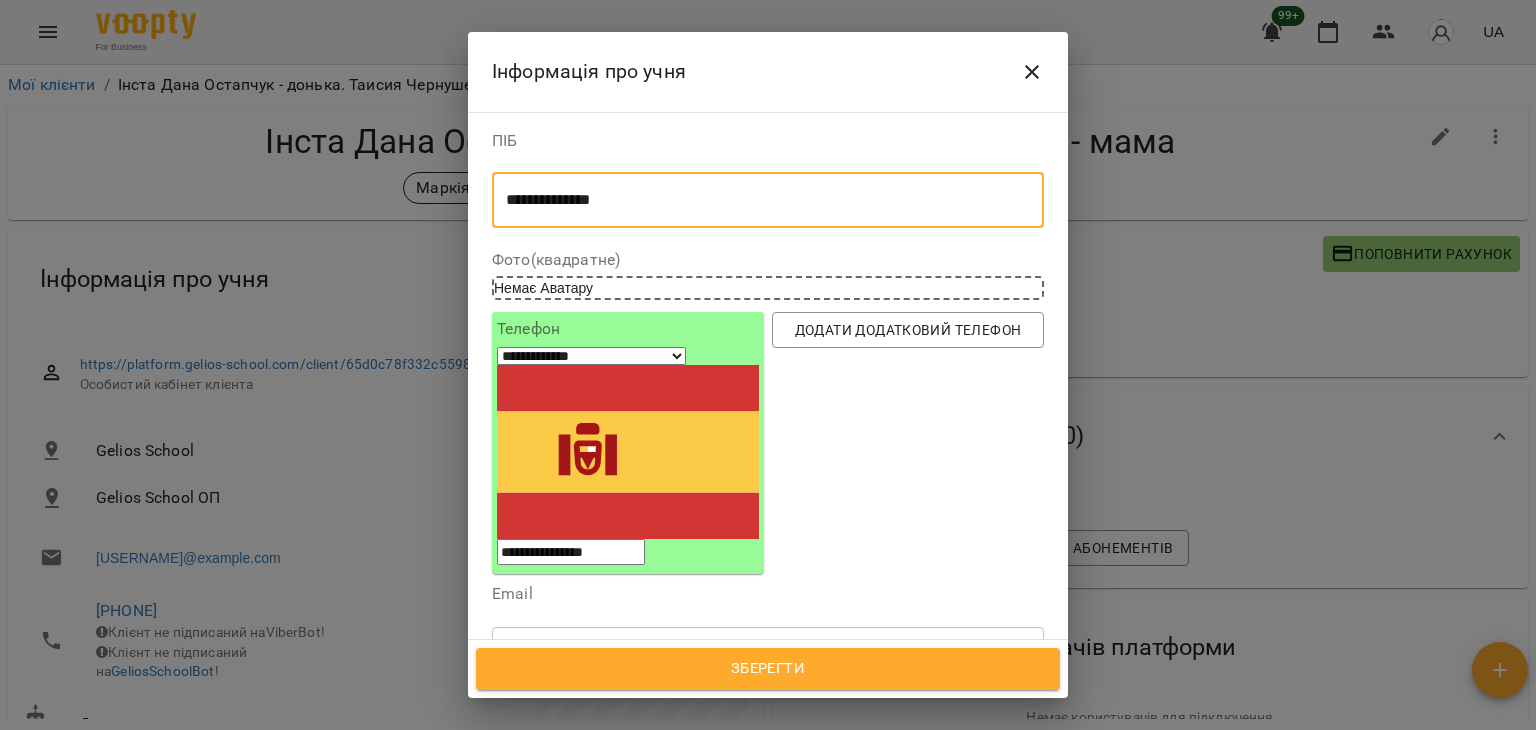 type on "**********" 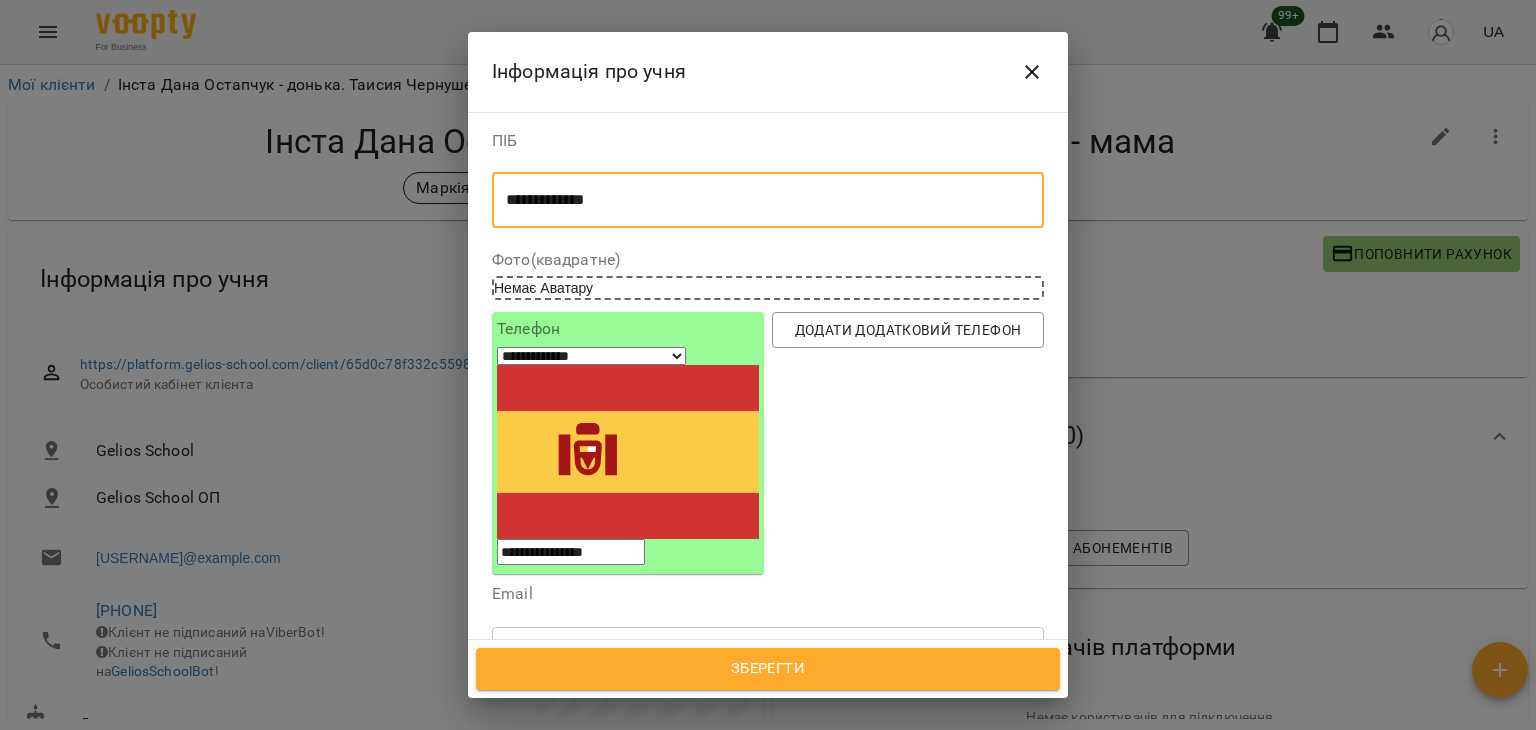 click on "Email" at bounding box center (768, 594) 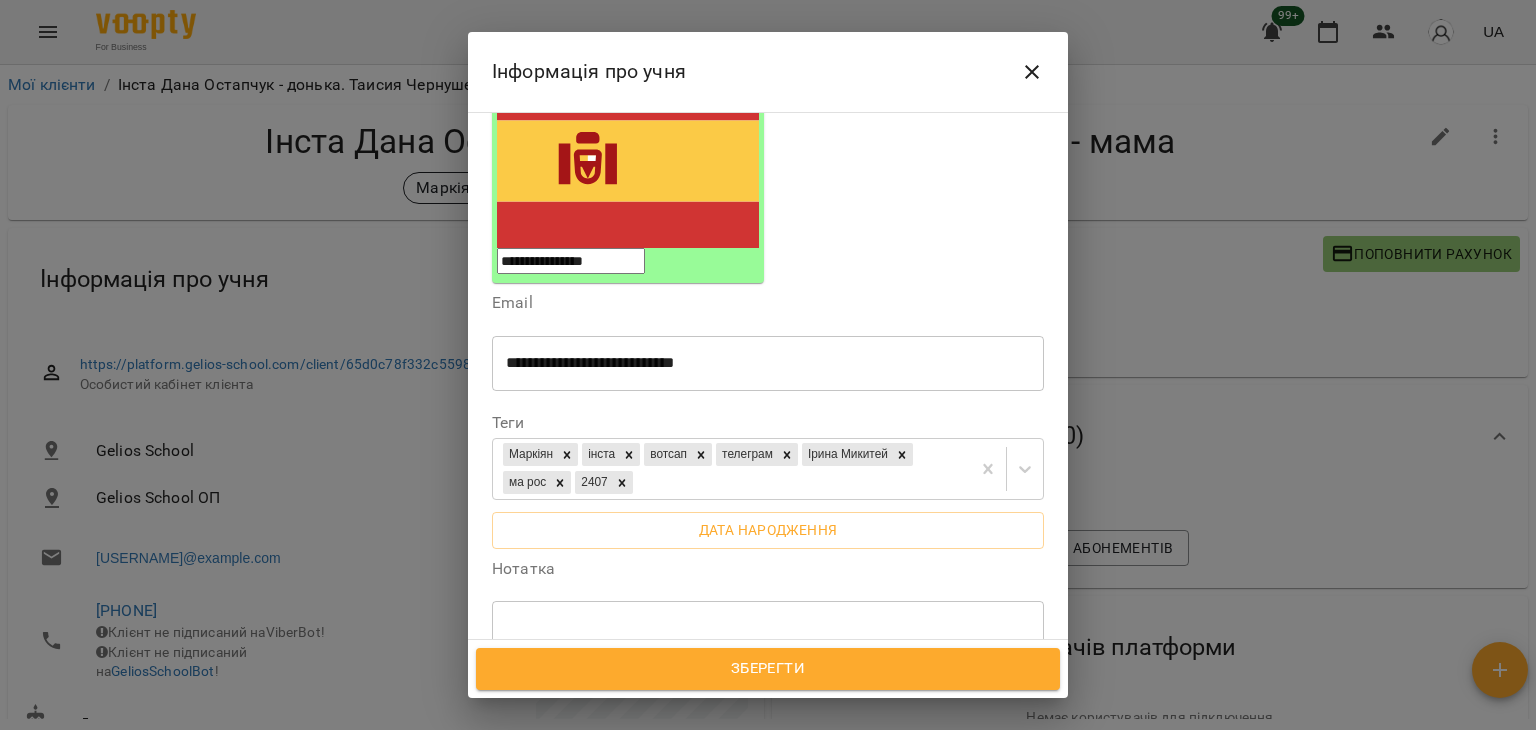 scroll, scrollTop: 400, scrollLeft: 0, axis: vertical 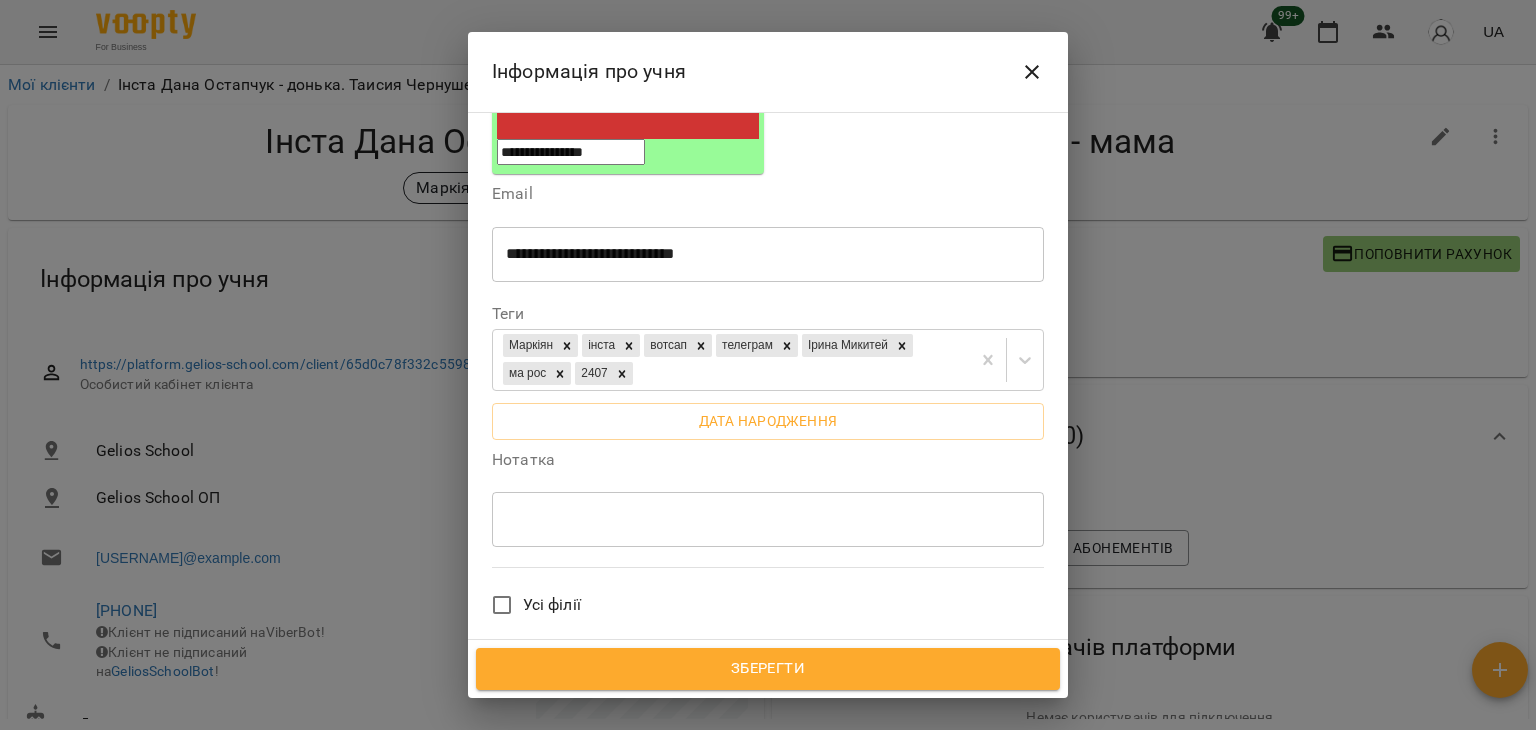 click at bounding box center [768, 519] 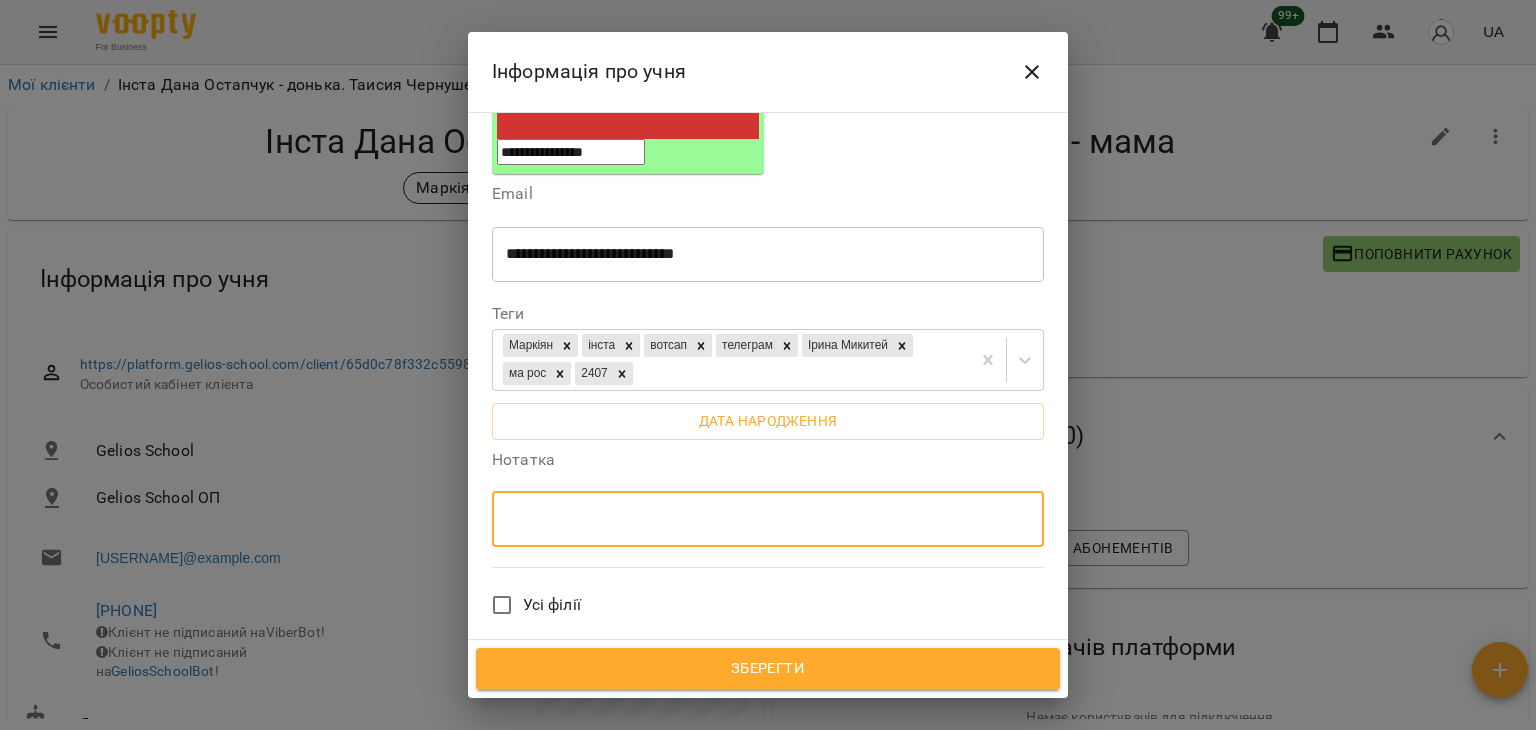 paste on "**********" 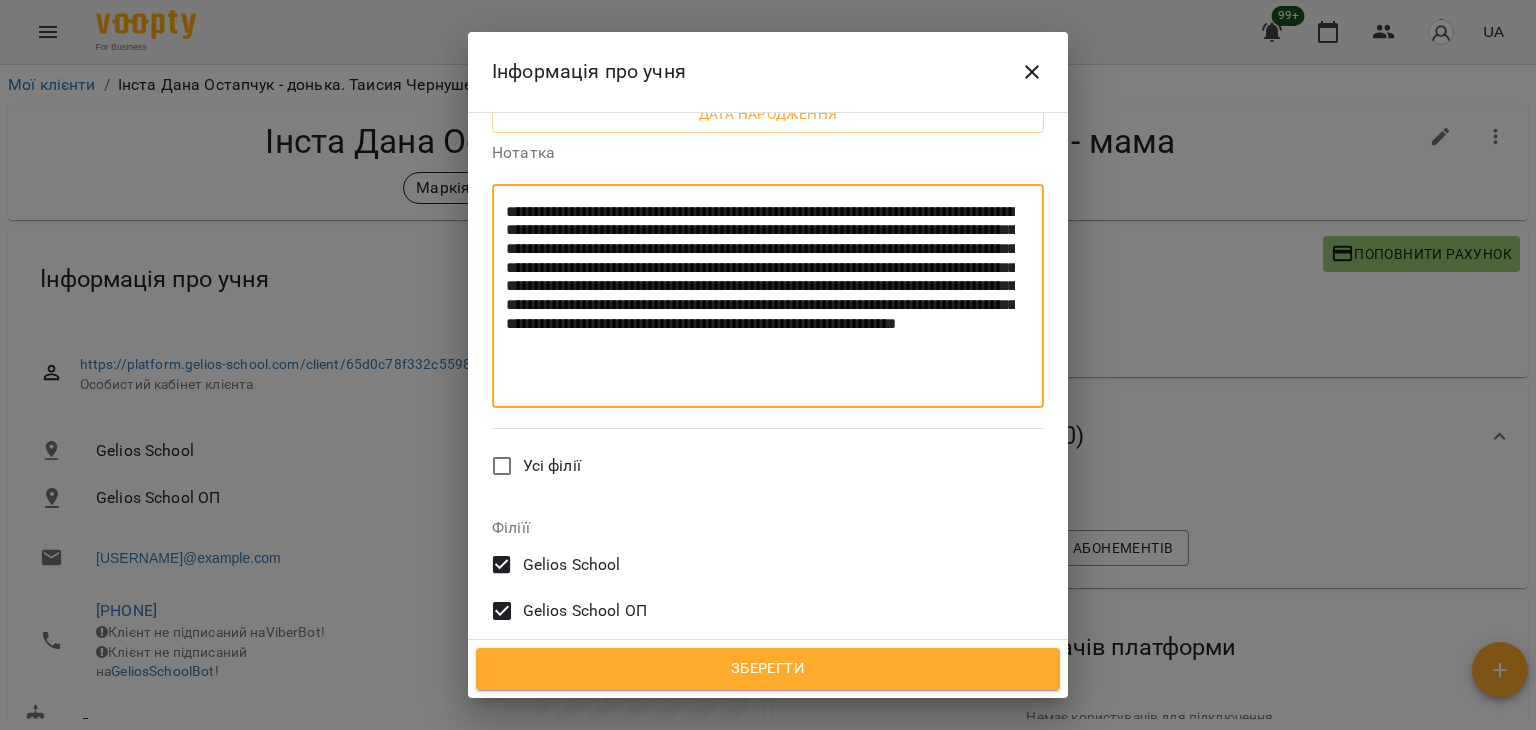 scroll, scrollTop: 600, scrollLeft: 0, axis: vertical 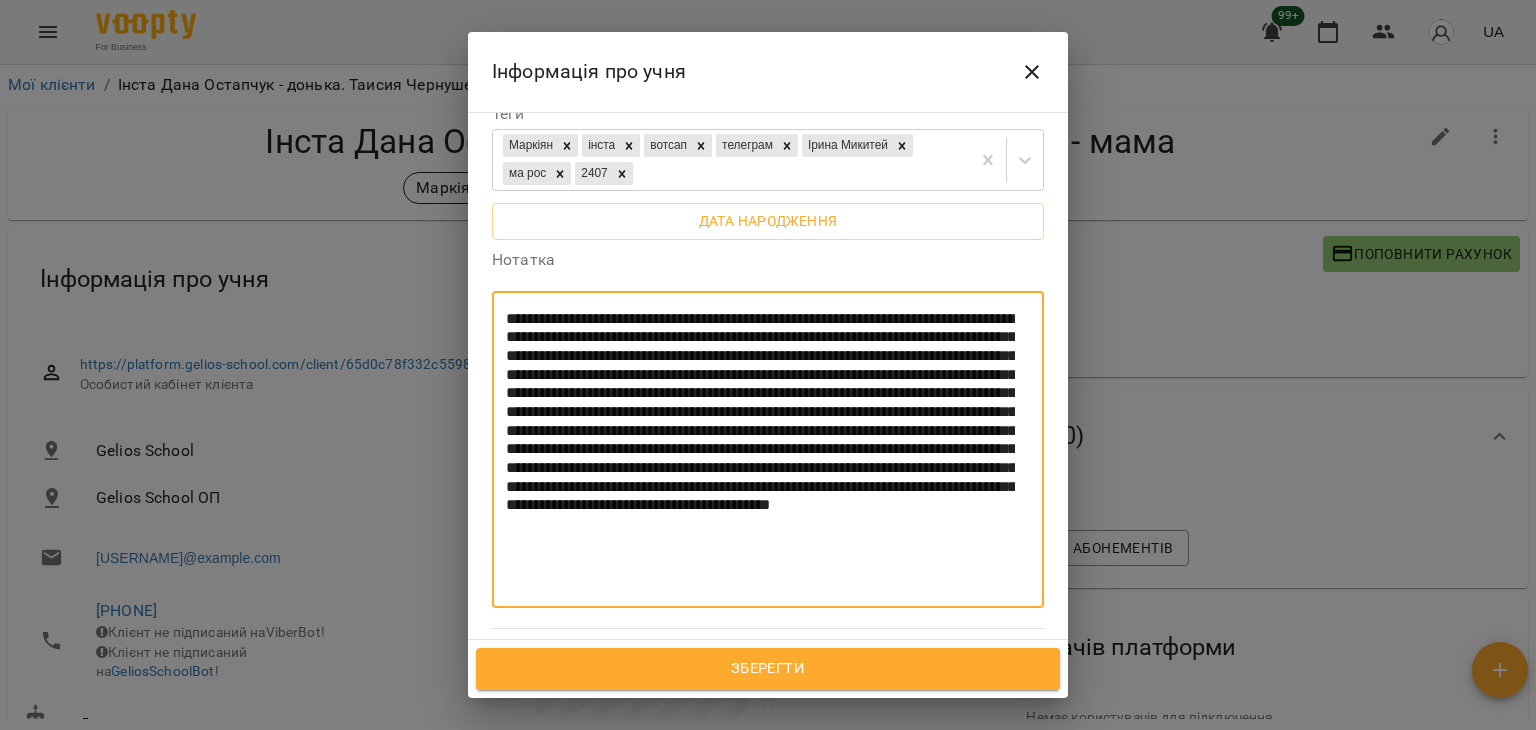 click on "**********" at bounding box center (760, 450) 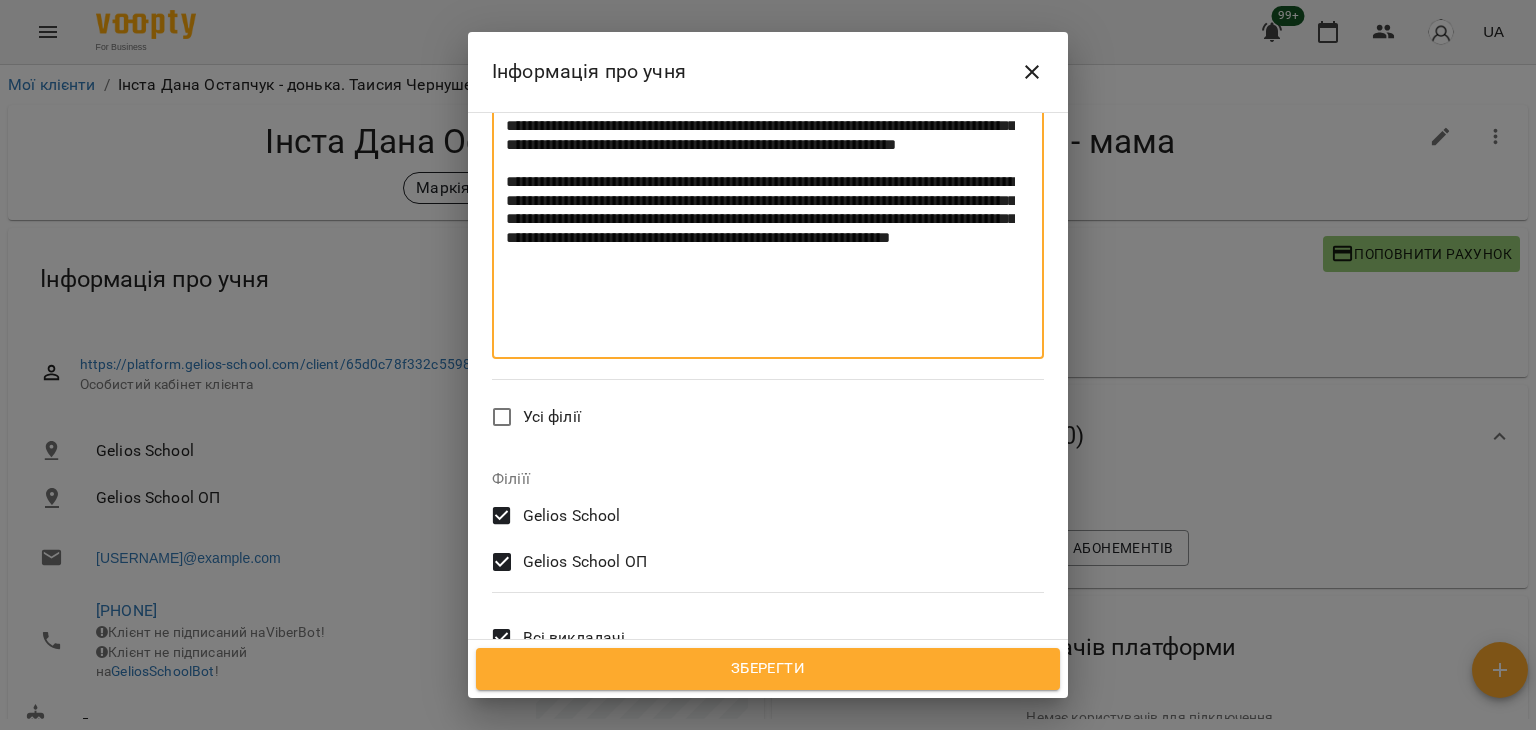 scroll, scrollTop: 940, scrollLeft: 0, axis: vertical 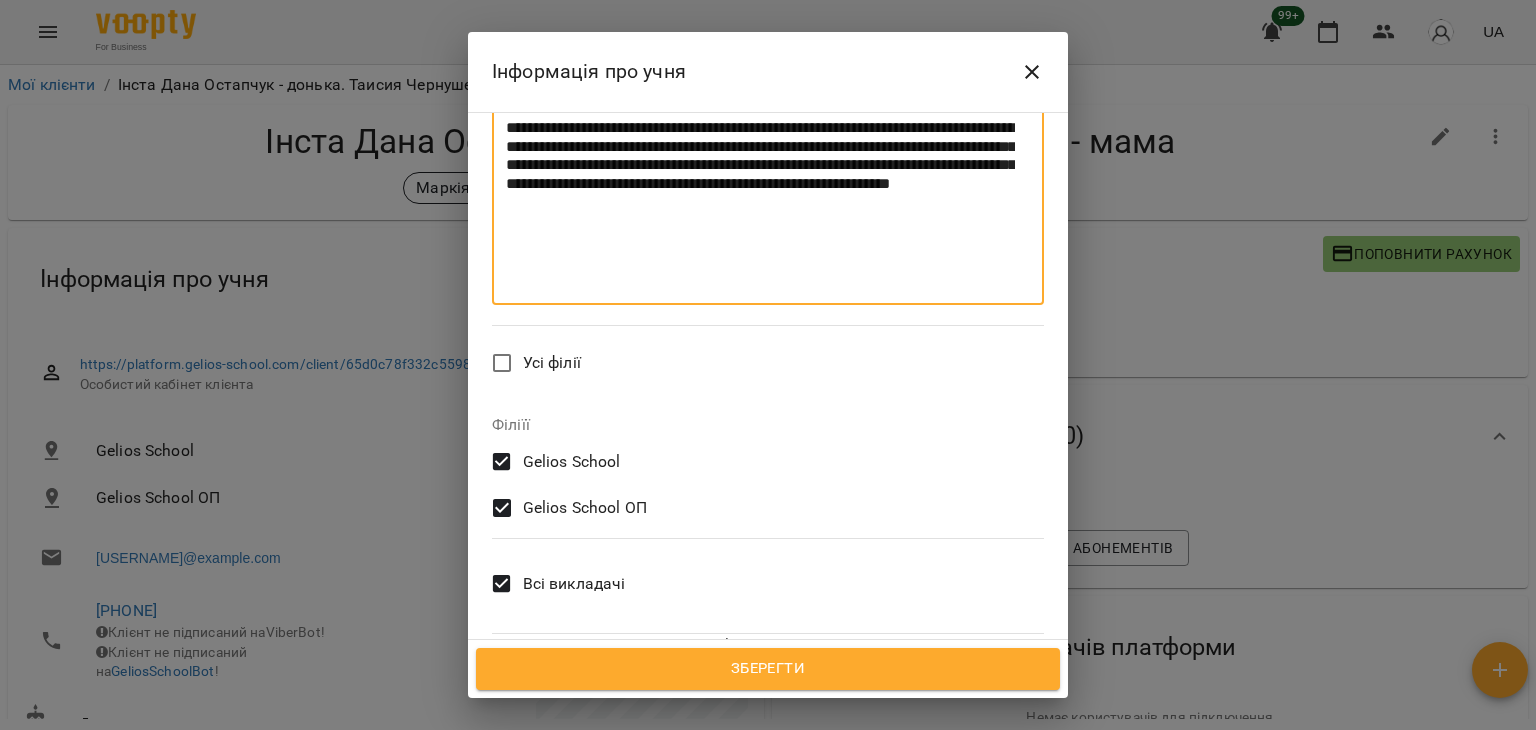 type on "**********" 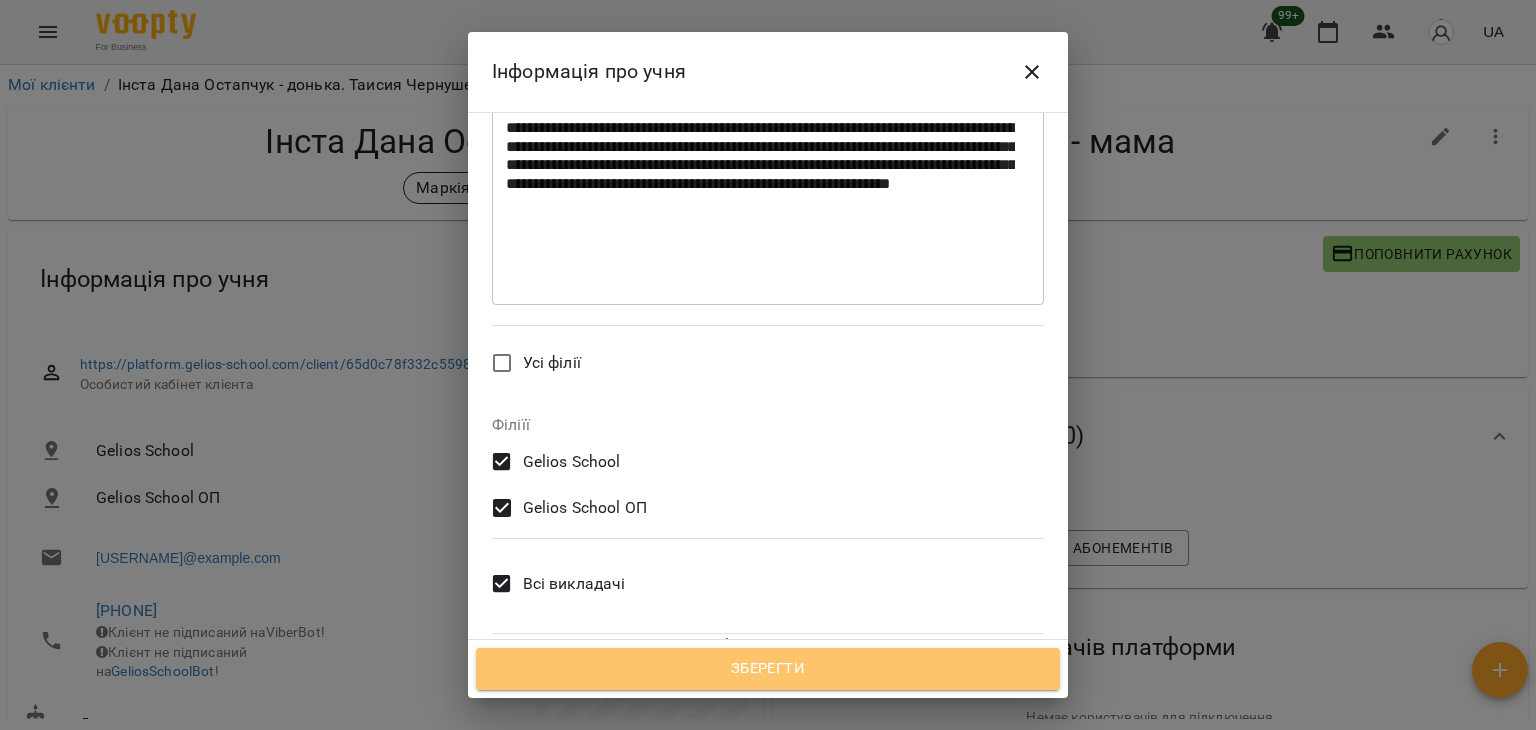 click on "Зберегти" at bounding box center (768, 669) 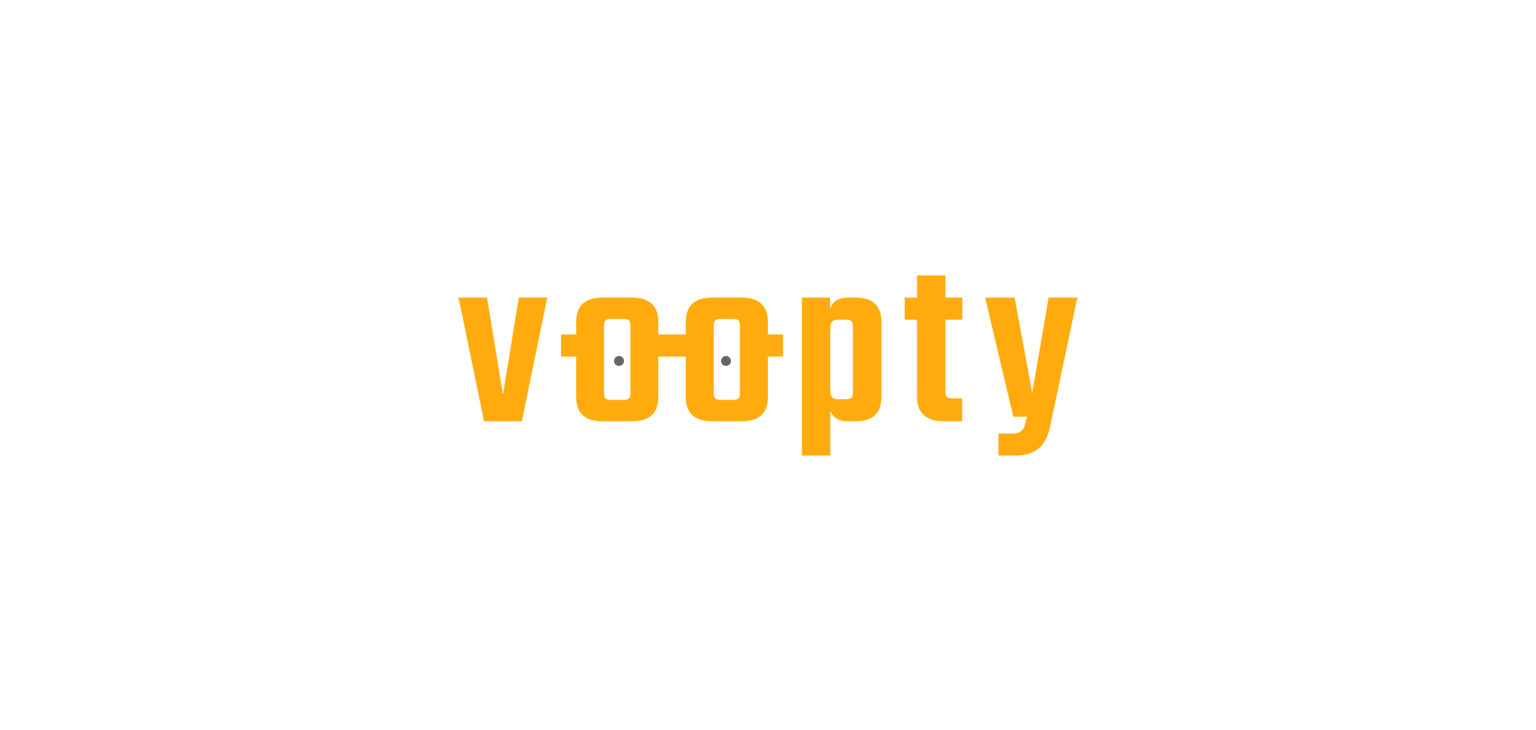 scroll, scrollTop: 0, scrollLeft: 0, axis: both 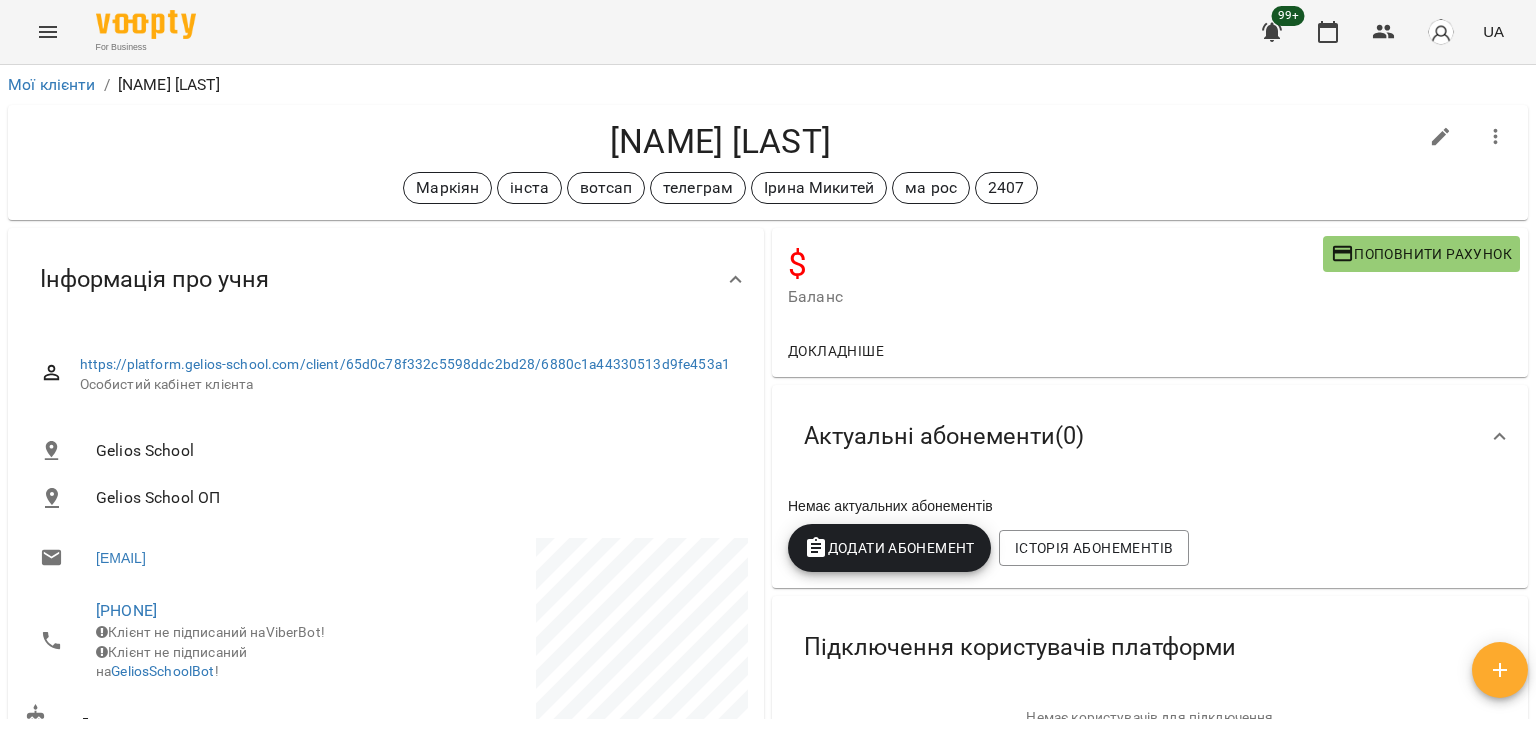 click on "$" at bounding box center [1055, 264] 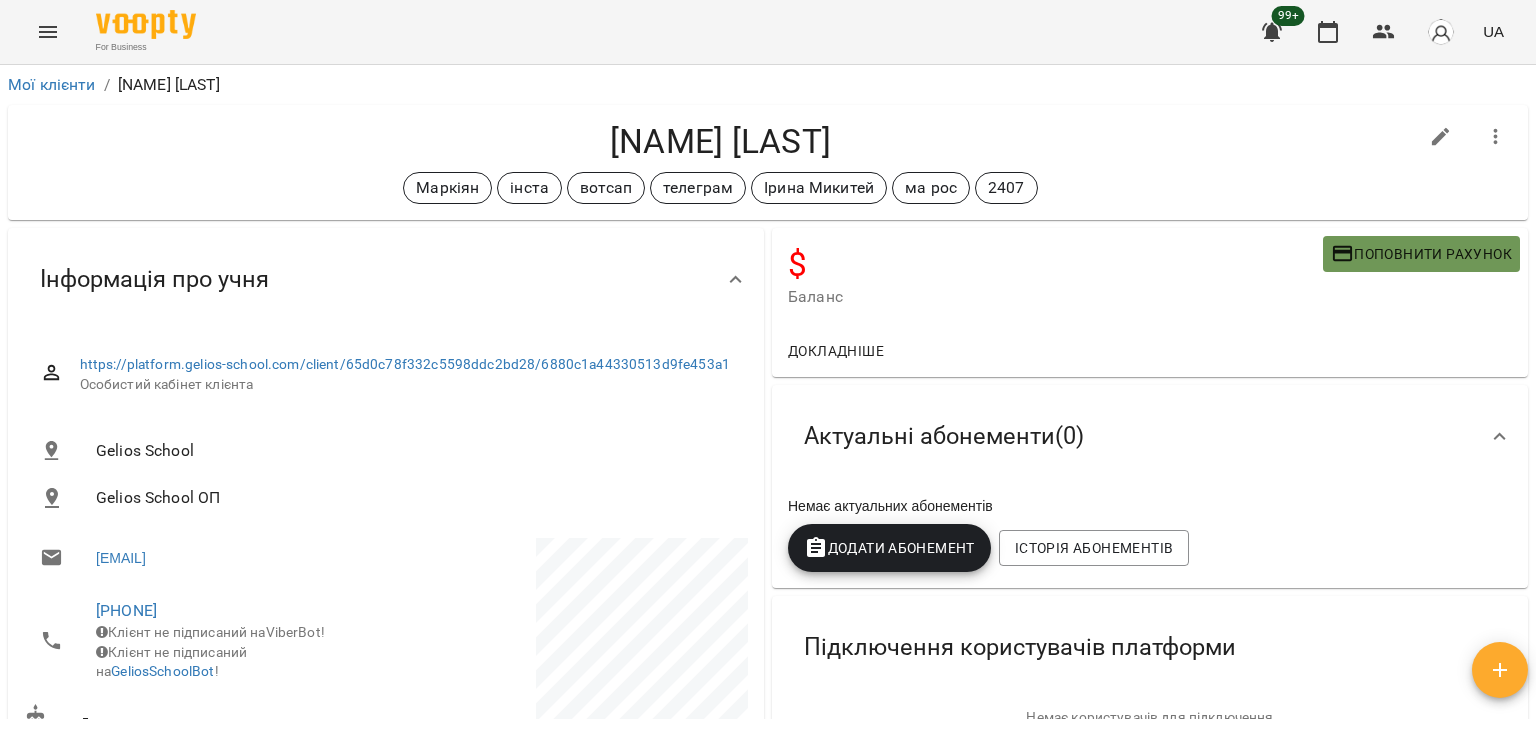 click on "Поповнити рахунок" at bounding box center (1421, 254) 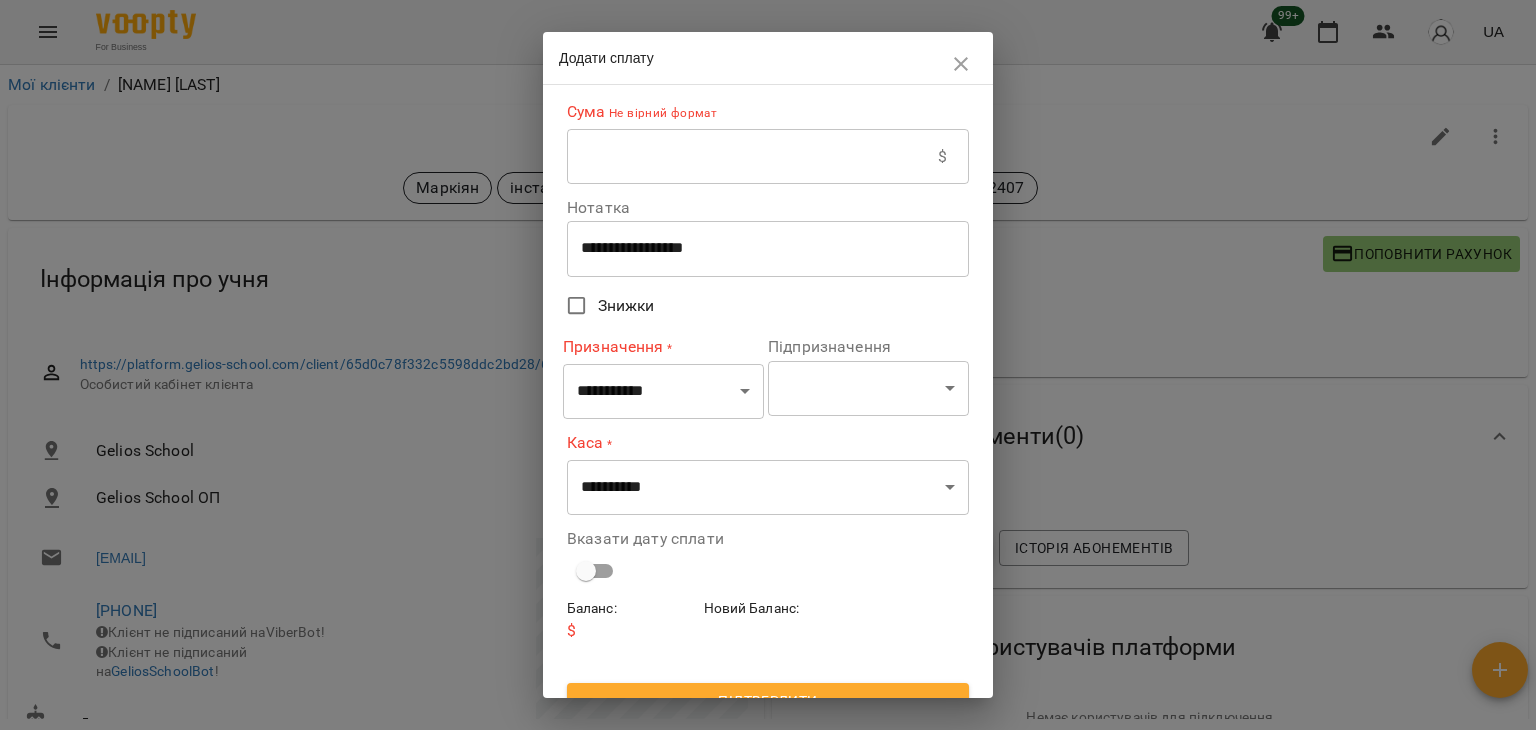 click at bounding box center [752, 157] 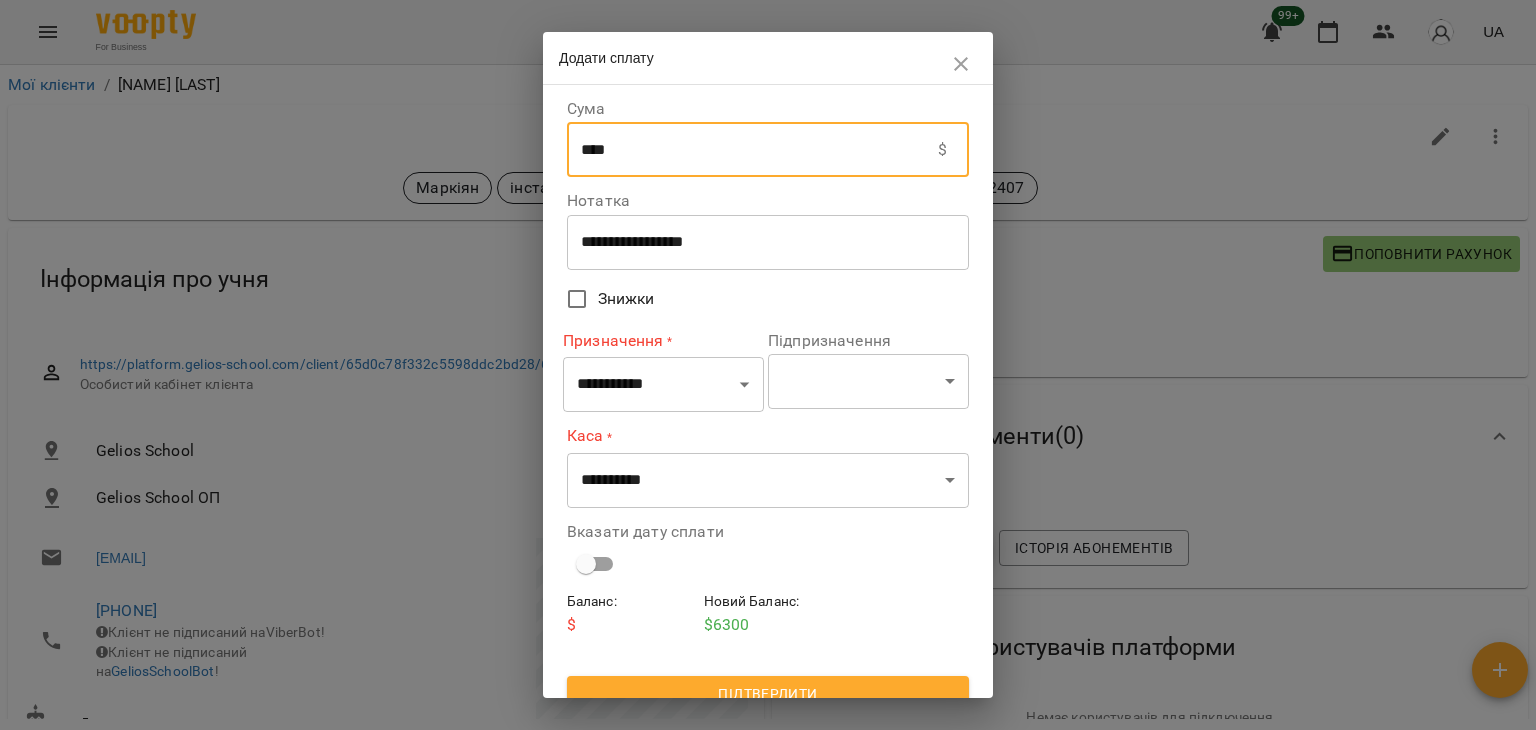type on "****" 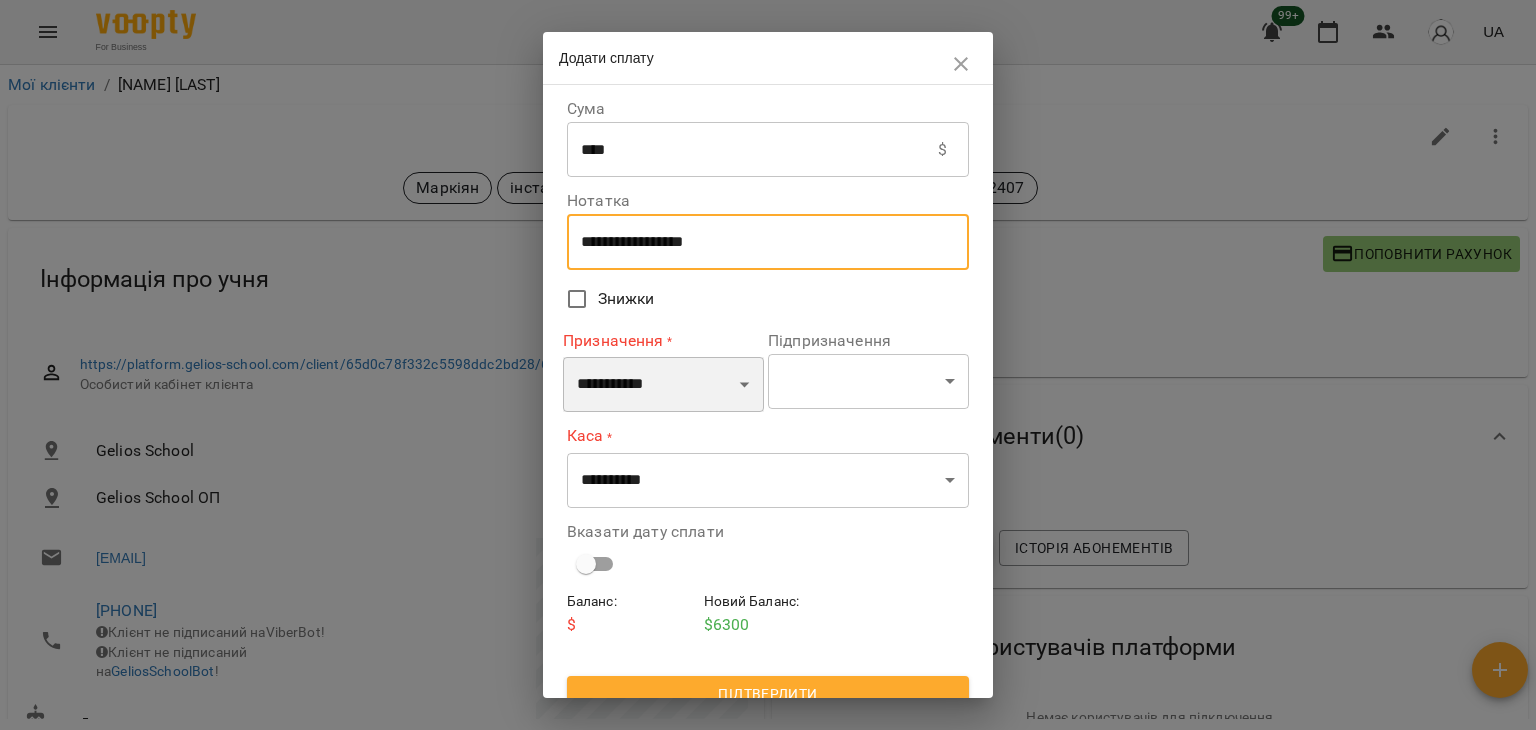 click on "**********" at bounding box center [663, 385] 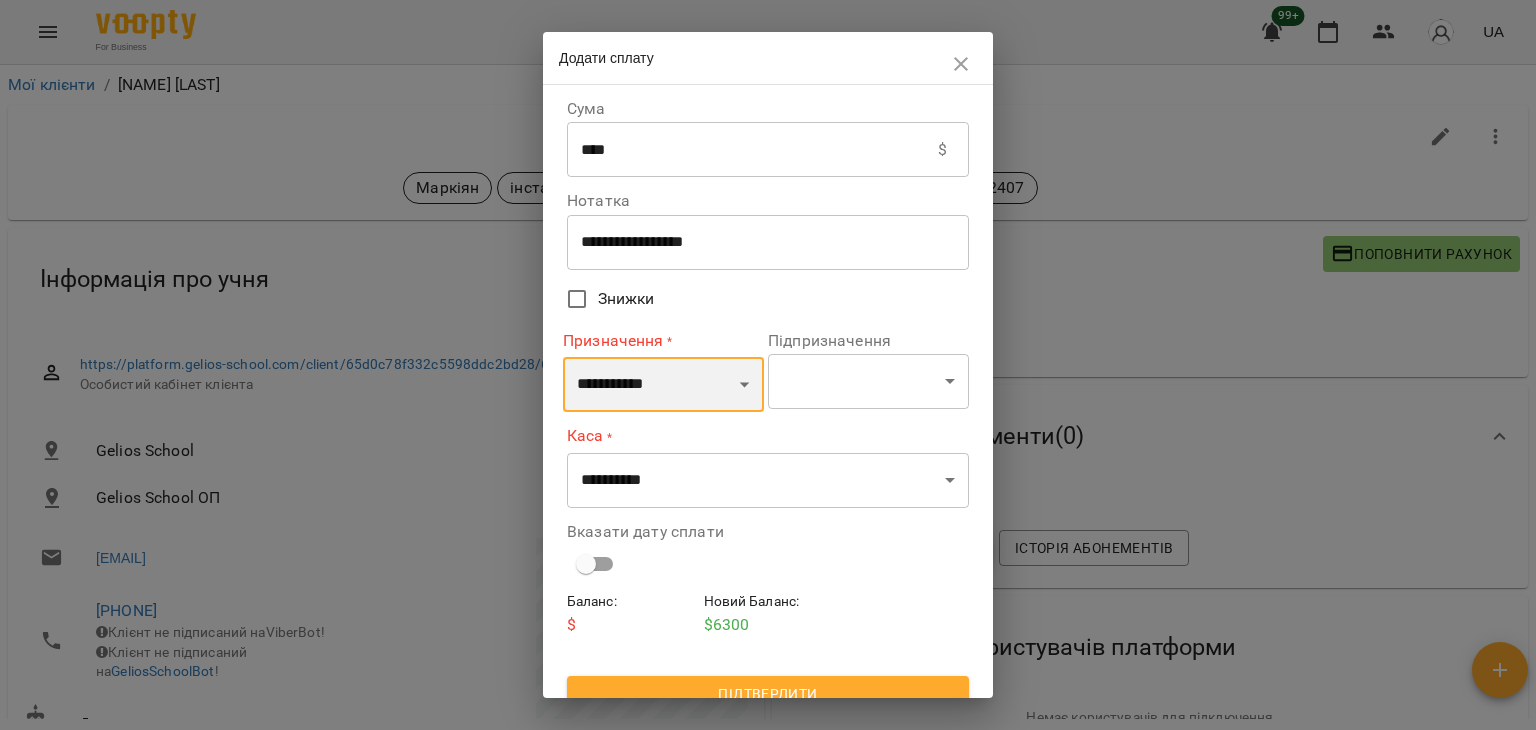 select on "*********" 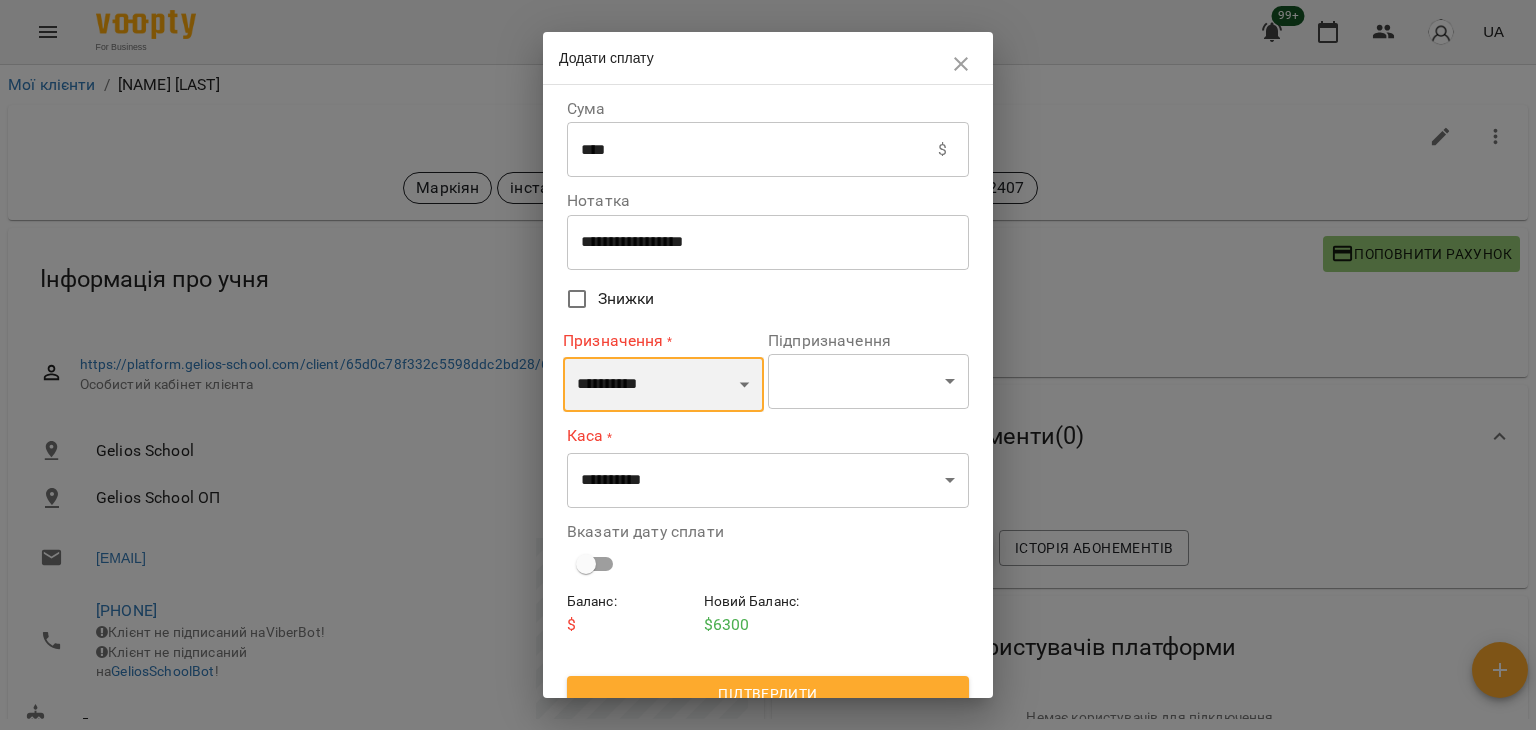 click on "**********" at bounding box center [663, 385] 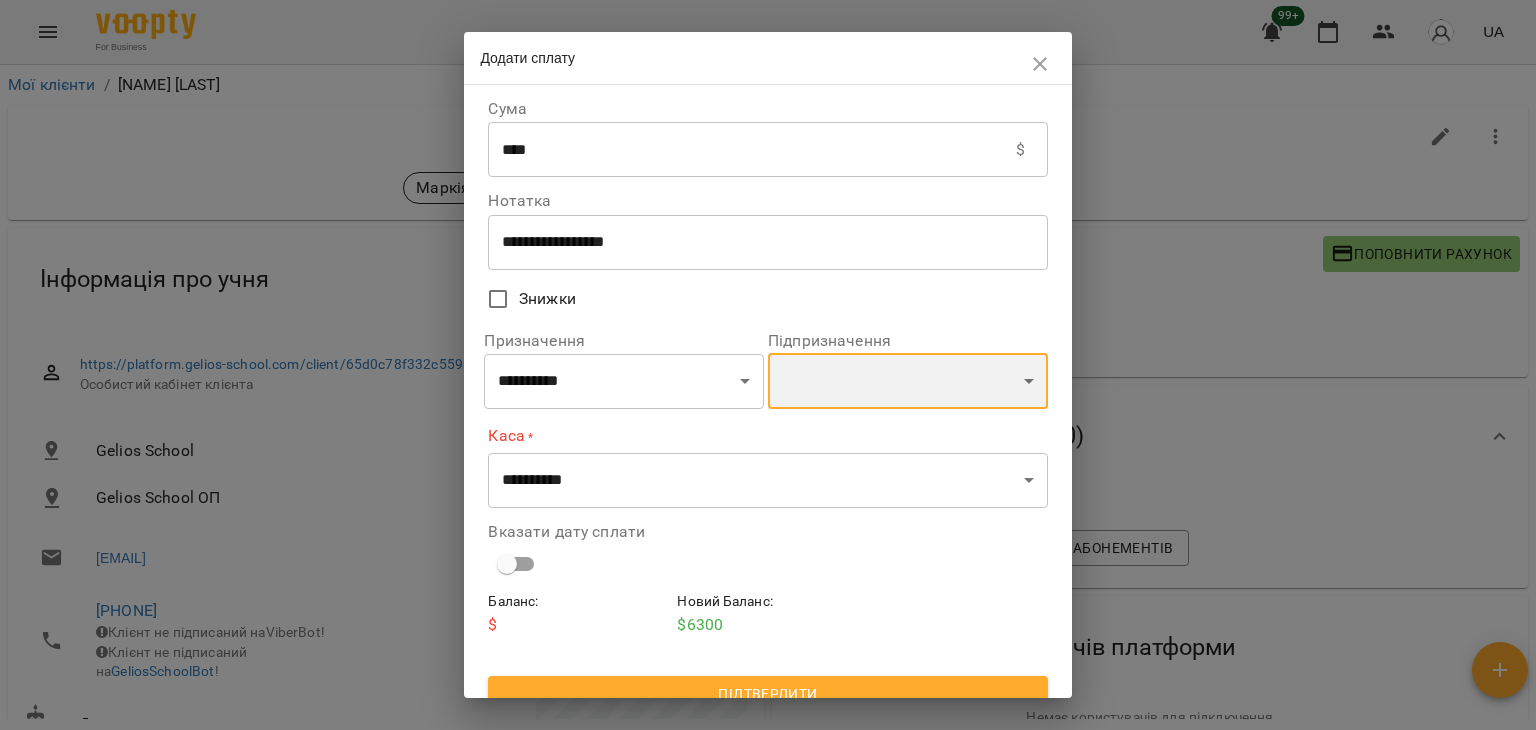 click on "**********" at bounding box center [908, 381] 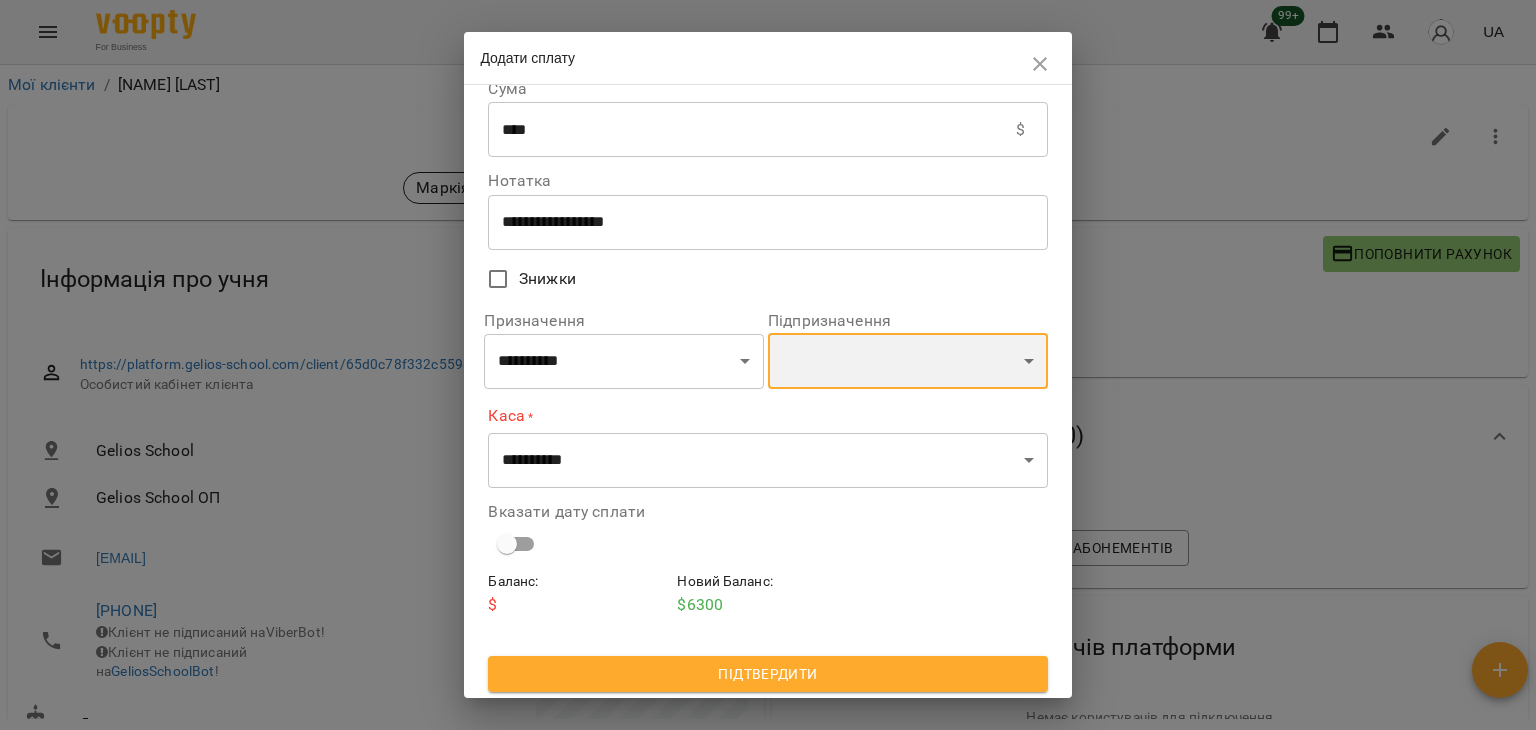 scroll, scrollTop: 24, scrollLeft: 0, axis: vertical 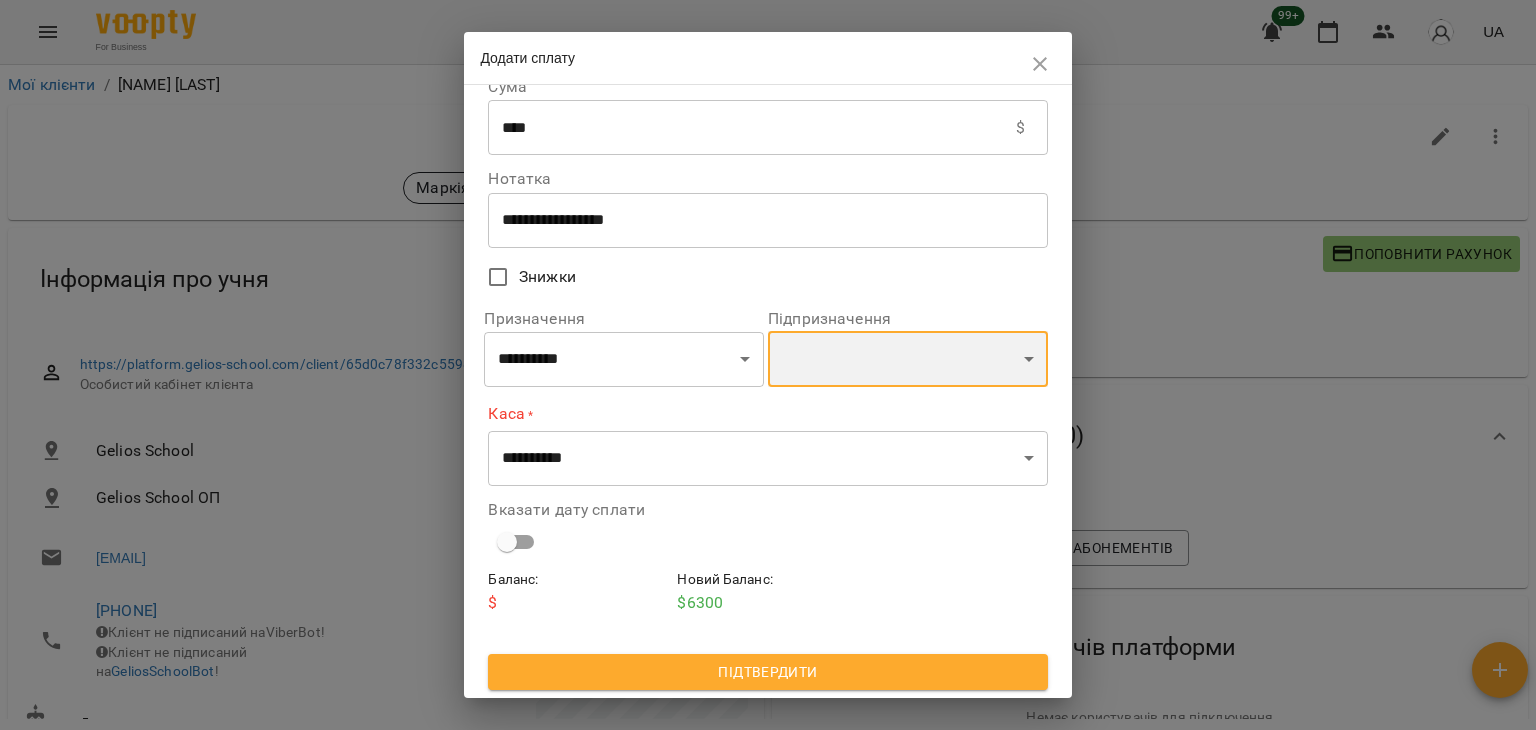click on "**********" at bounding box center (908, 359) 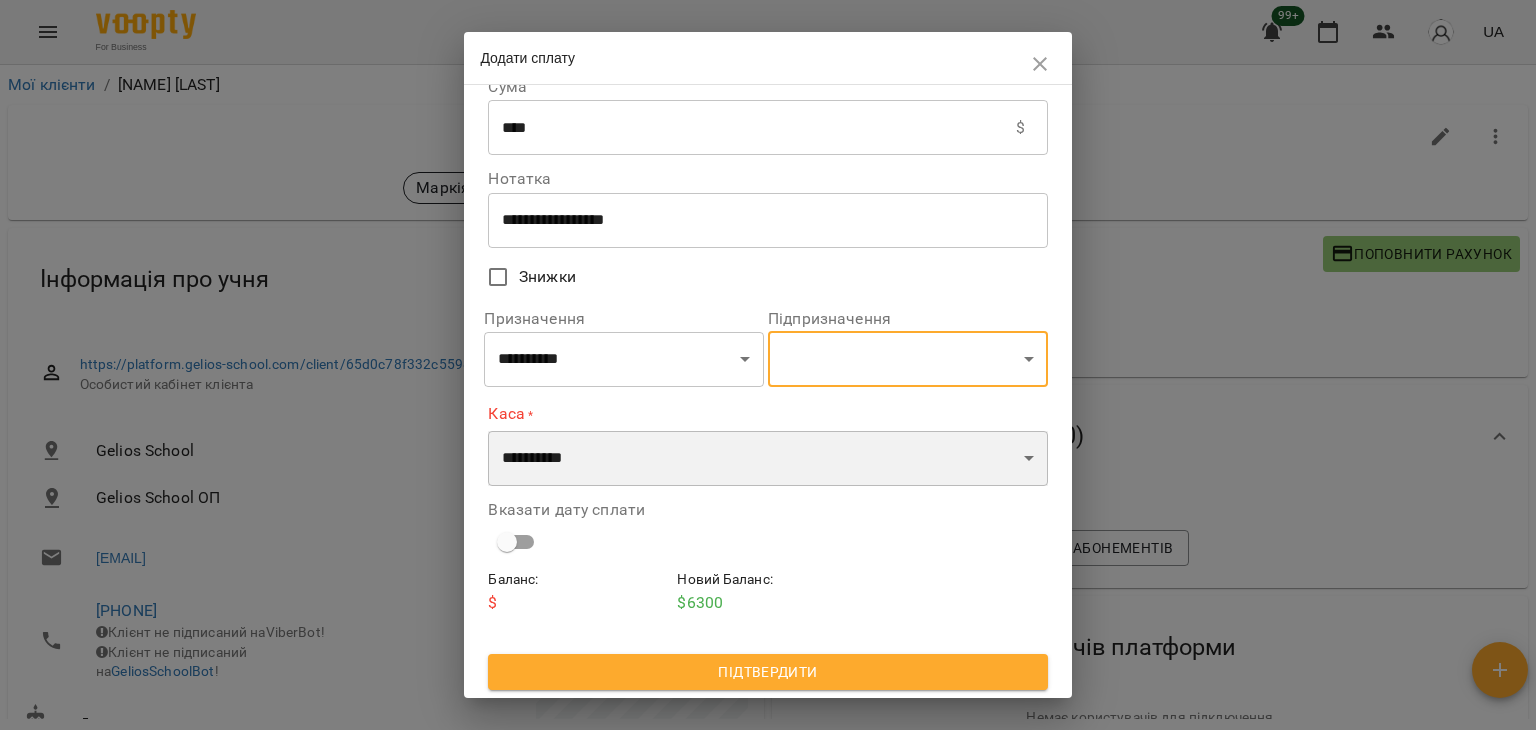 click on "**********" at bounding box center (767, 459) 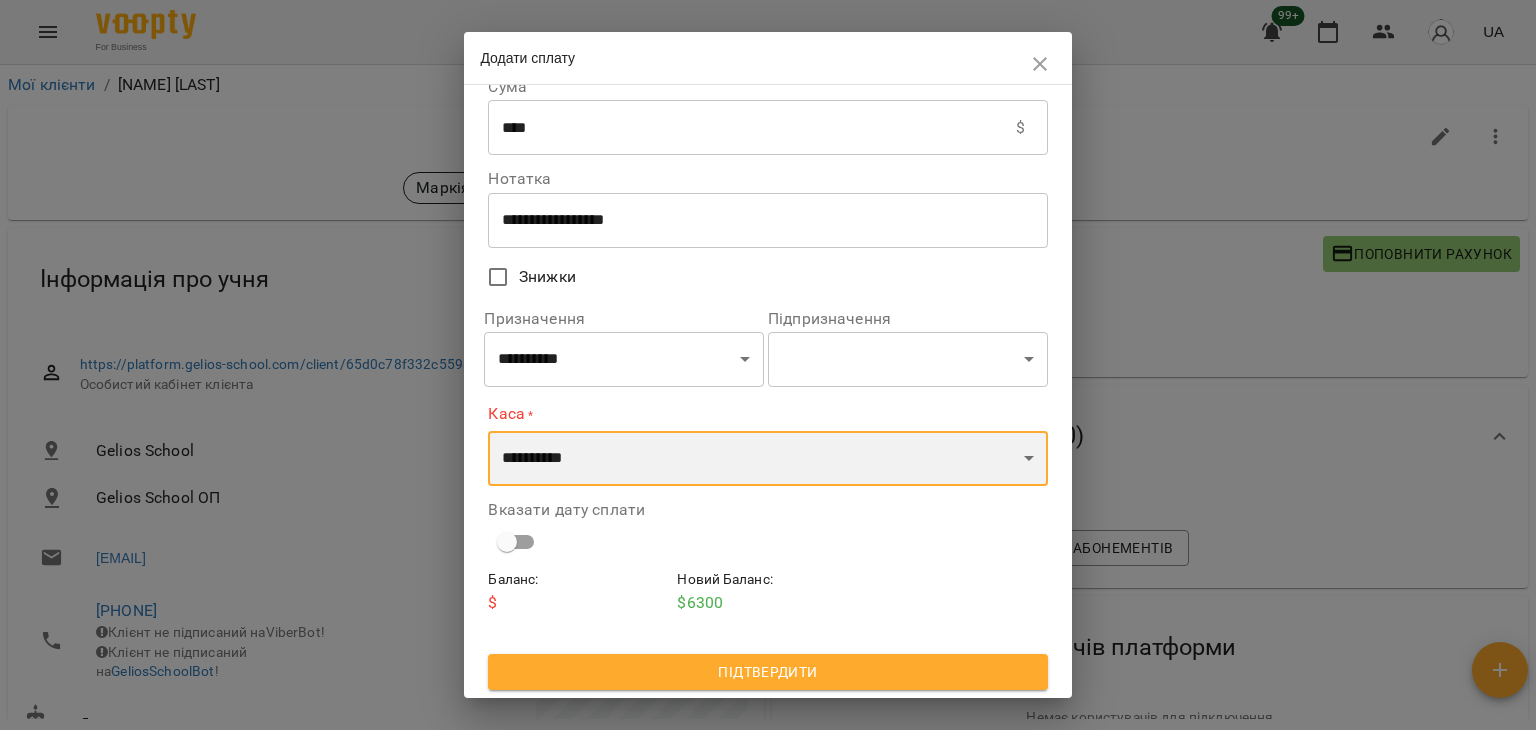 click on "**********" at bounding box center (767, 459) 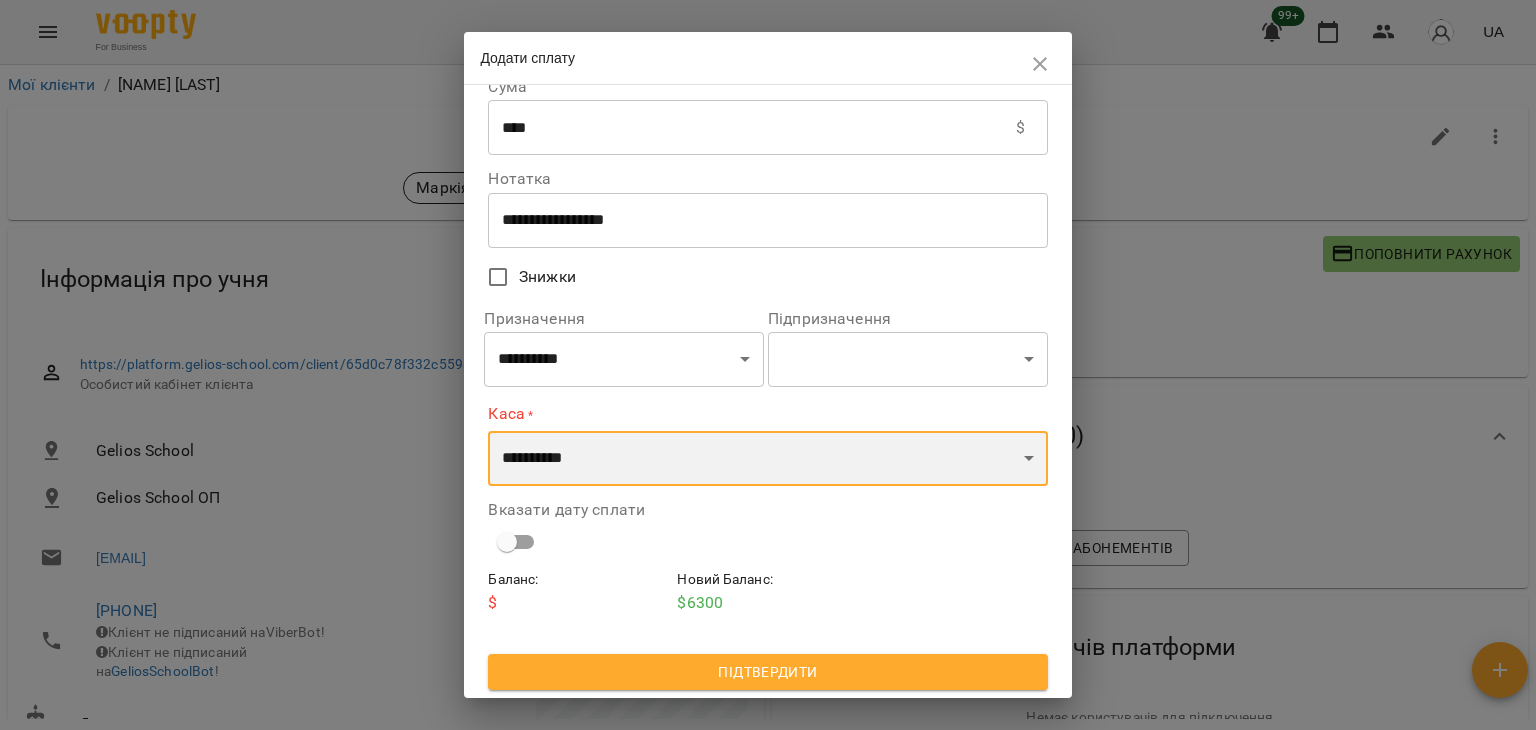 select on "****" 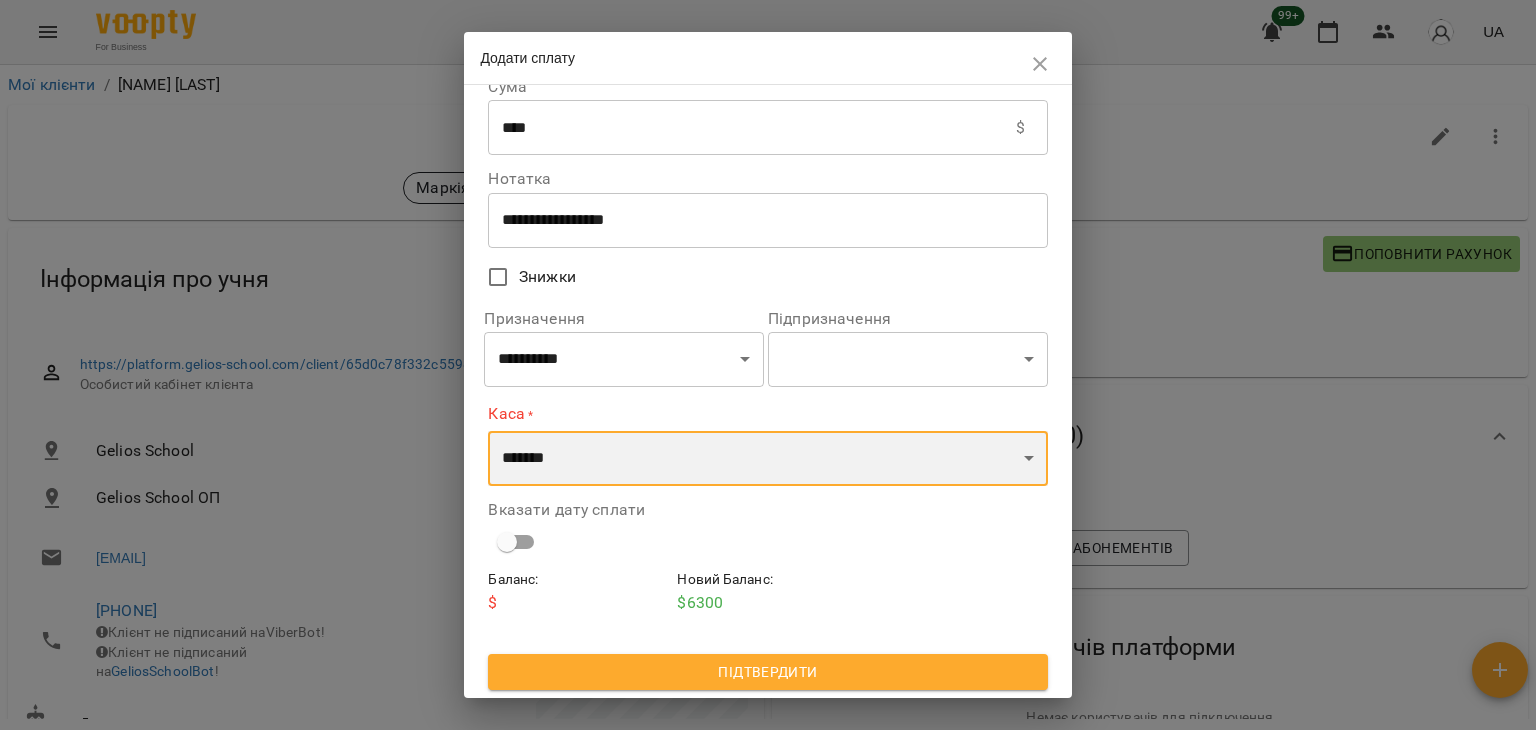 click on "**********" at bounding box center [767, 459] 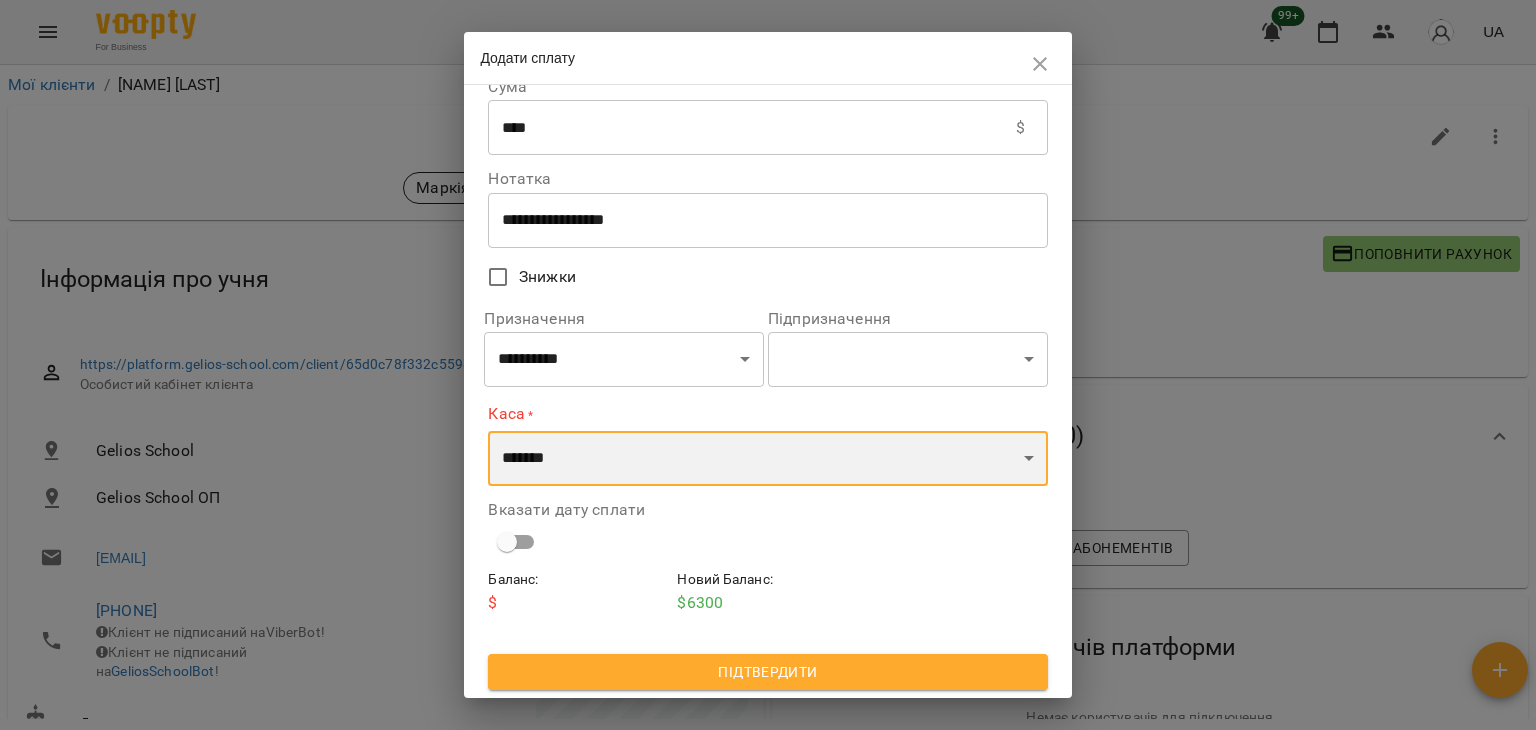 scroll, scrollTop: 18, scrollLeft: 0, axis: vertical 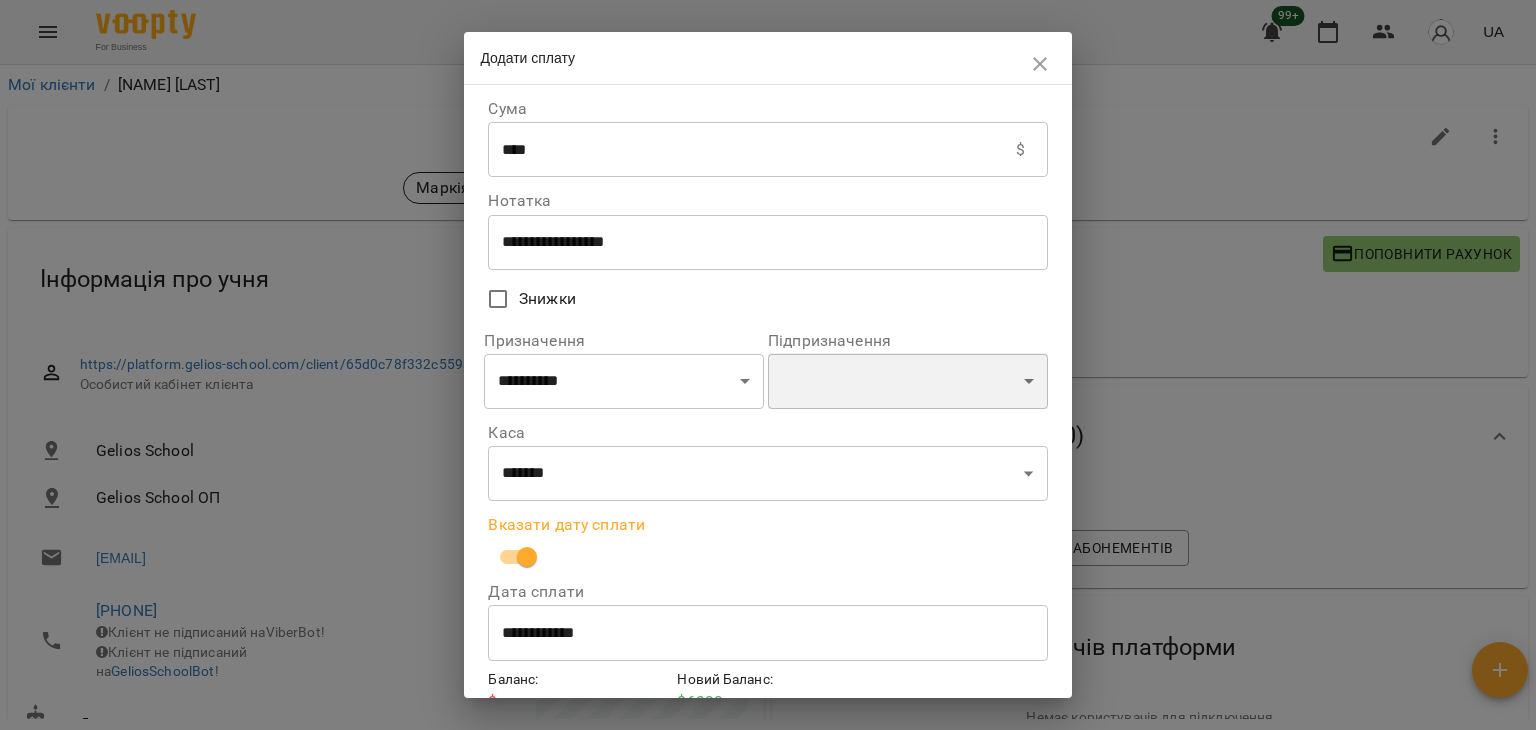 click on "**********" at bounding box center (908, 381) 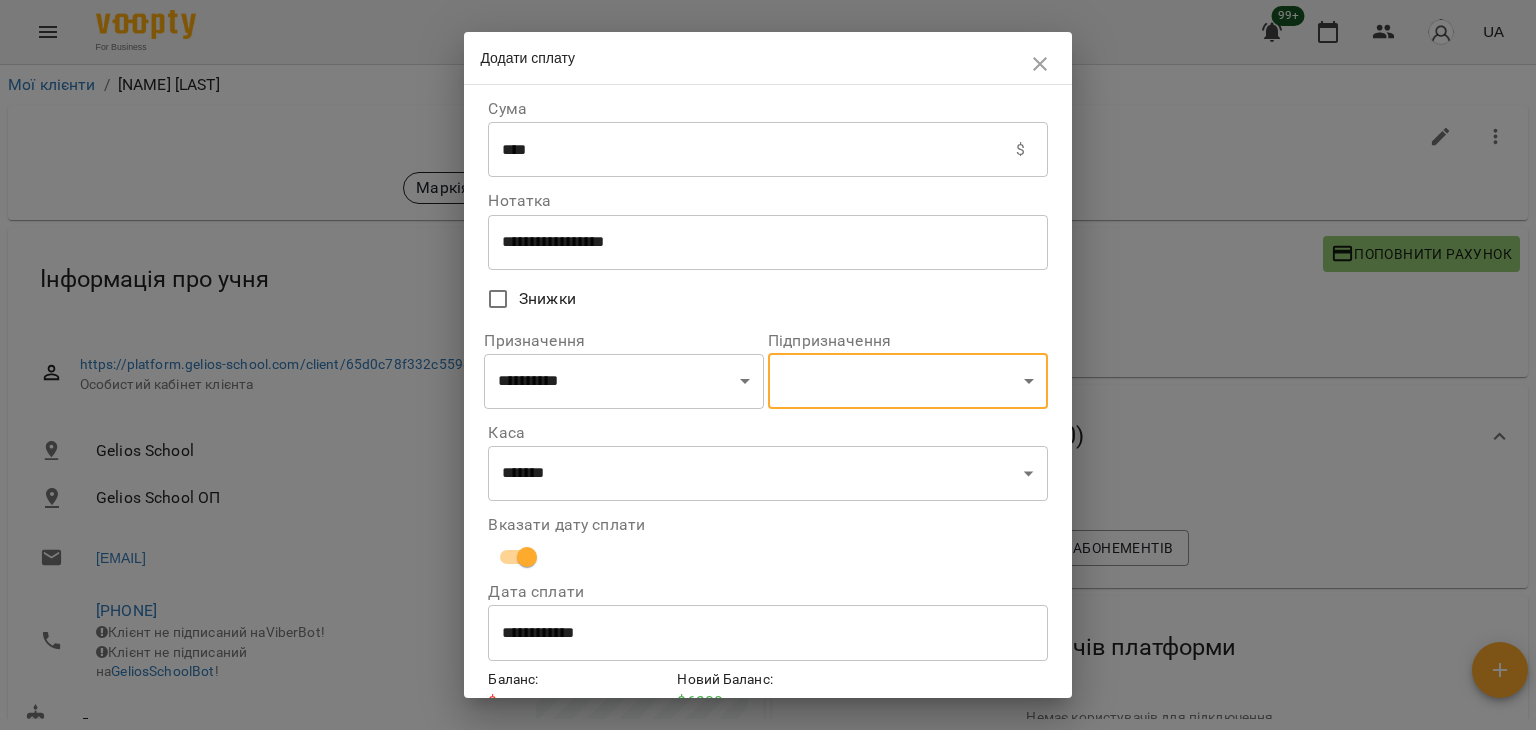 click on "Каса" at bounding box center (767, 433) 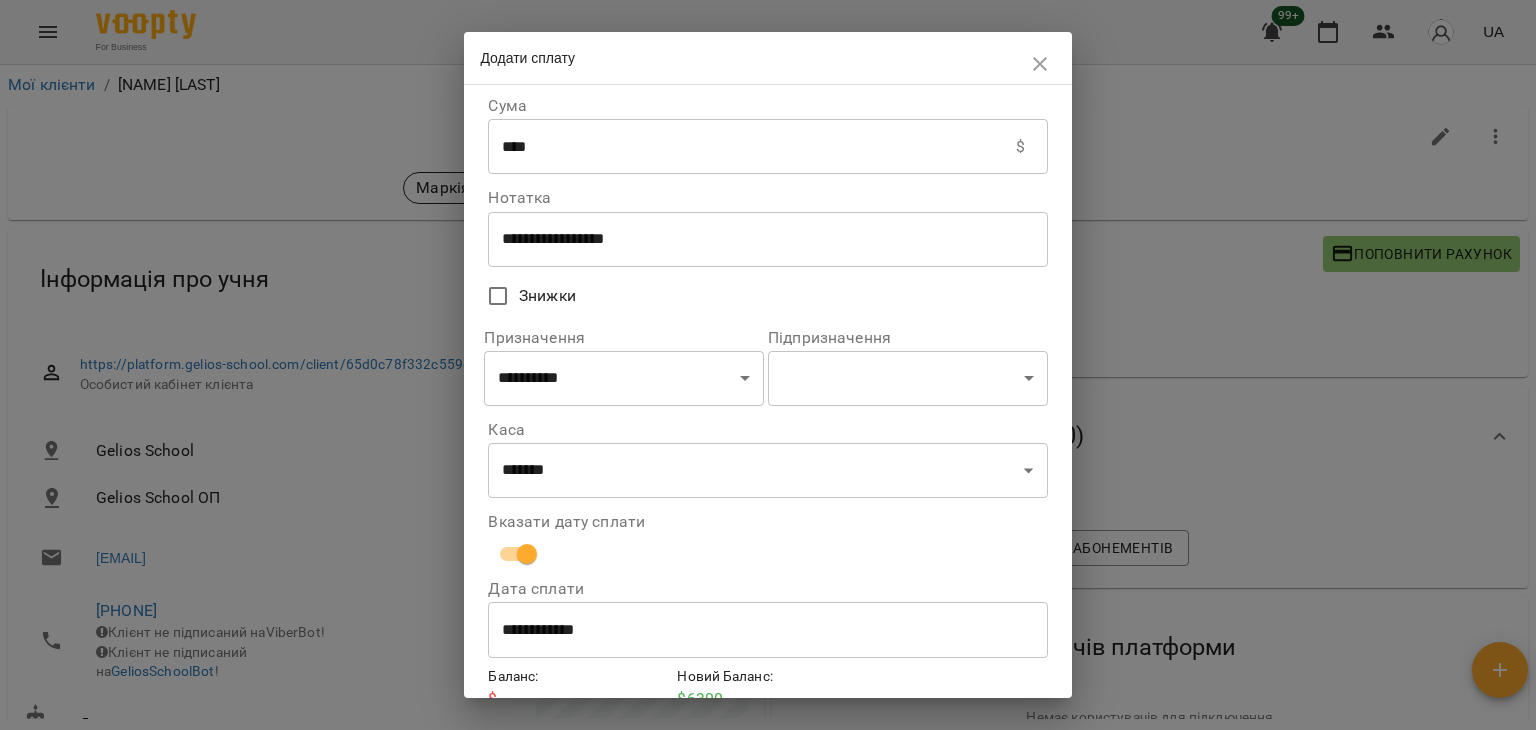 scroll, scrollTop: 0, scrollLeft: 0, axis: both 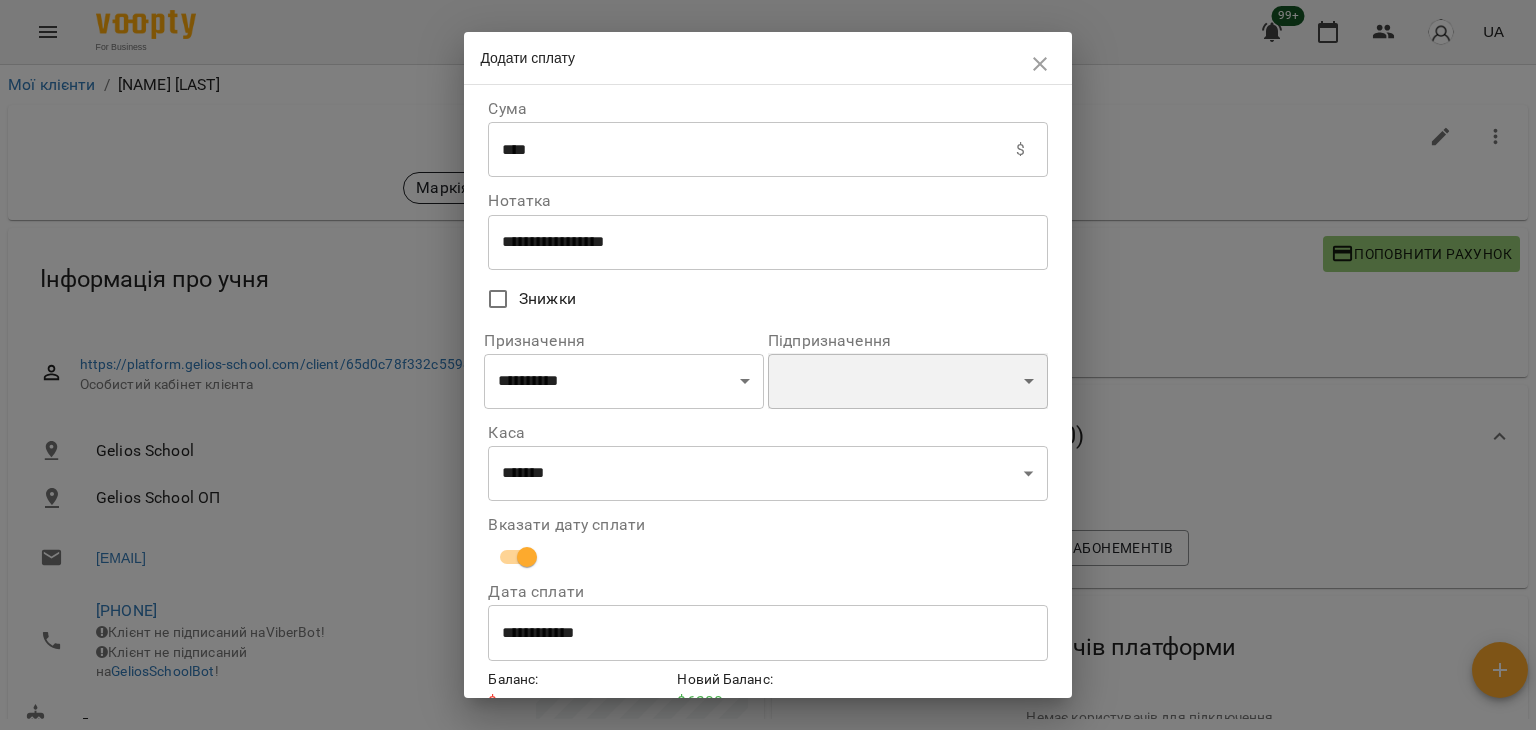 click on "**********" at bounding box center (908, 381) 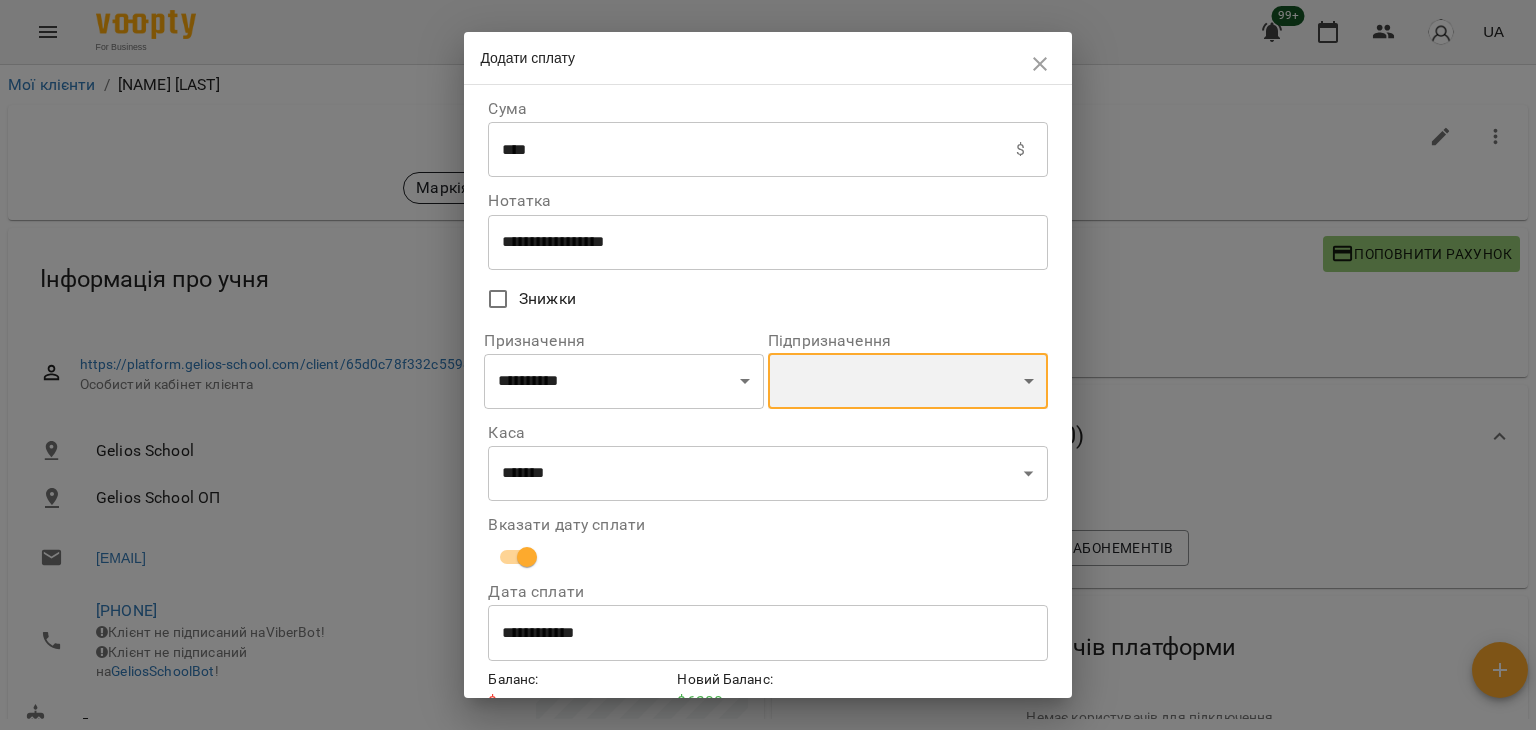 select on "**********" 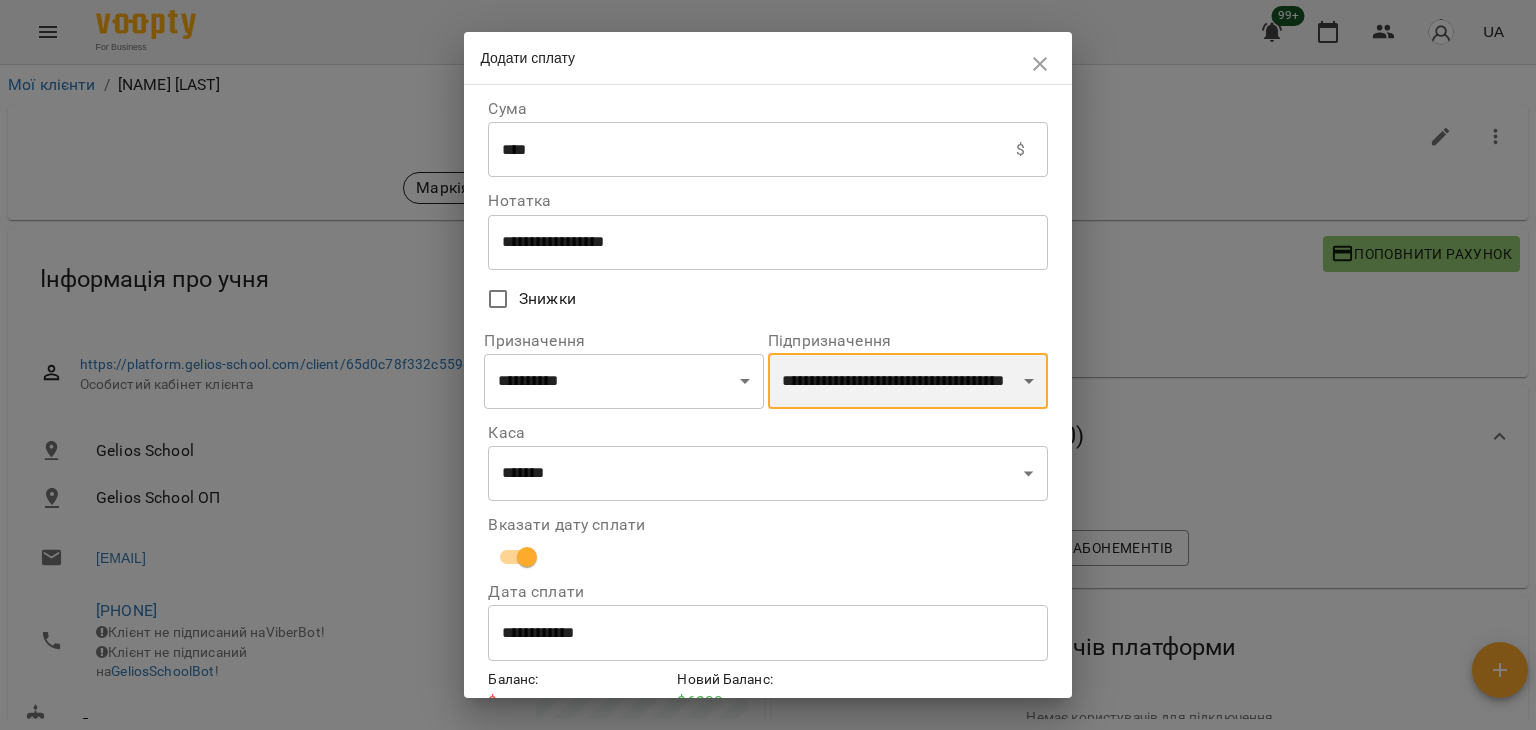click on "**********" at bounding box center (908, 381) 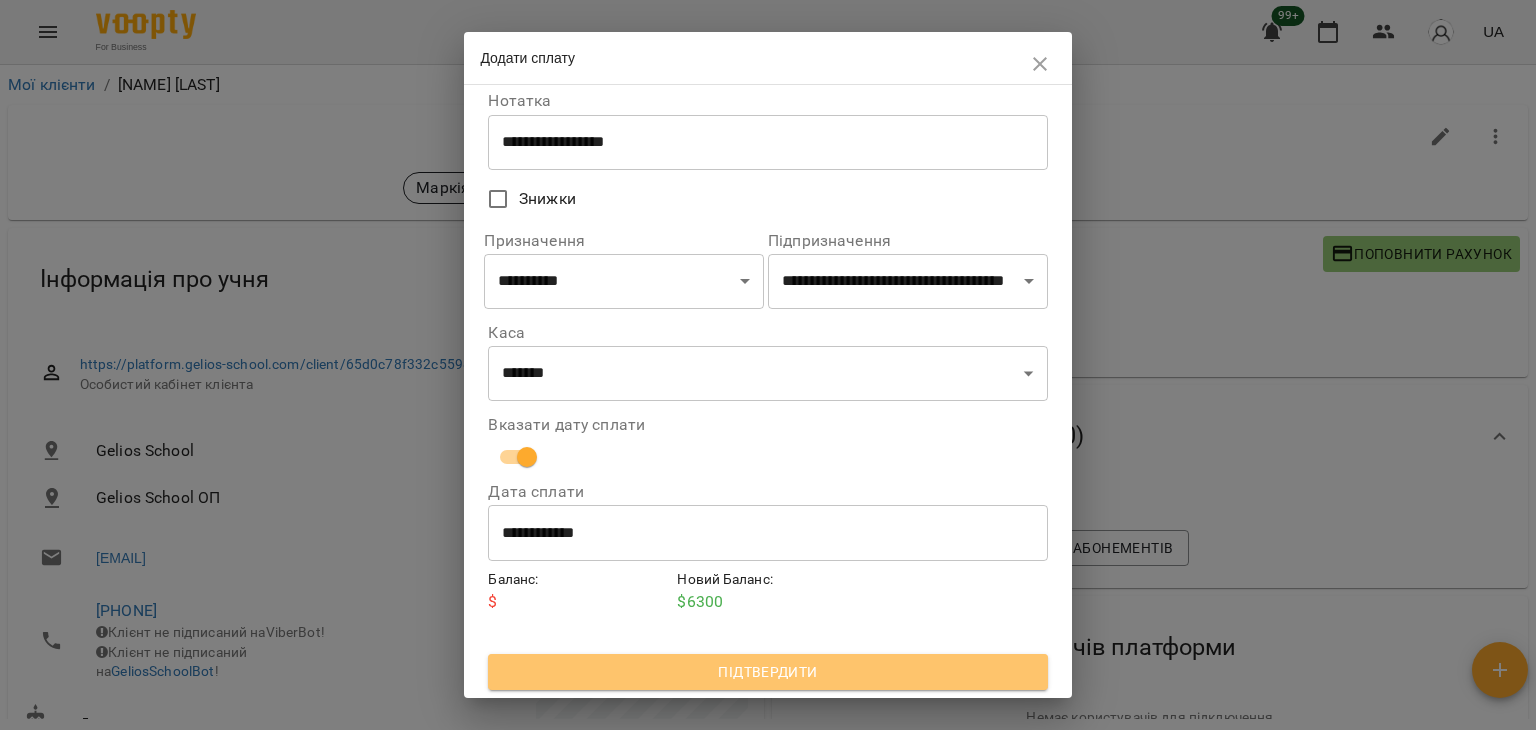 click on "Підтвердити" at bounding box center (767, 672) 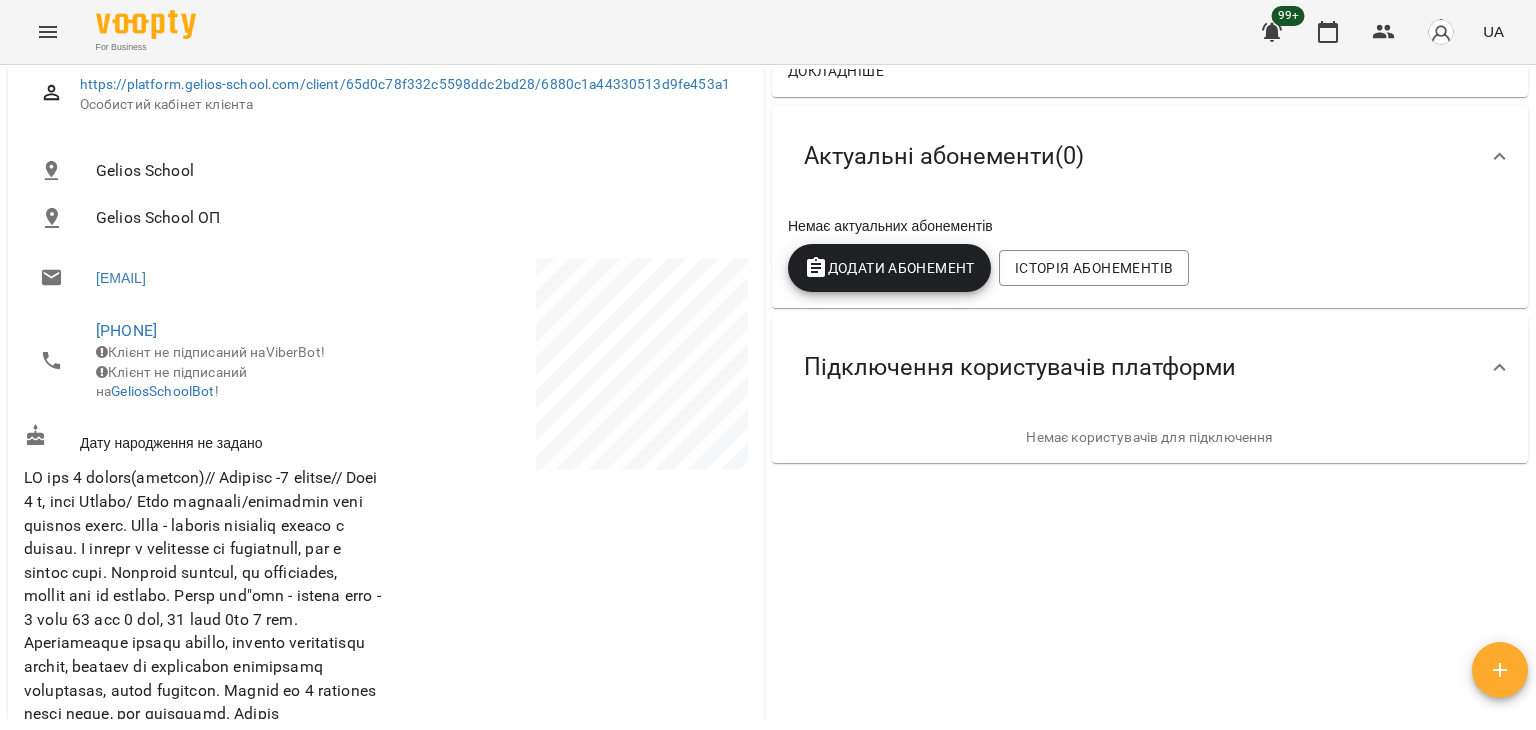 scroll, scrollTop: 300, scrollLeft: 0, axis: vertical 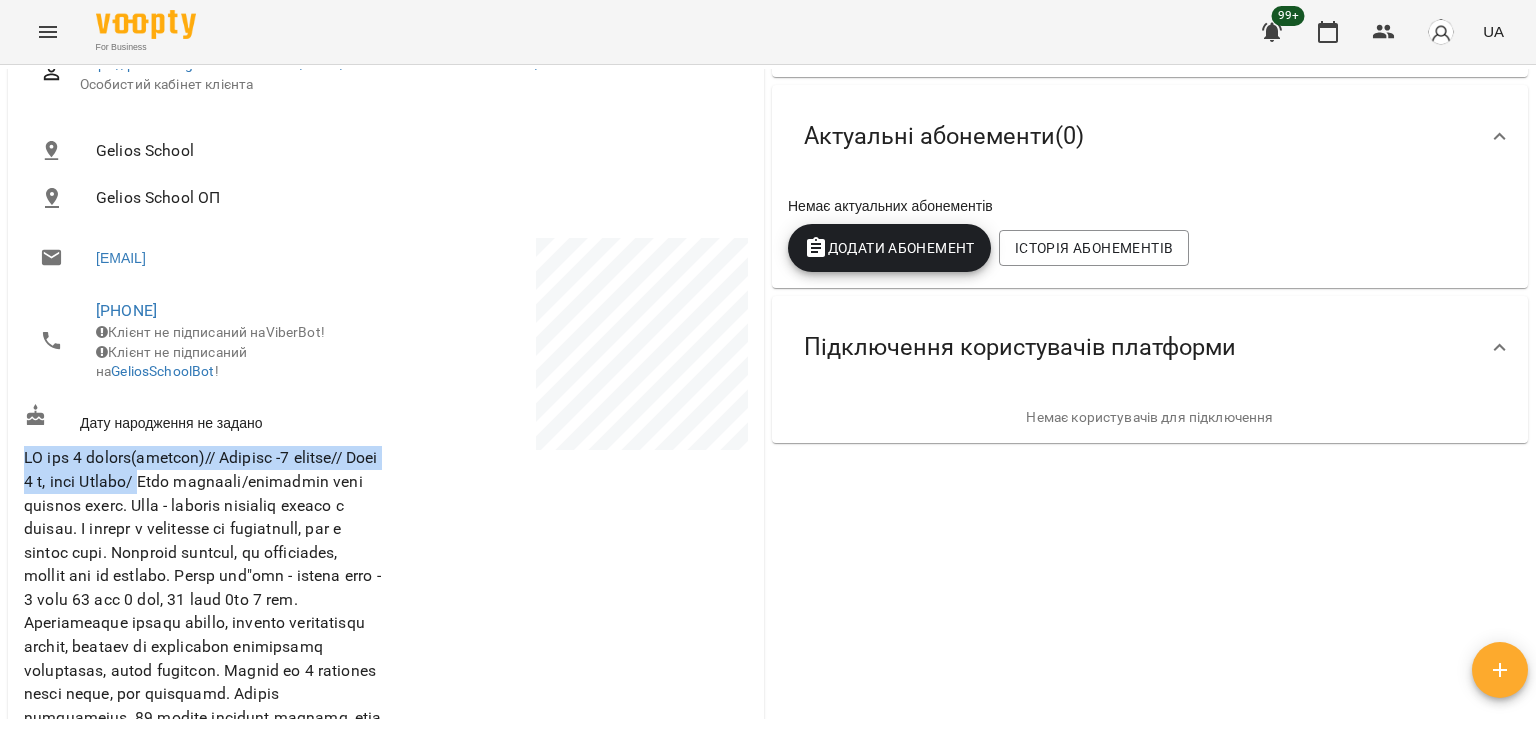 drag, startPoint x: 25, startPoint y: 471, endPoint x: 192, endPoint y: 499, distance: 169.33104 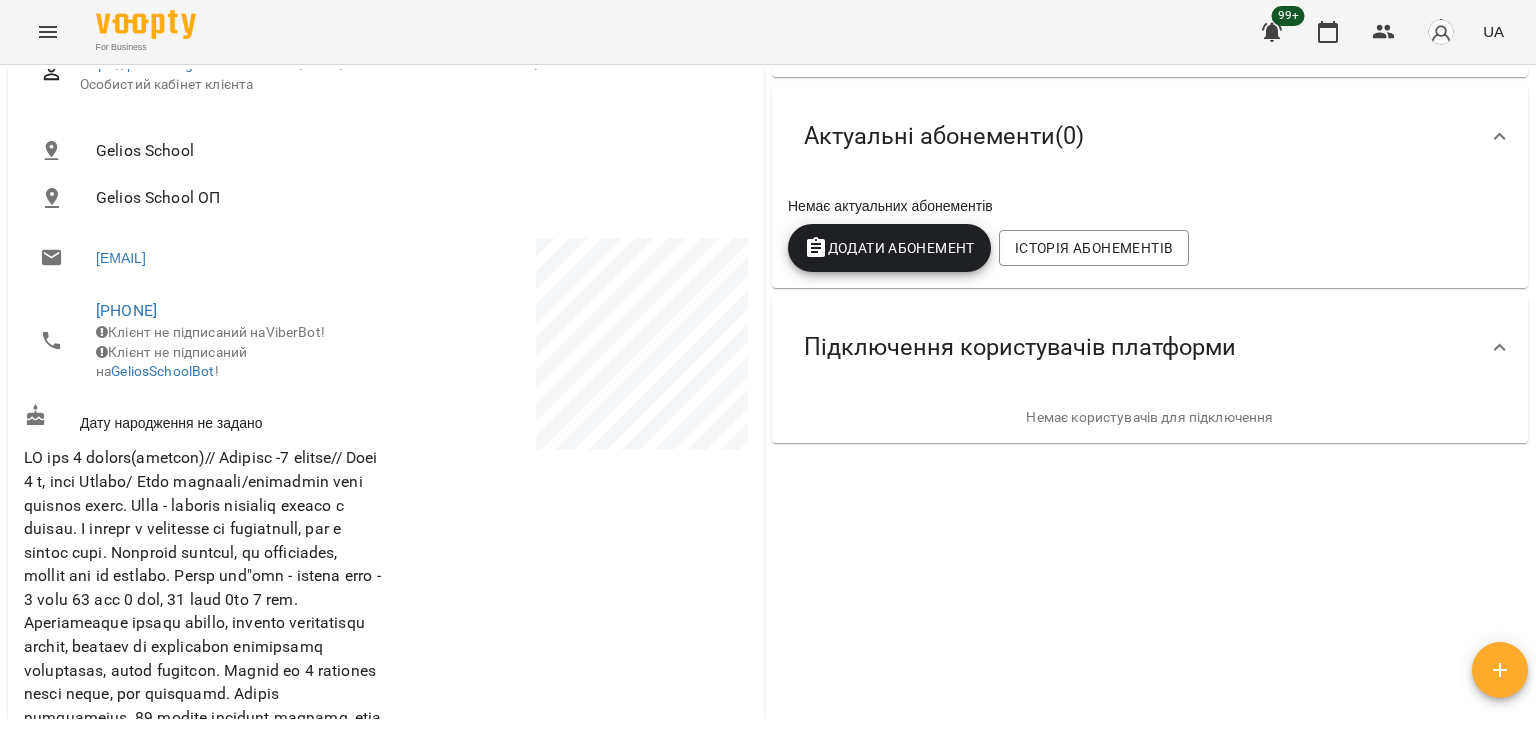 click at bounding box center [203, 682] 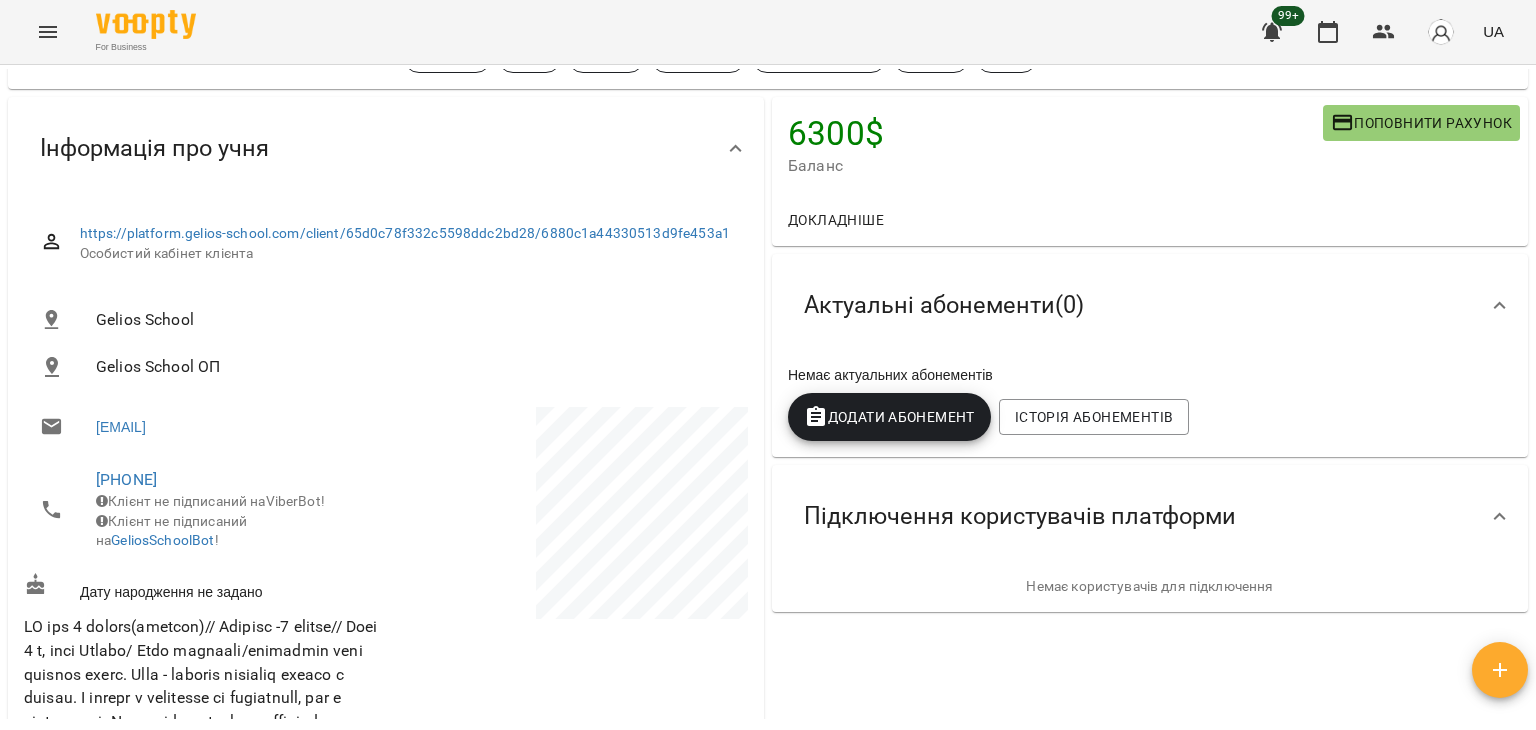 scroll, scrollTop: 0, scrollLeft: 0, axis: both 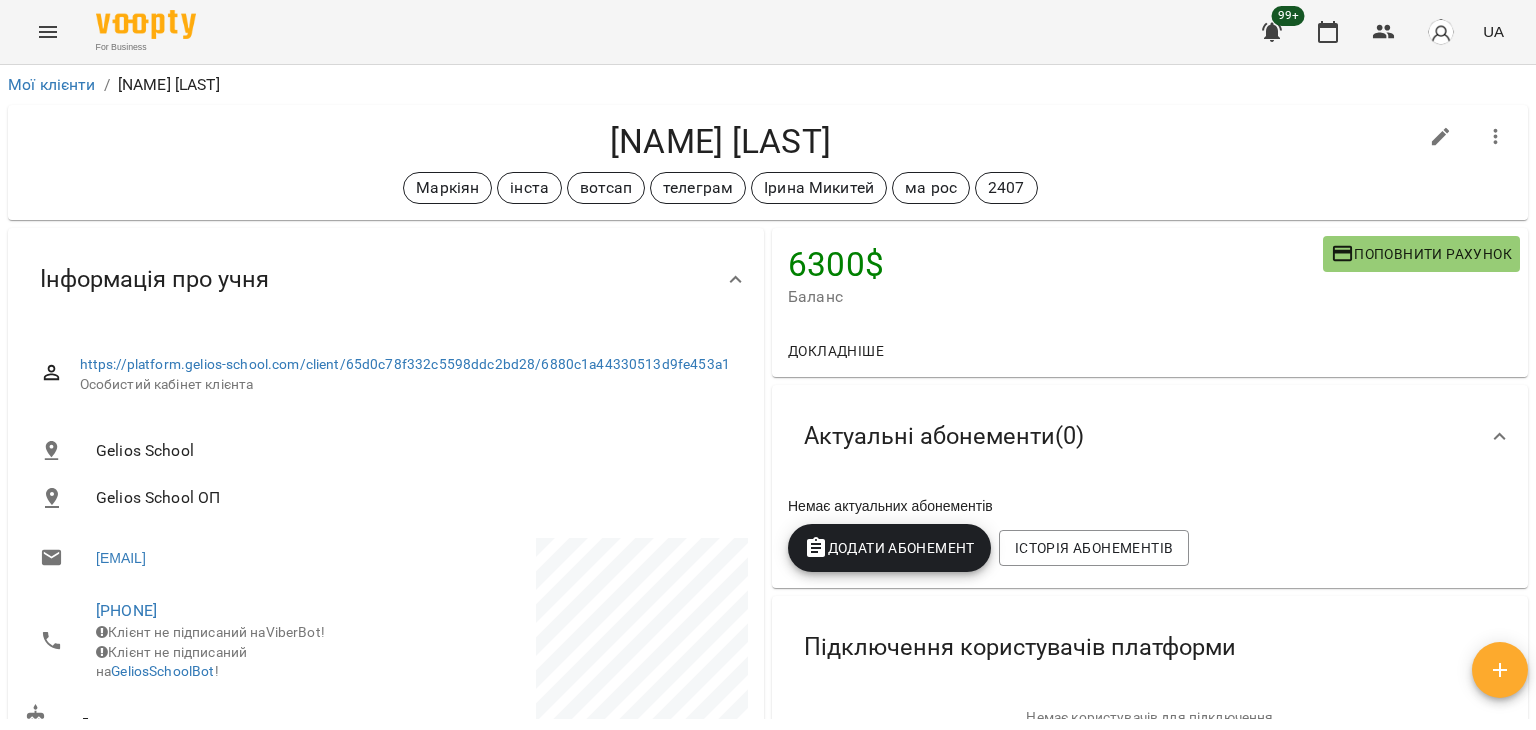 drag, startPoint x: 259, startPoint y: 609, endPoint x: 85, endPoint y: 600, distance: 174.2326 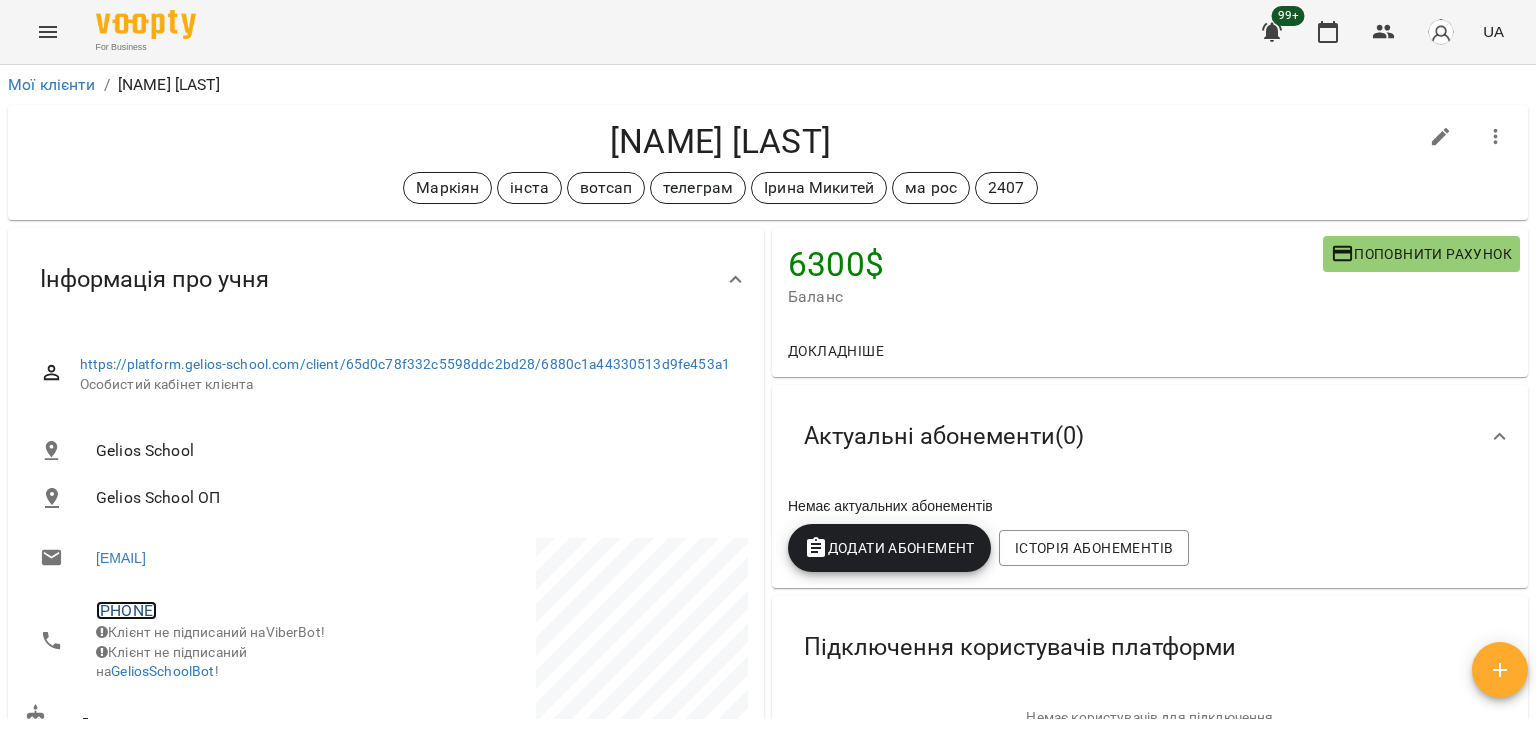 copy on "[PHONE]" 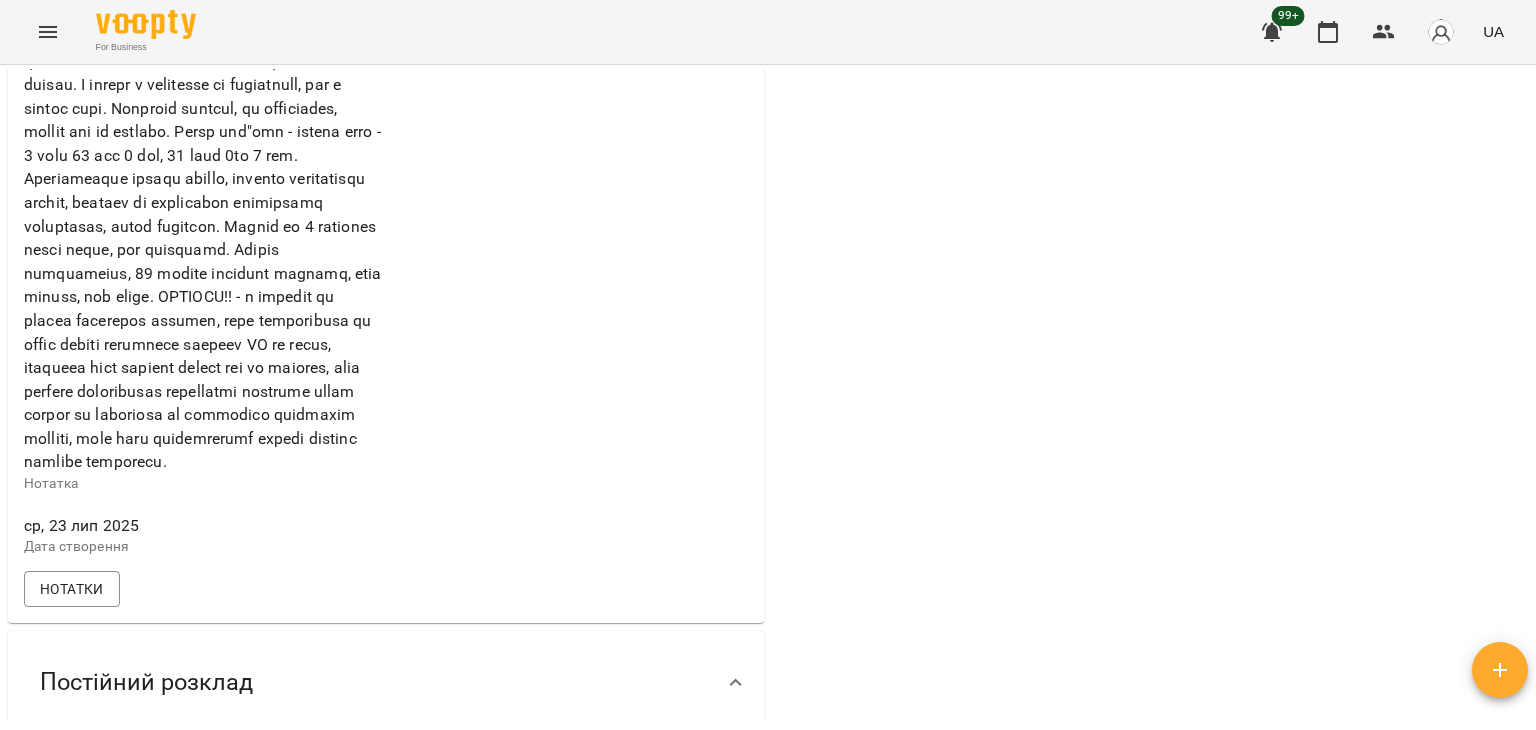 scroll, scrollTop: 900, scrollLeft: 0, axis: vertical 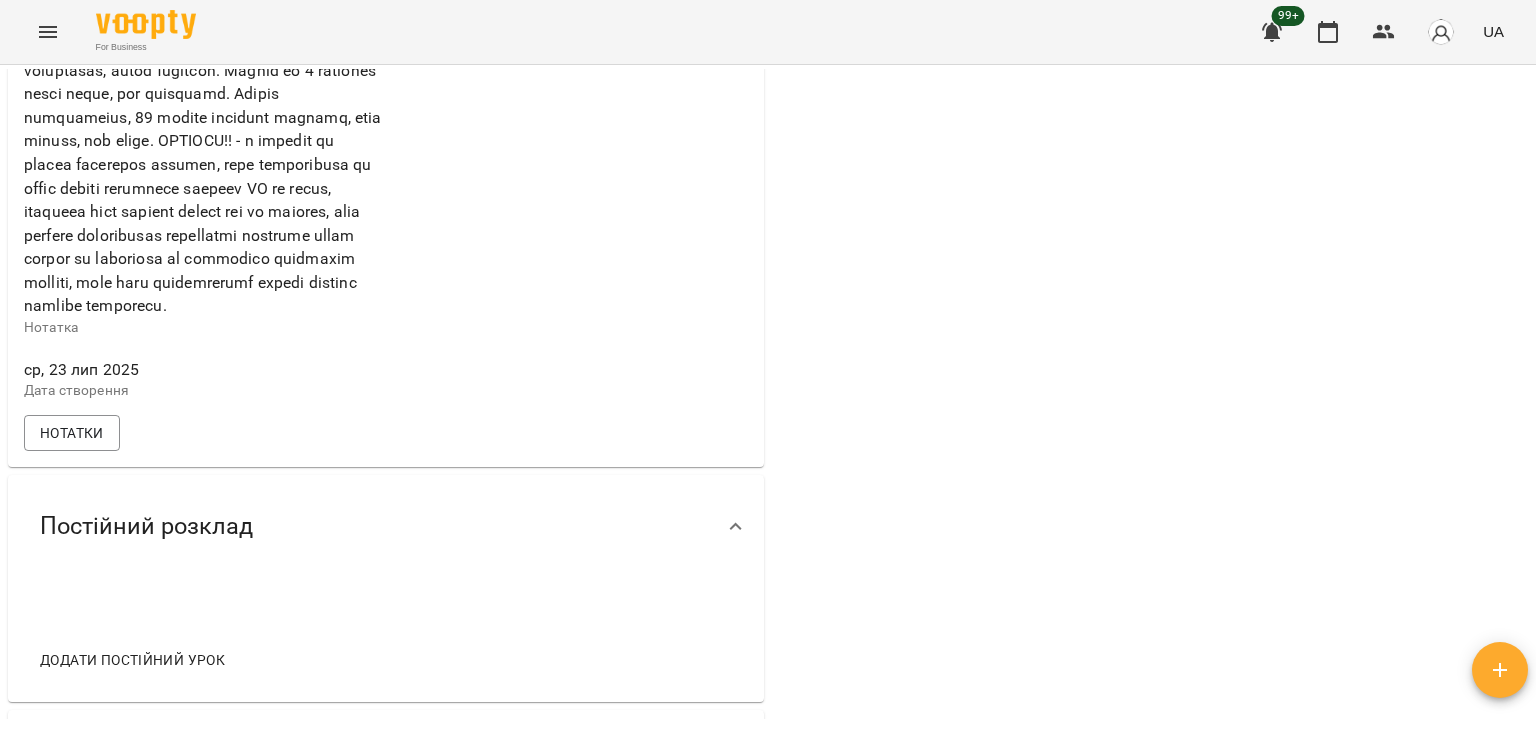 click on "Нотатки" at bounding box center [386, 433] 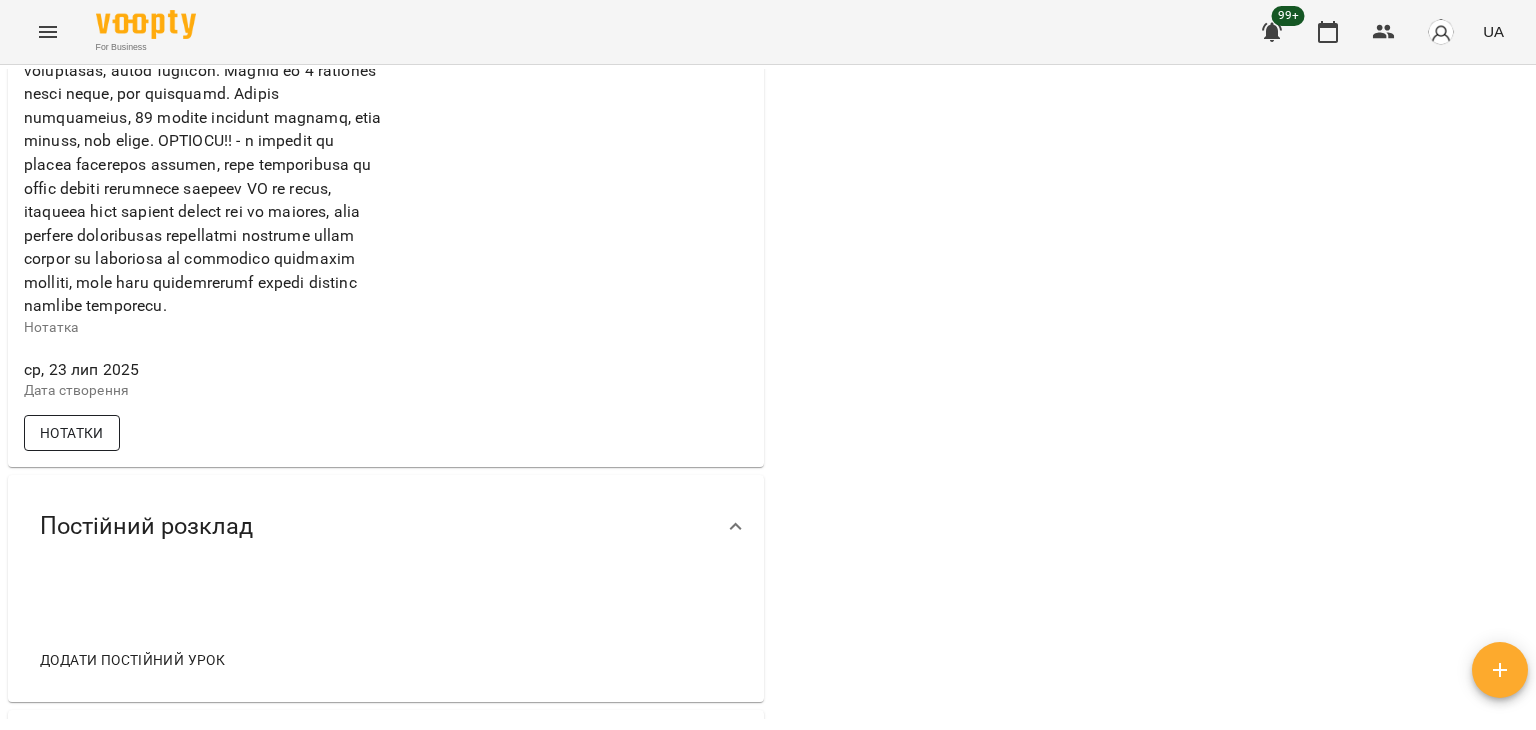 click on "Нотатки" at bounding box center [72, 433] 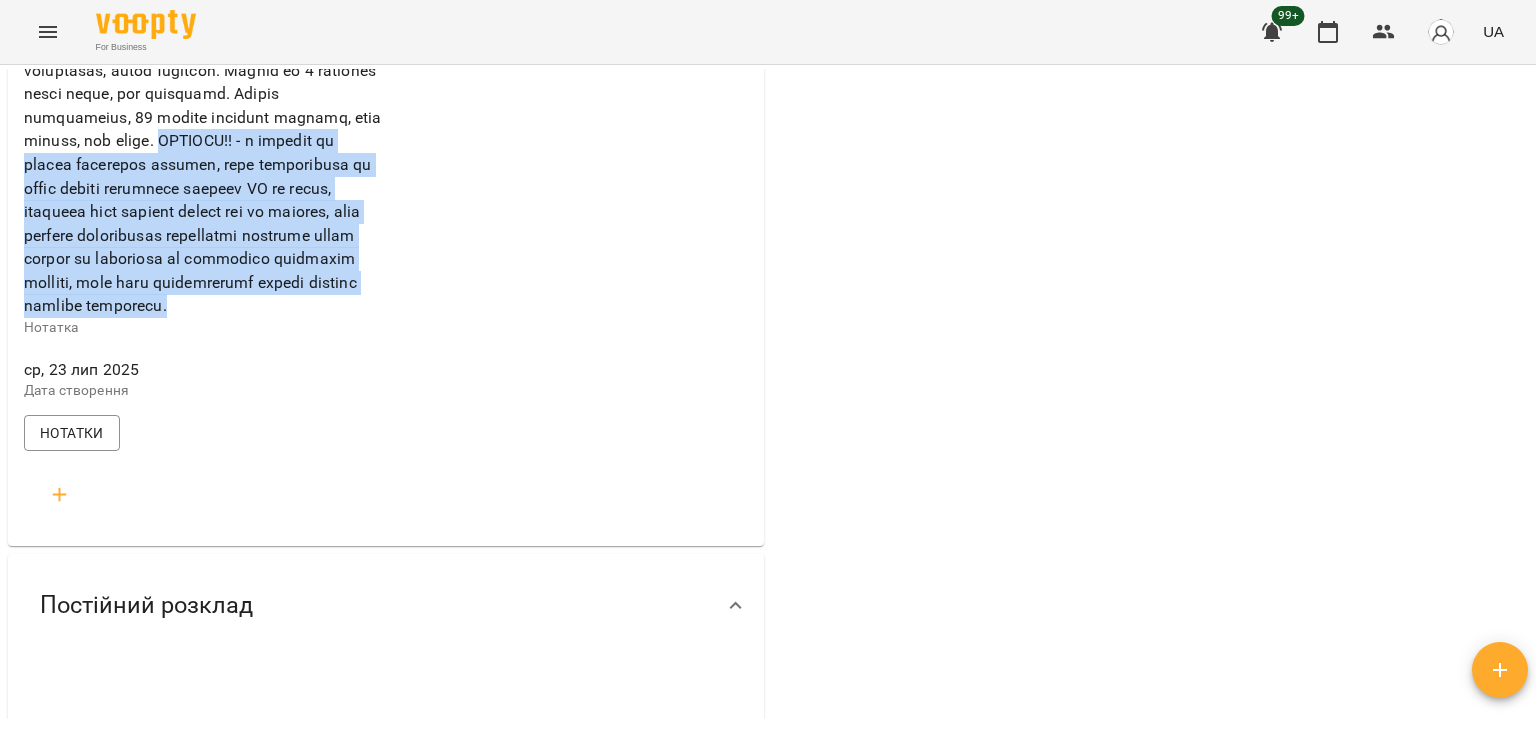 drag, startPoint x: 28, startPoint y: 209, endPoint x: 307, endPoint y: 375, distance: 324.64905 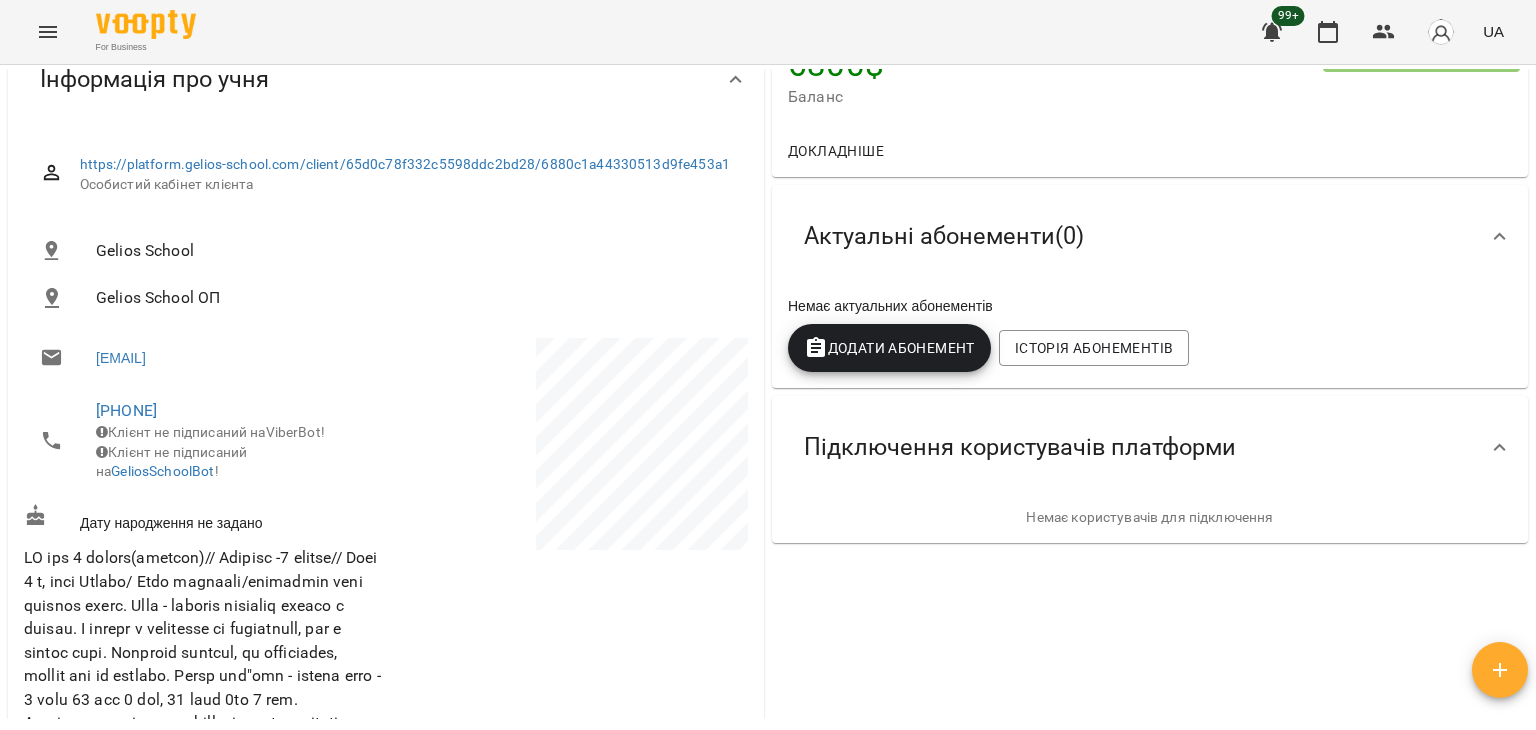 scroll, scrollTop: 0, scrollLeft: 0, axis: both 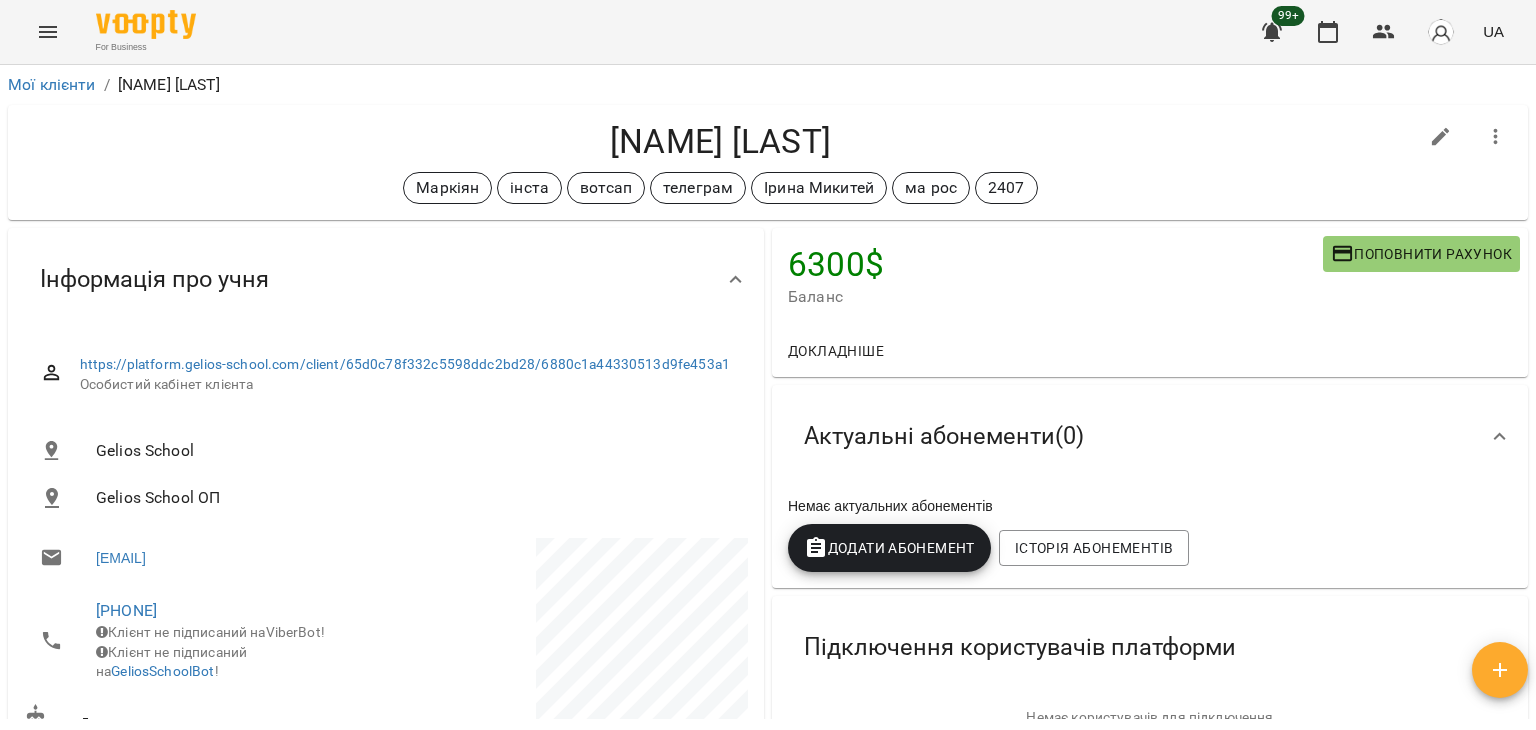 click on "Баланс" at bounding box center (1055, 297) 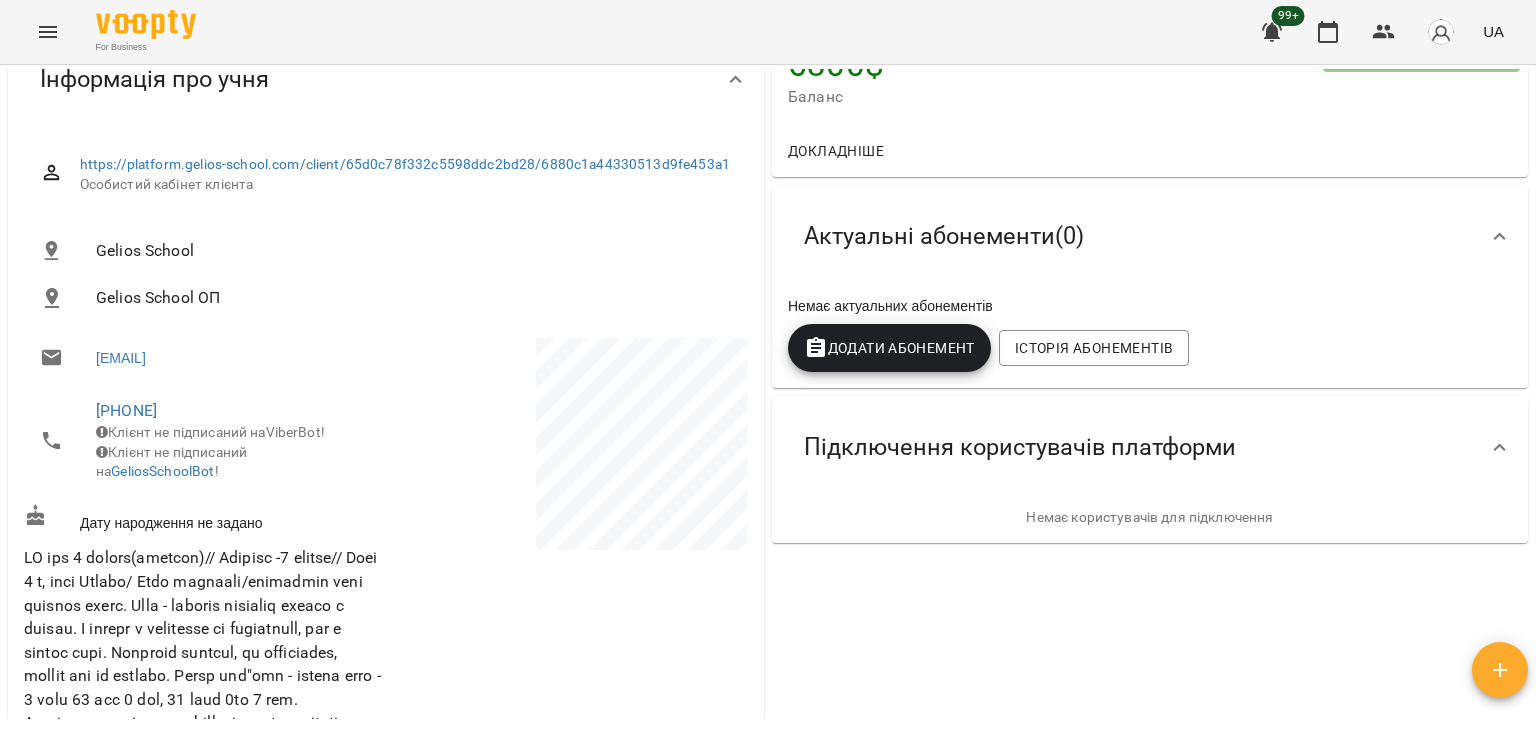 scroll, scrollTop: 0, scrollLeft: 0, axis: both 